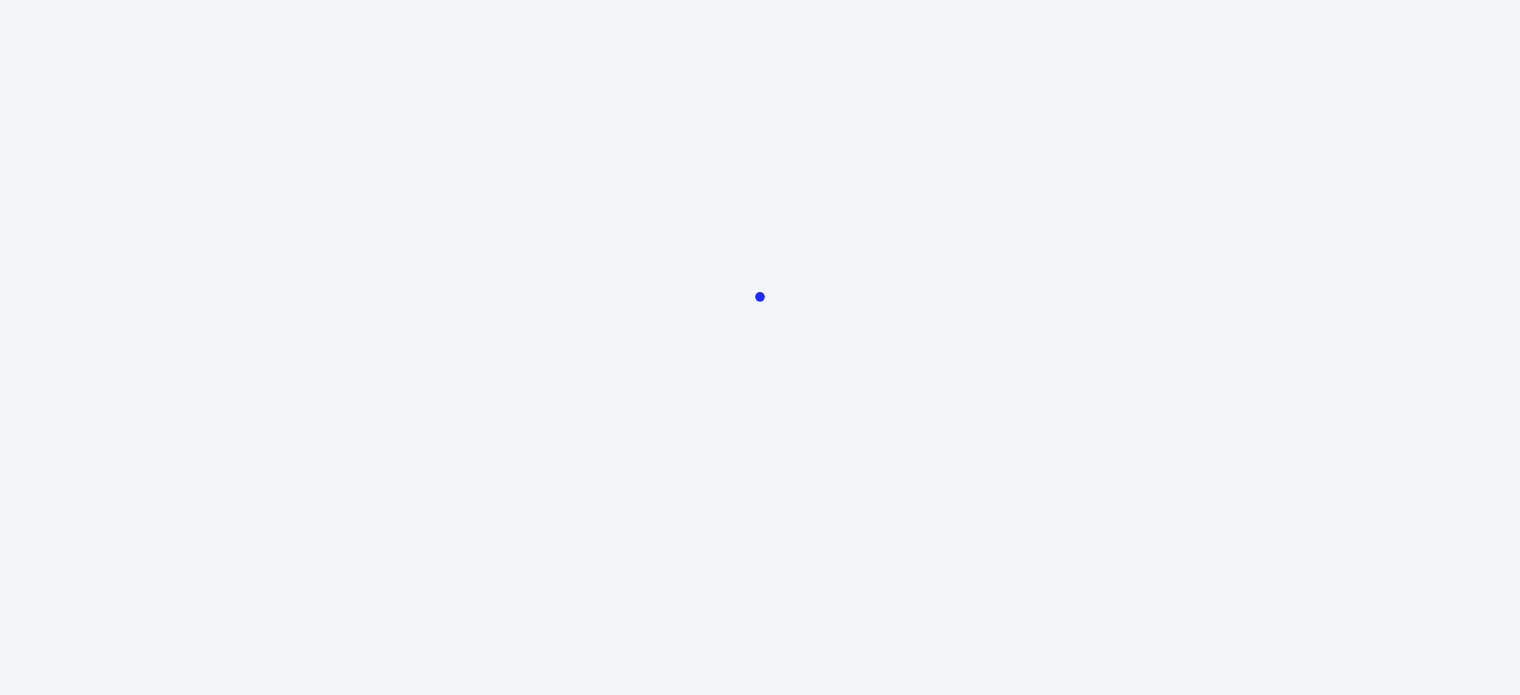 scroll, scrollTop: 0, scrollLeft: 0, axis: both 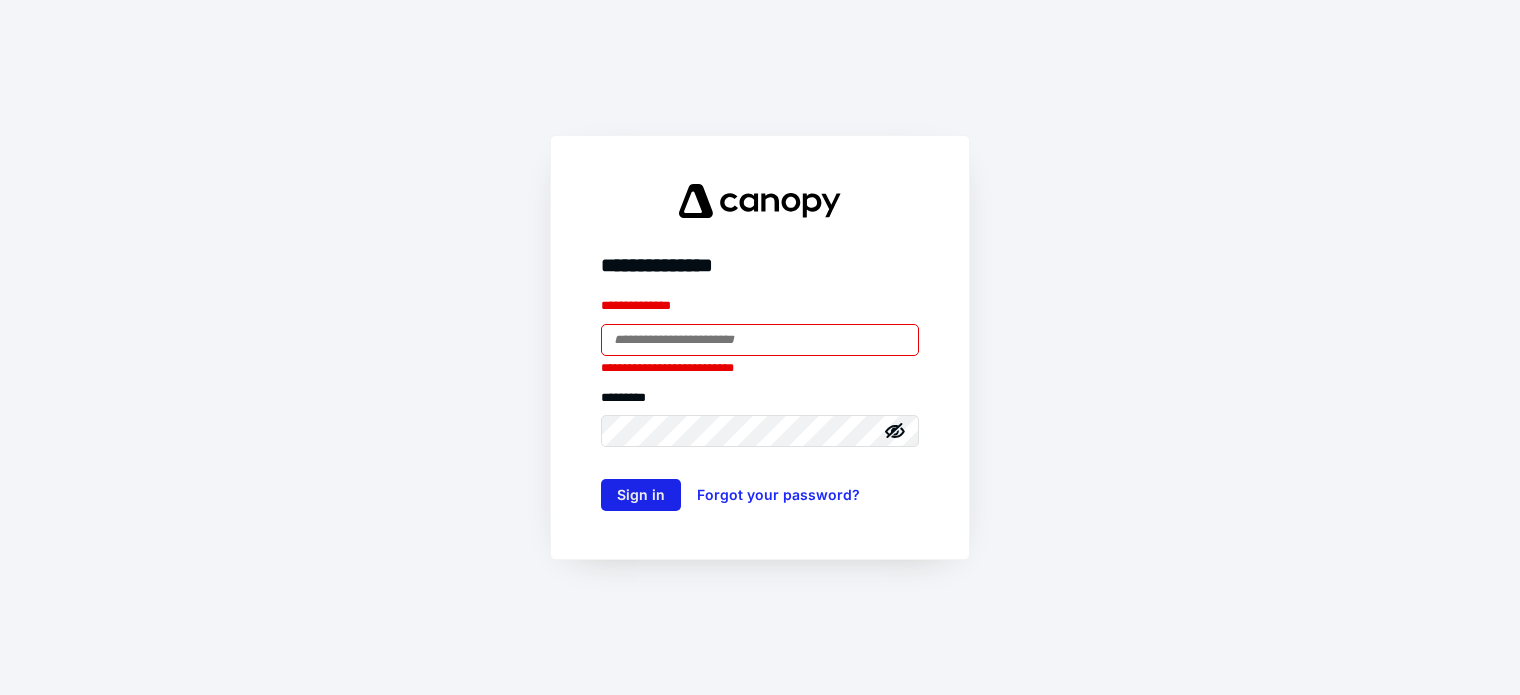 type on "**********" 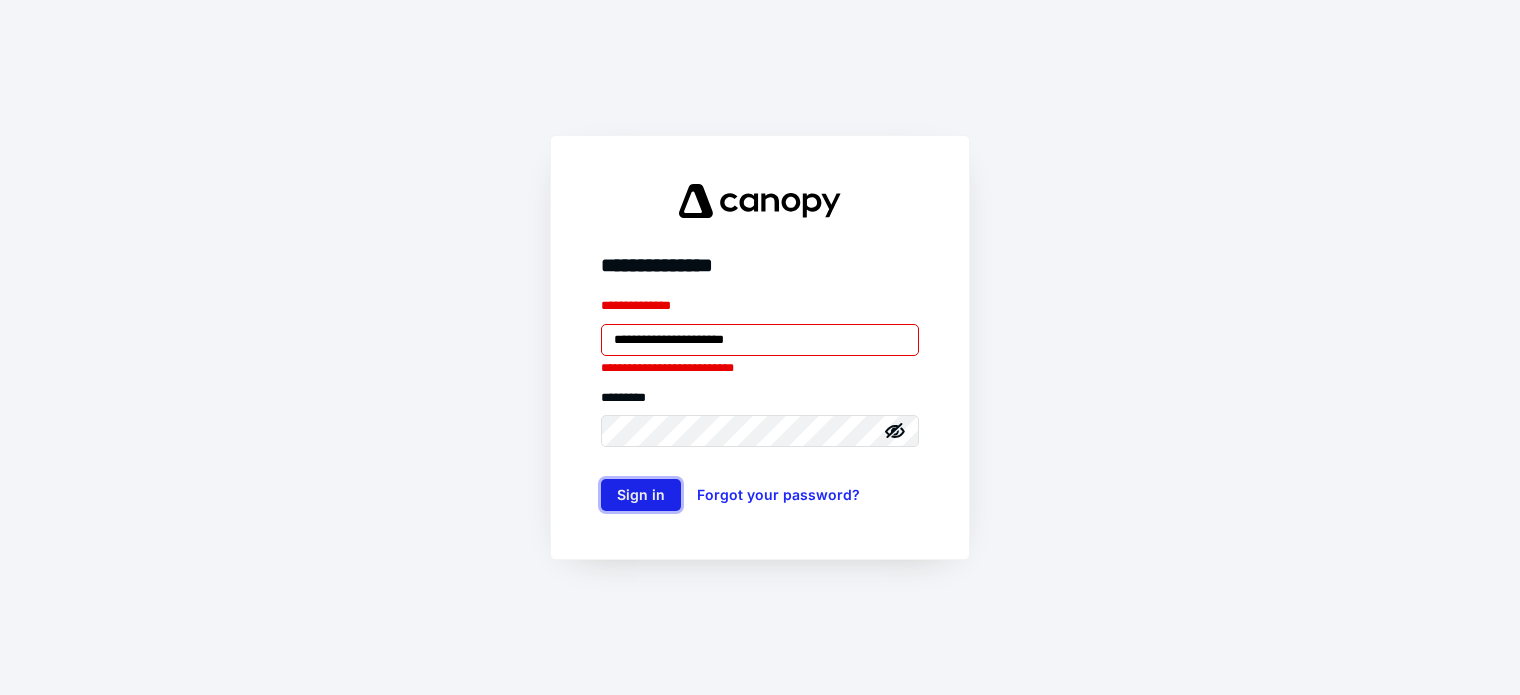 click on "Sign in" at bounding box center [641, 495] 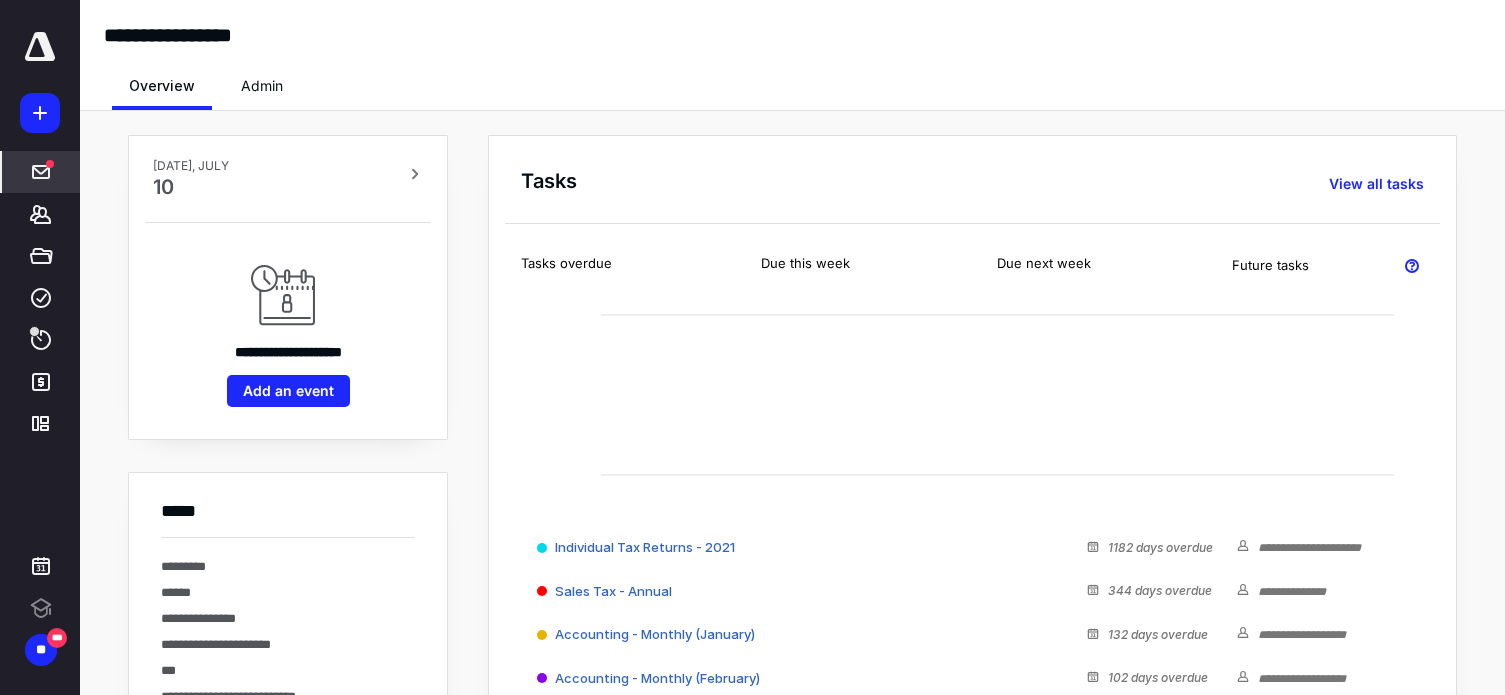 scroll, scrollTop: 0, scrollLeft: 0, axis: both 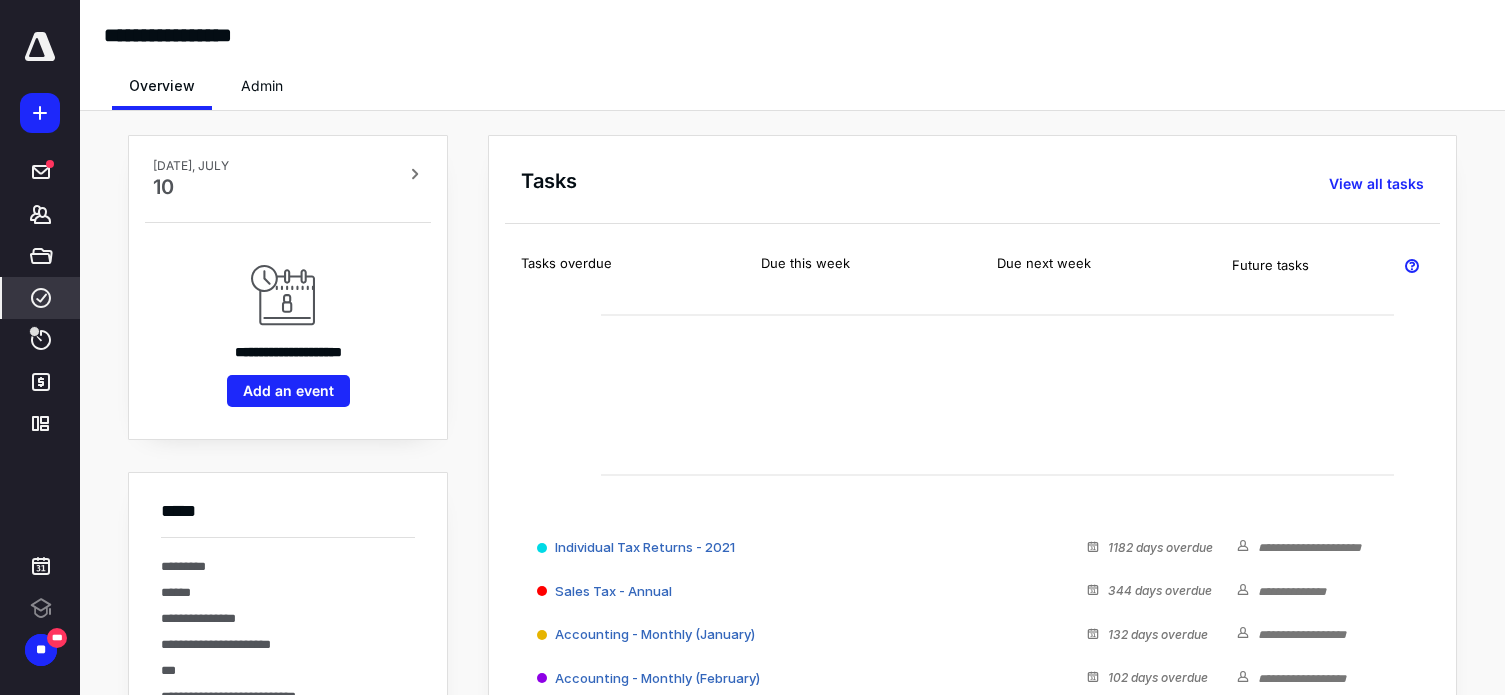 click 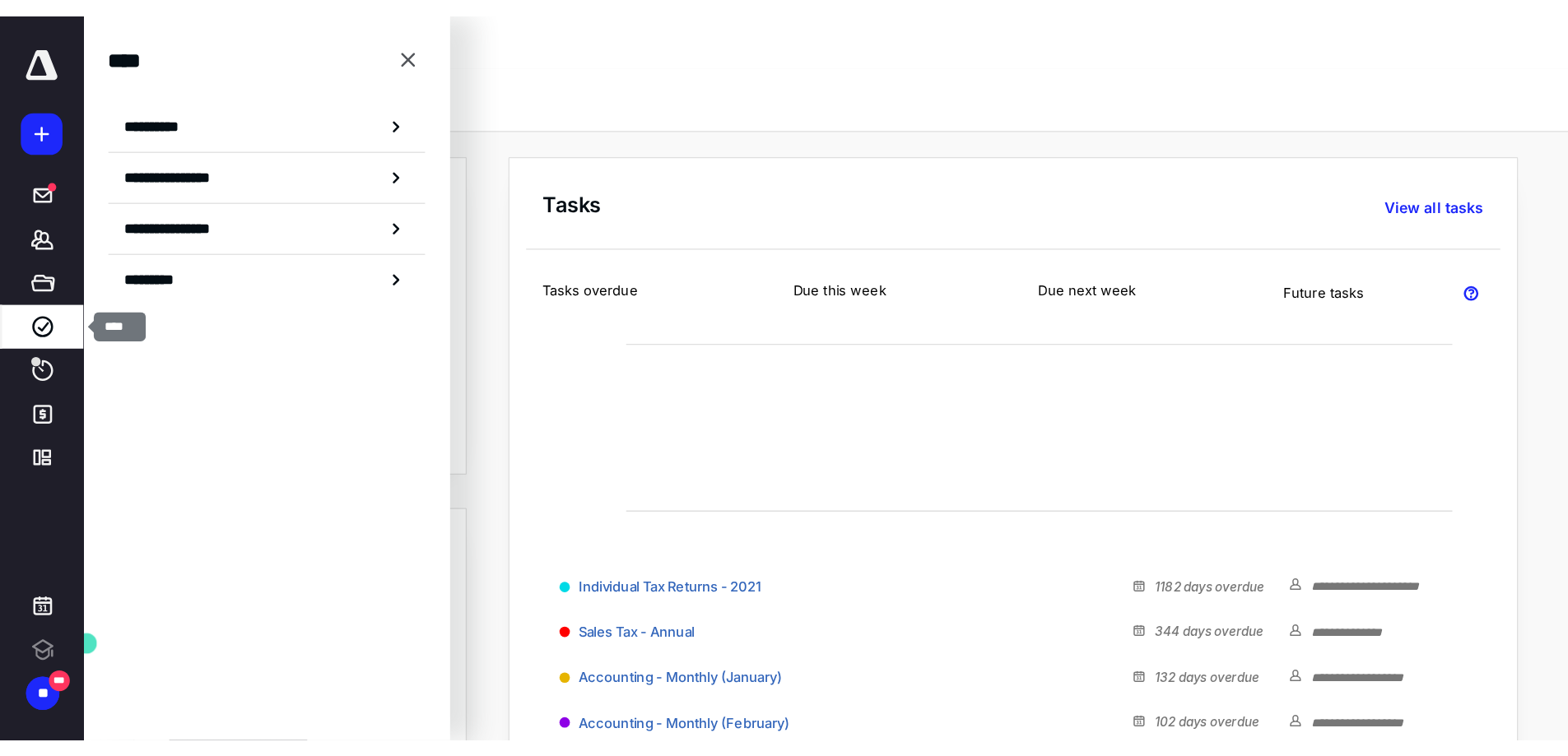 scroll, scrollTop: 0, scrollLeft: 0, axis: both 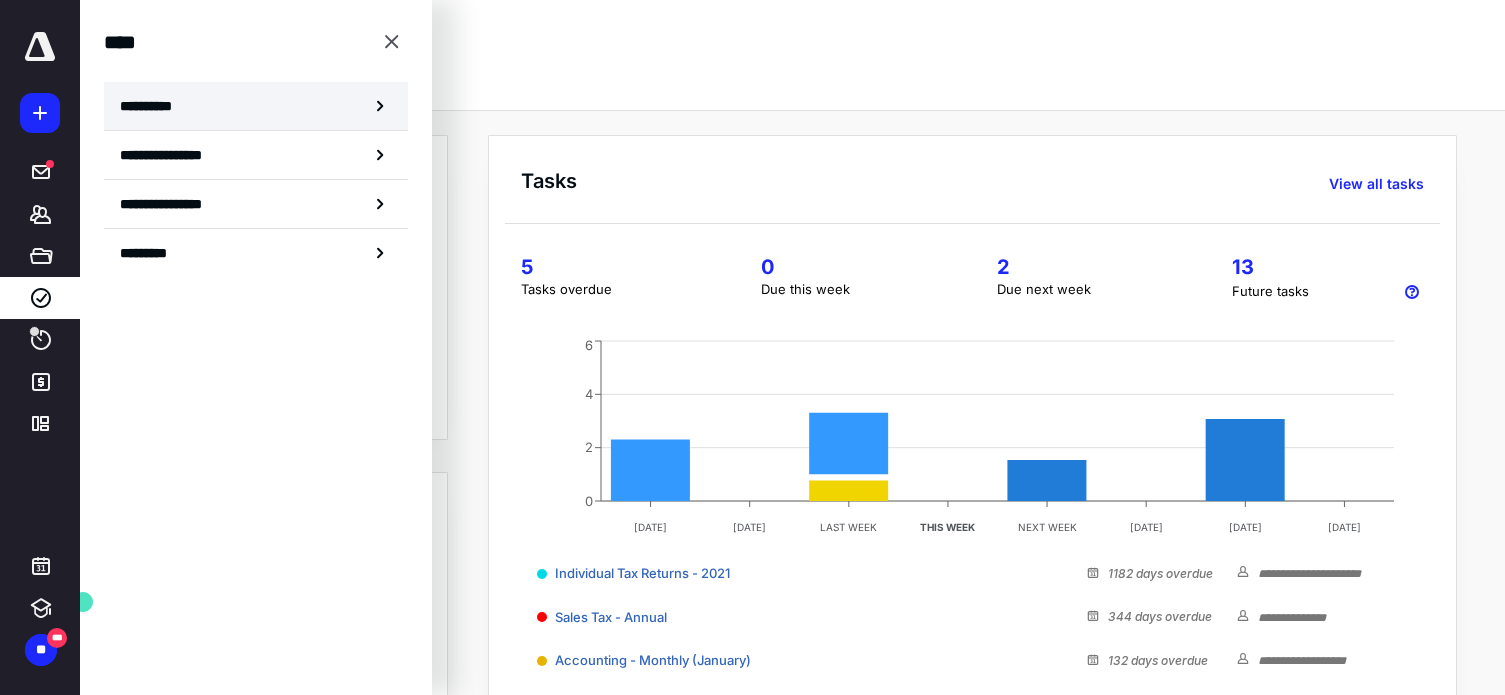 click on "**********" at bounding box center [256, 106] 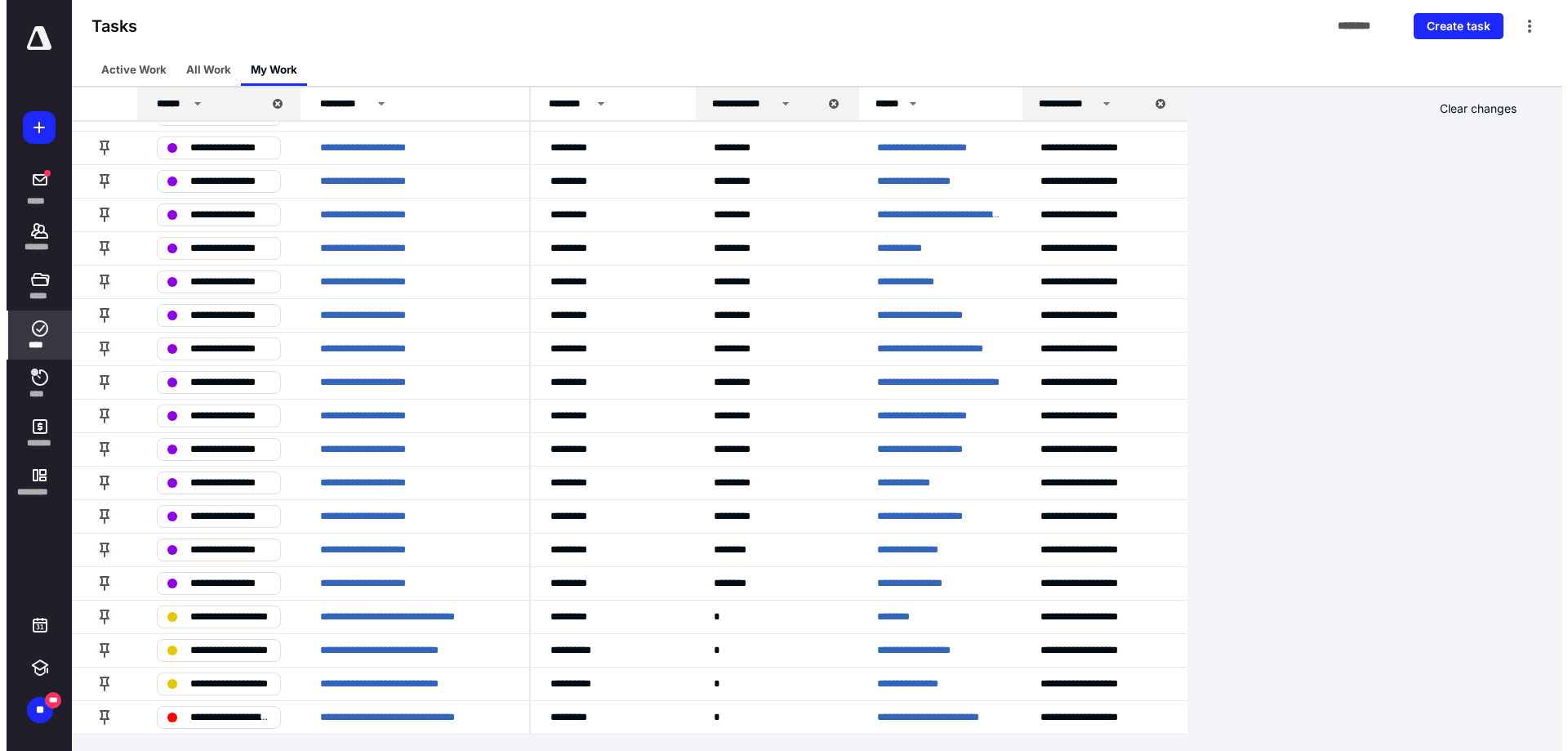 scroll, scrollTop: 2046, scrollLeft: 0, axis: vertical 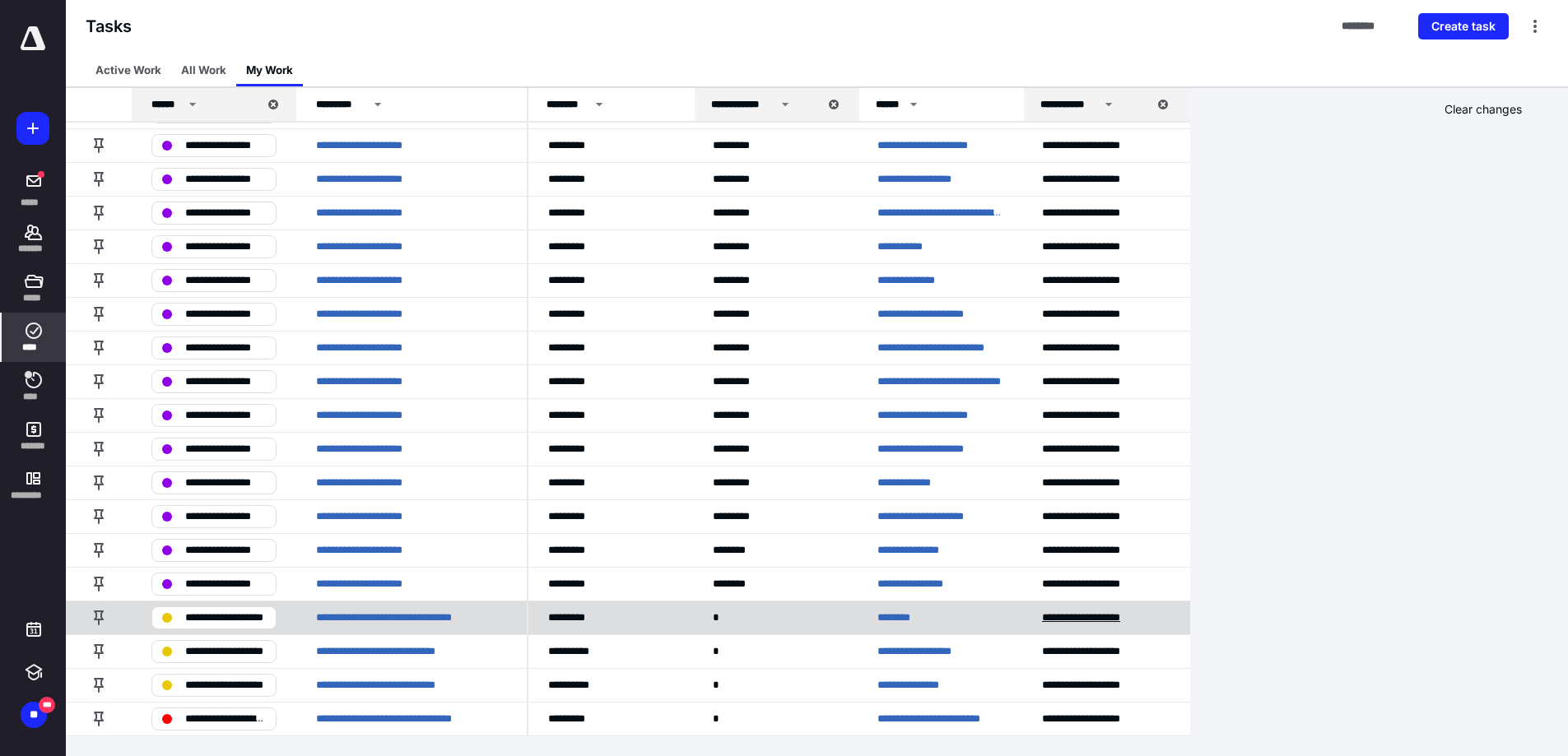 click on "**********" at bounding box center (1095, 618) 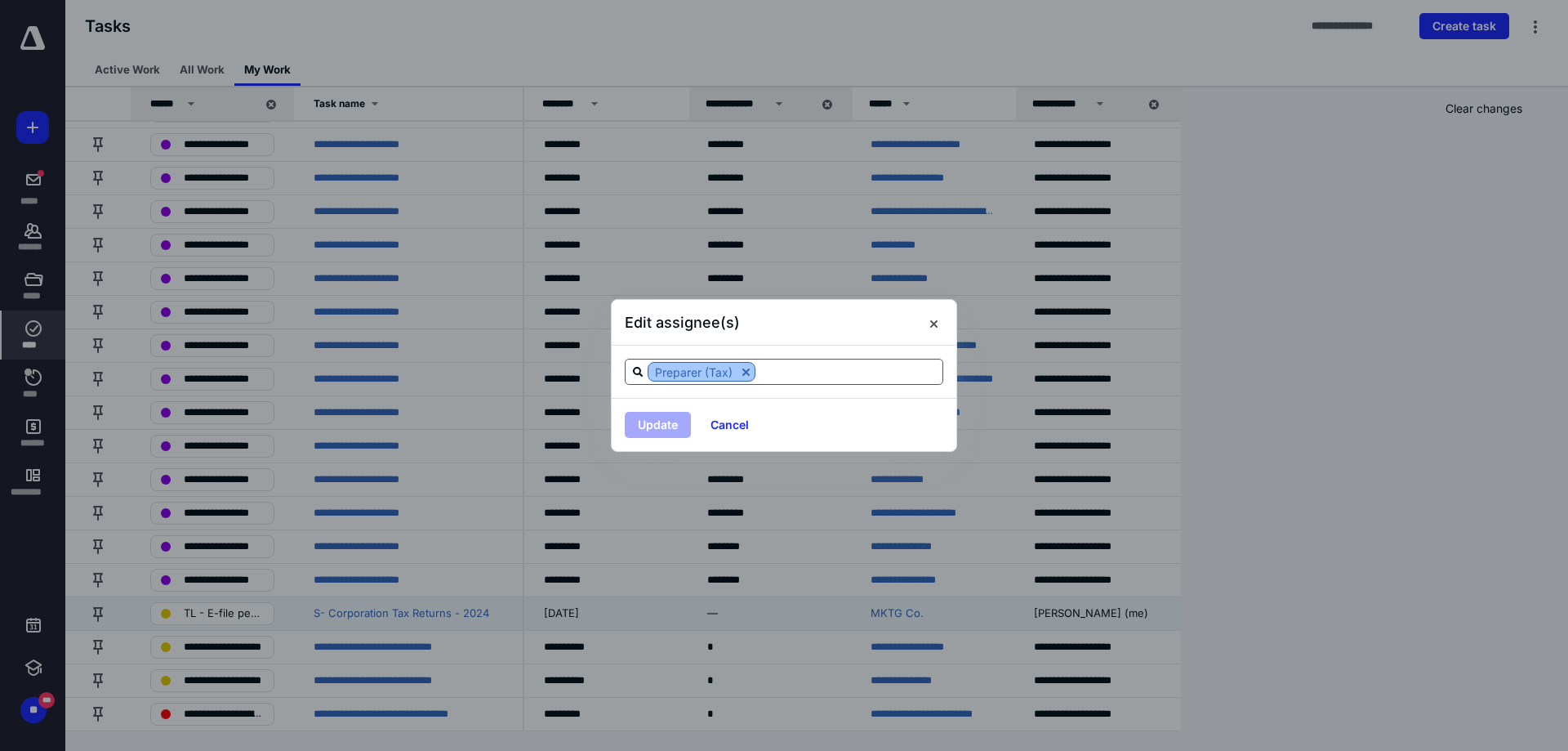 click at bounding box center [746, 372] 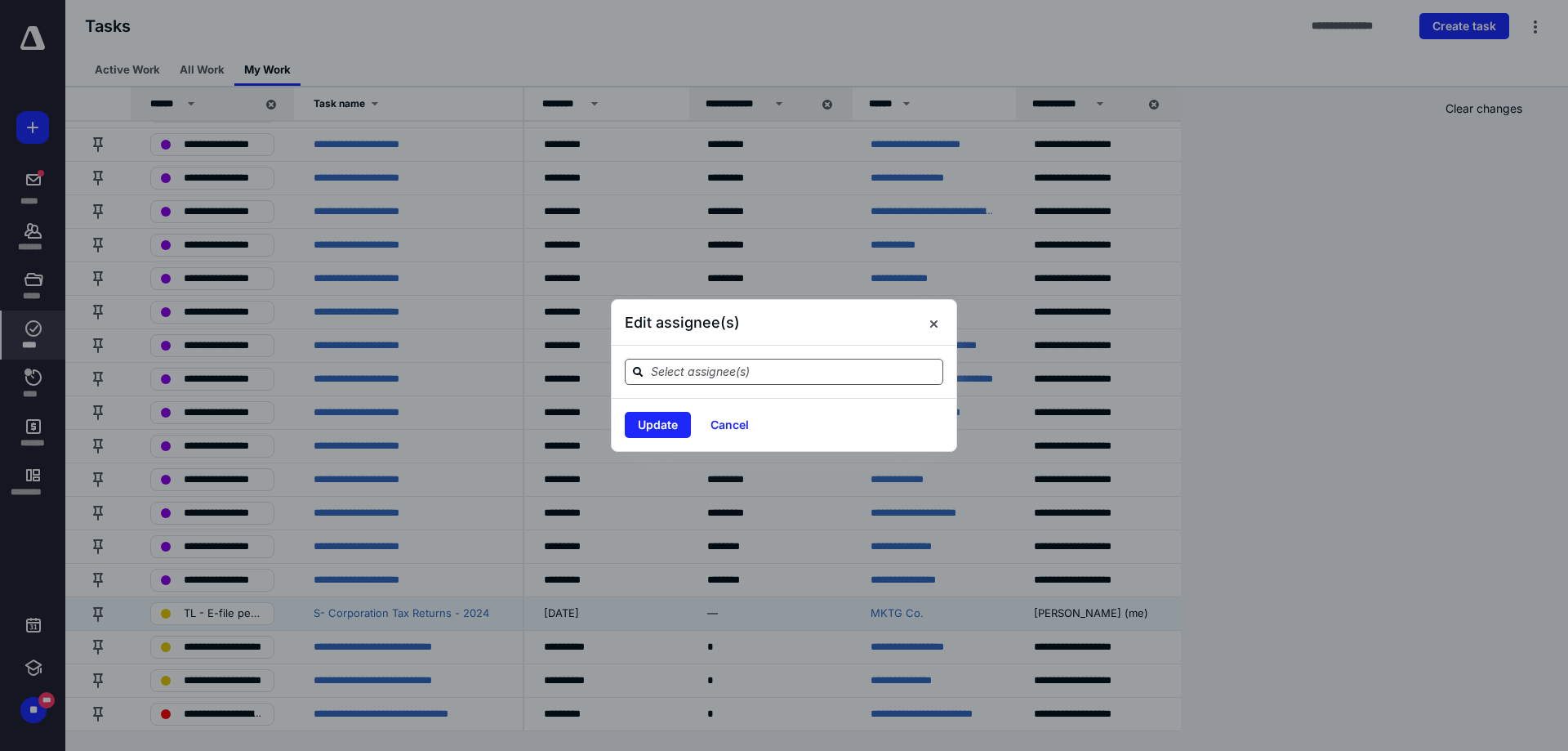 click at bounding box center [794, 371] 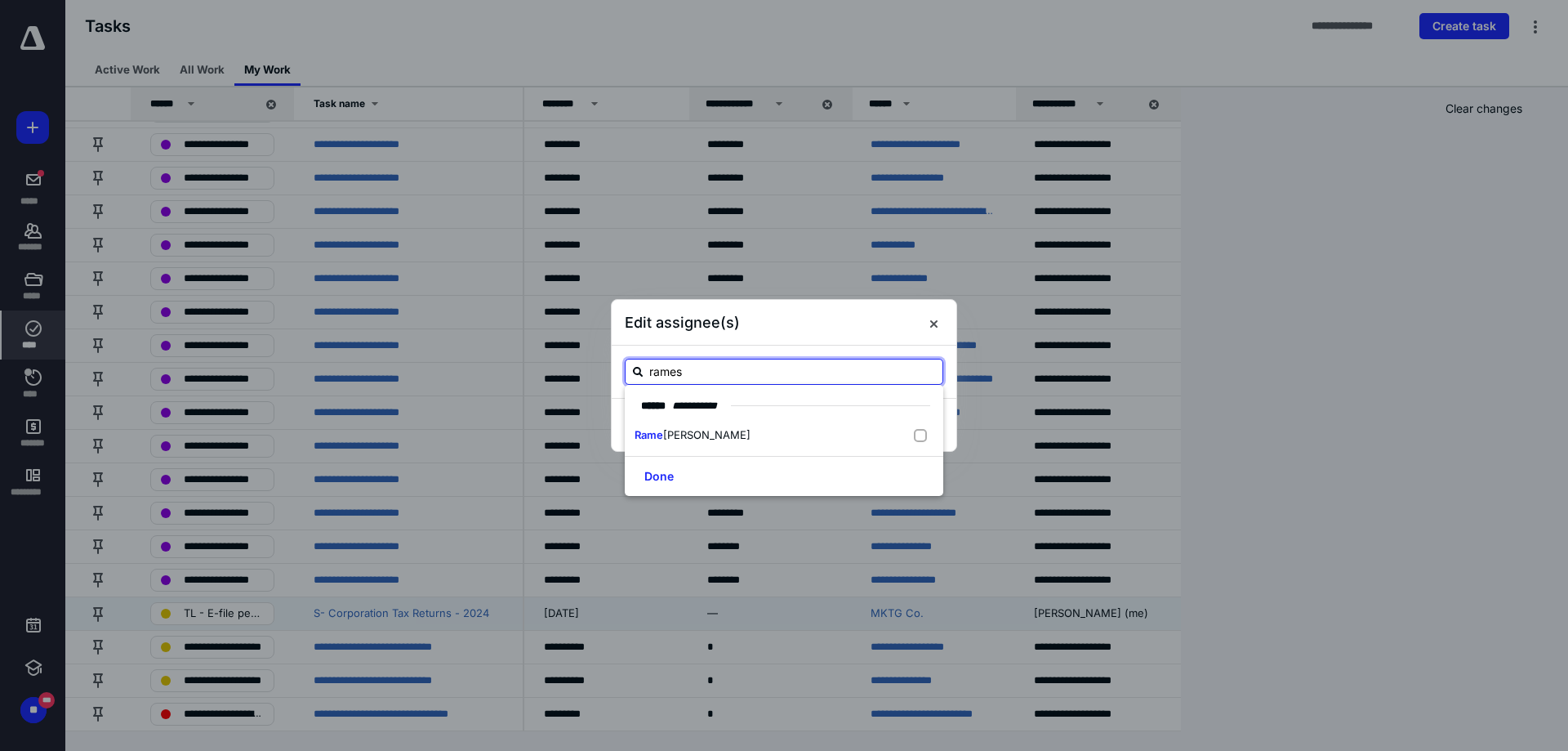 type on "ramesh" 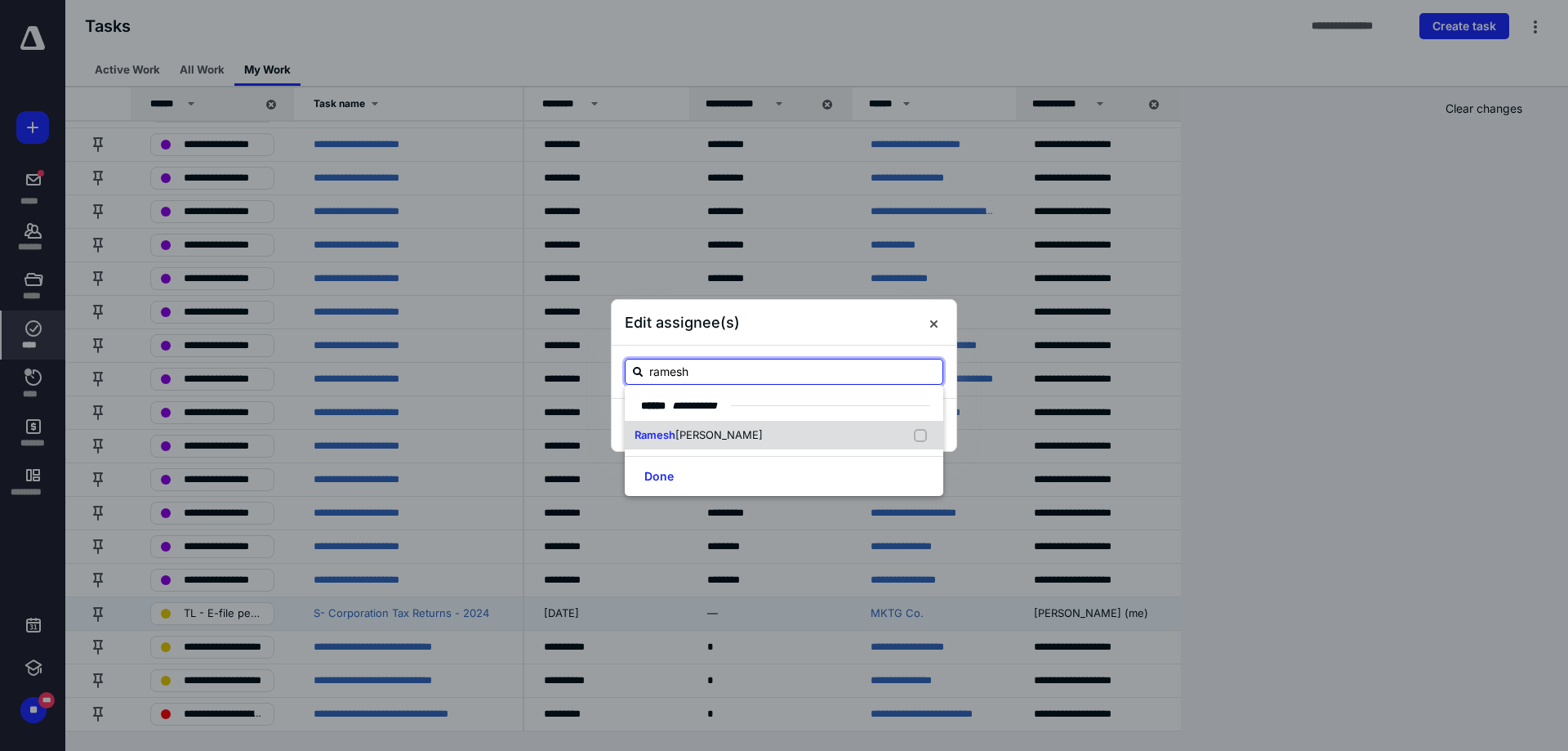 click on "Ramesh" at bounding box center (655, 435) 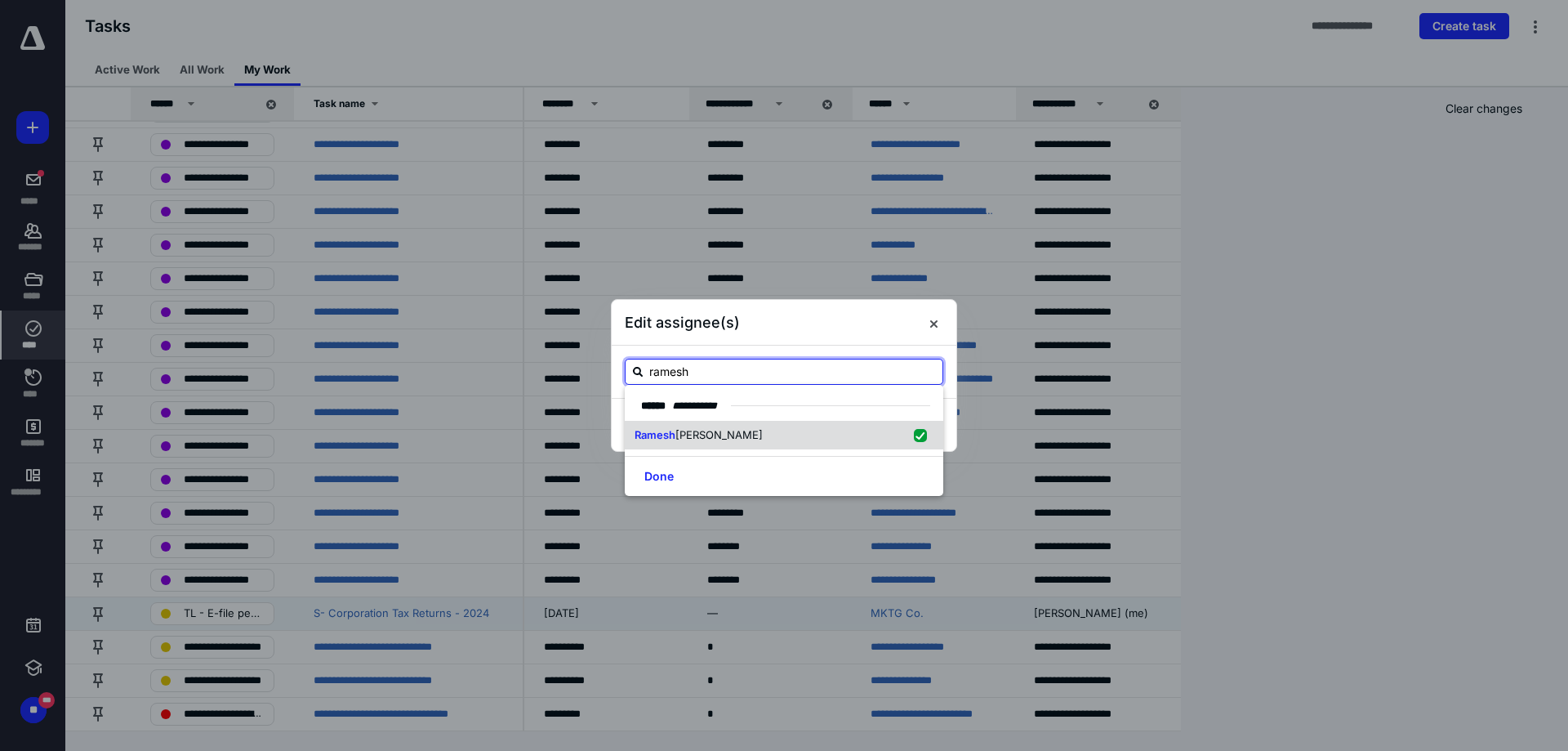 checkbox on "true" 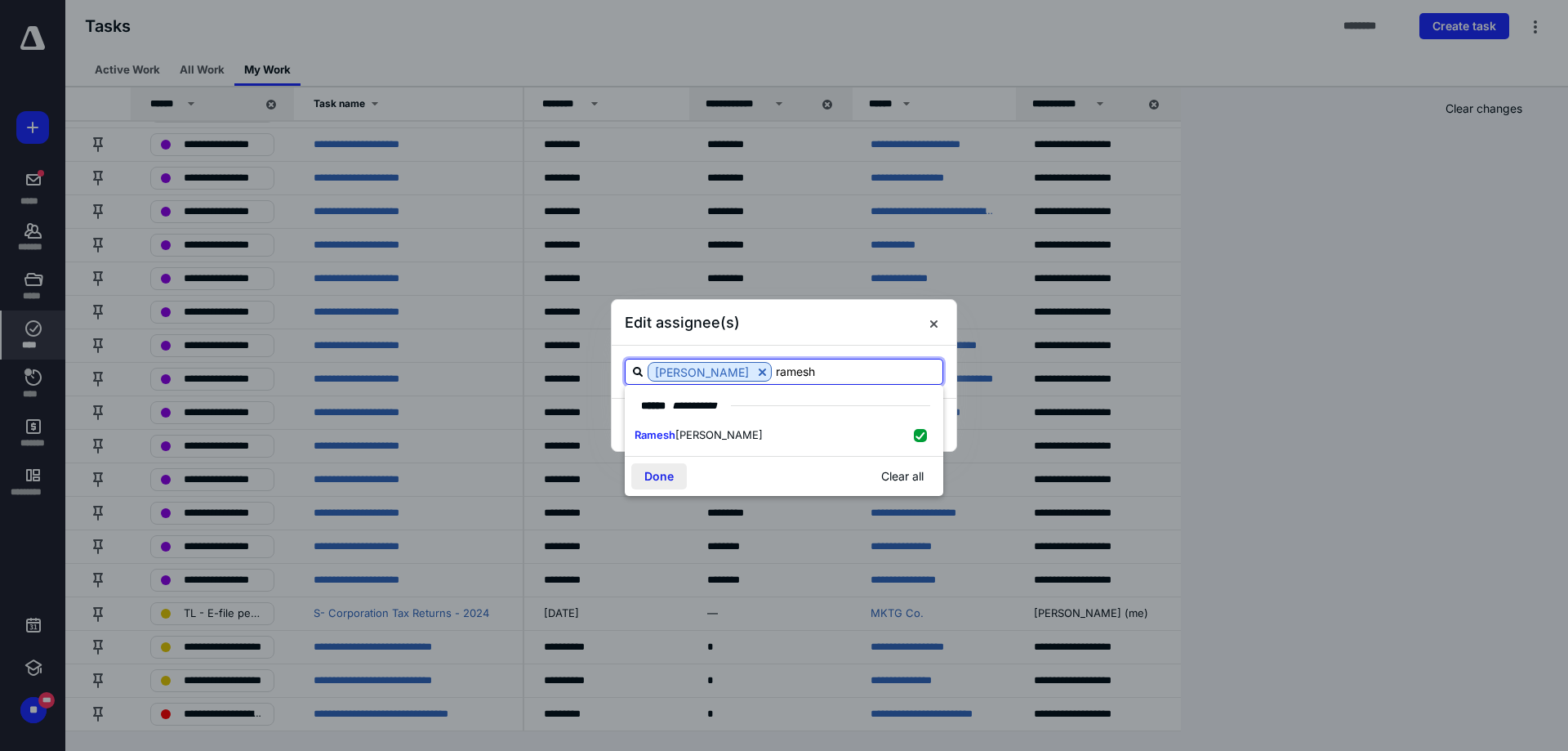 type on "ramesh" 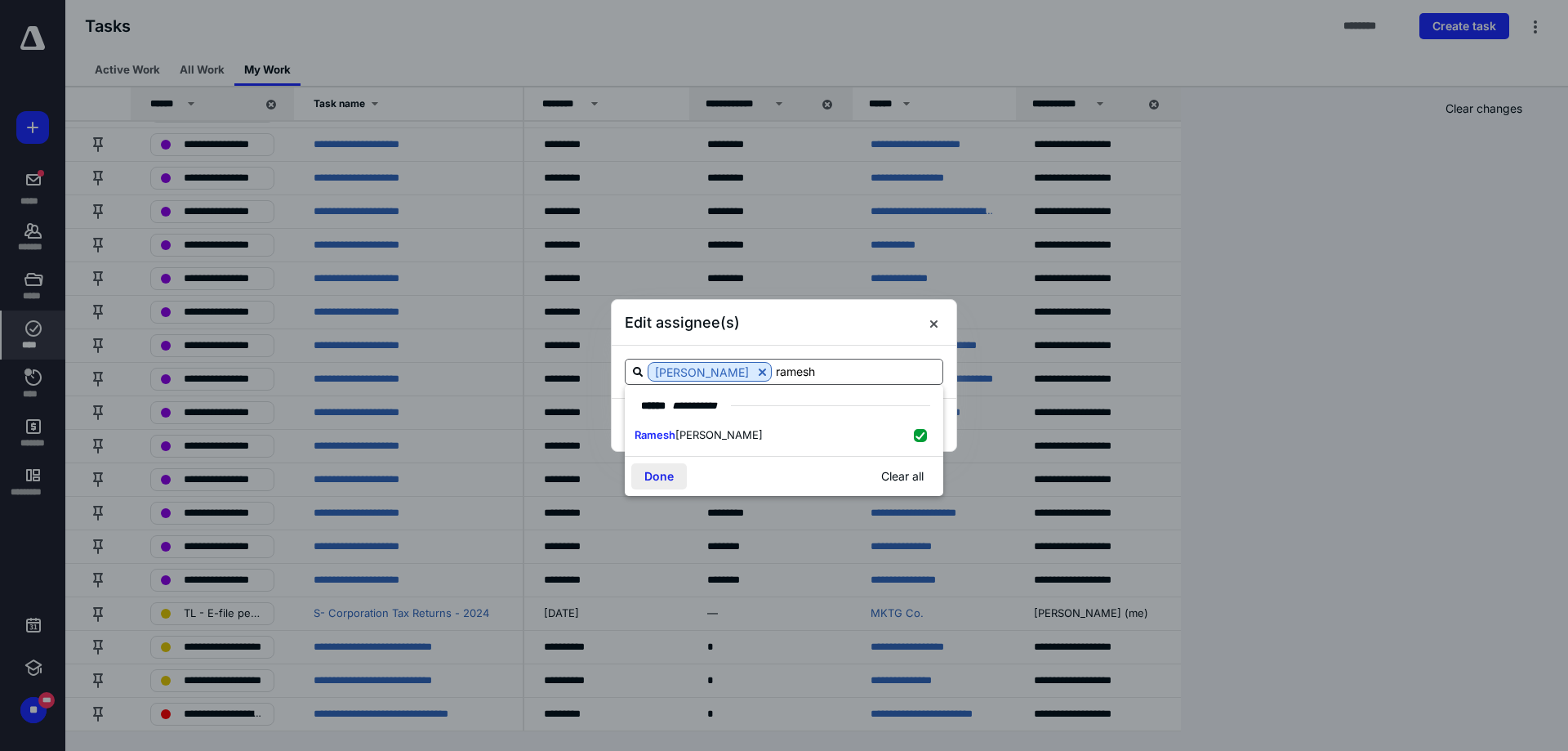 click on "Done" at bounding box center (659, 476) 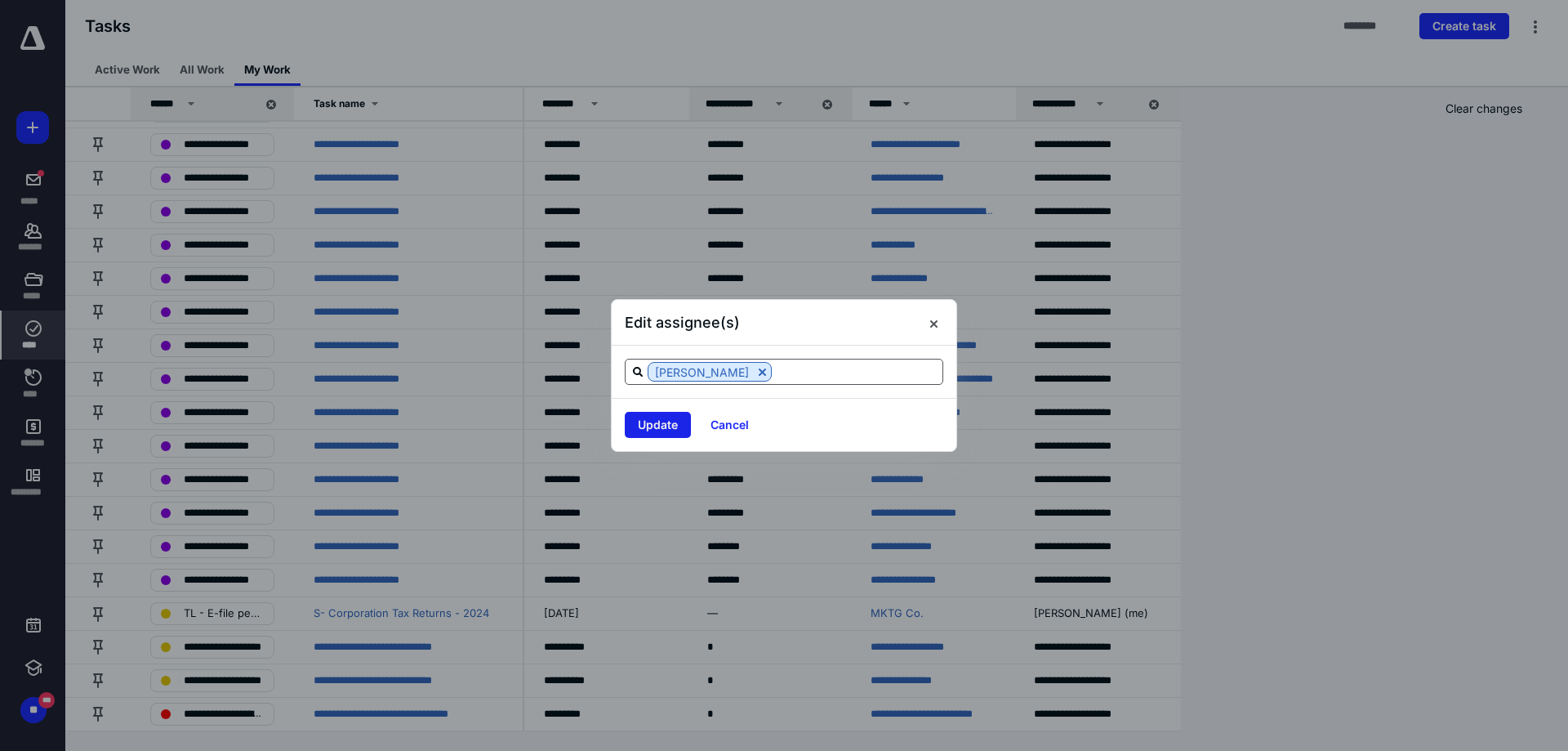 click on "Update" at bounding box center [657, 425] 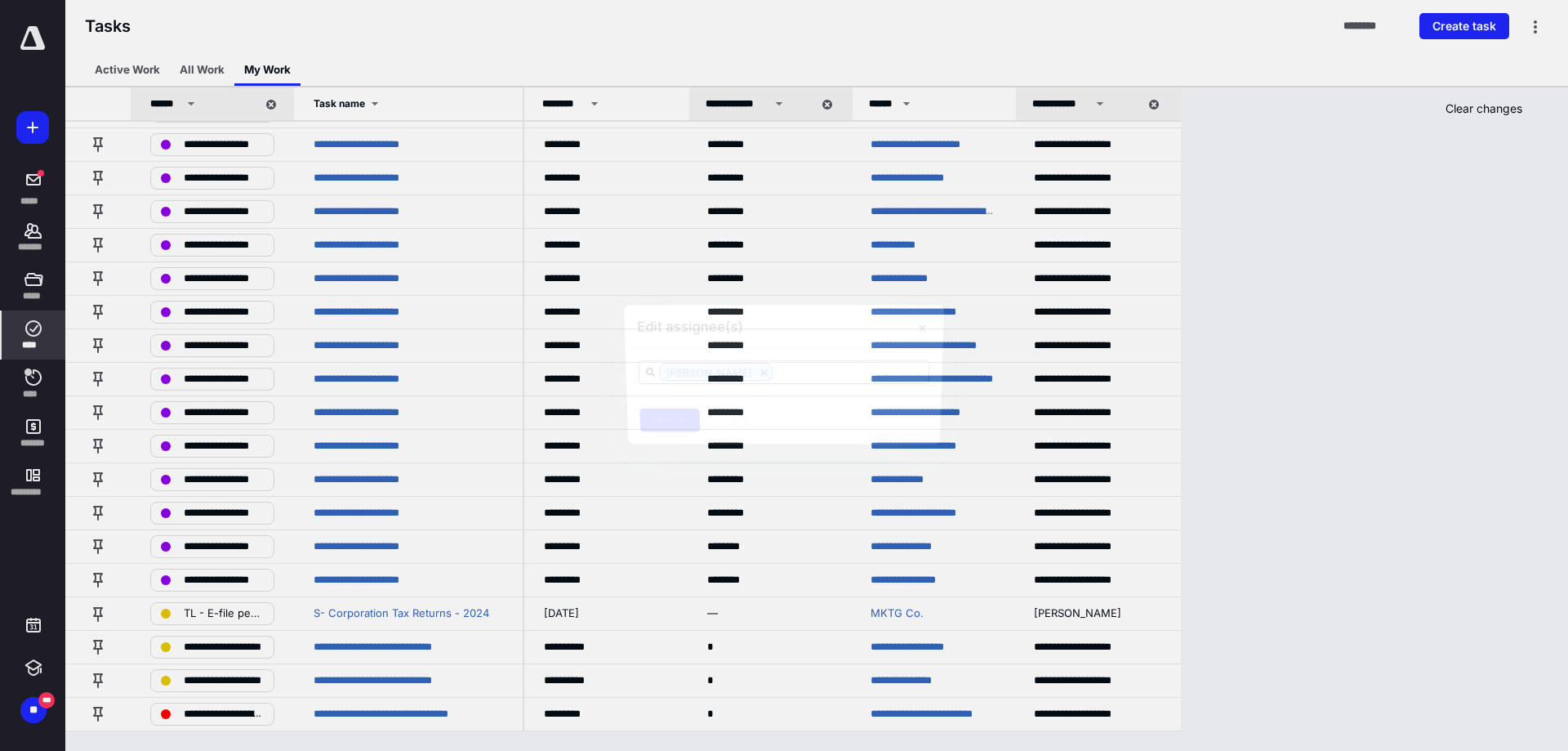 scroll, scrollTop: 2013, scrollLeft: 0, axis: vertical 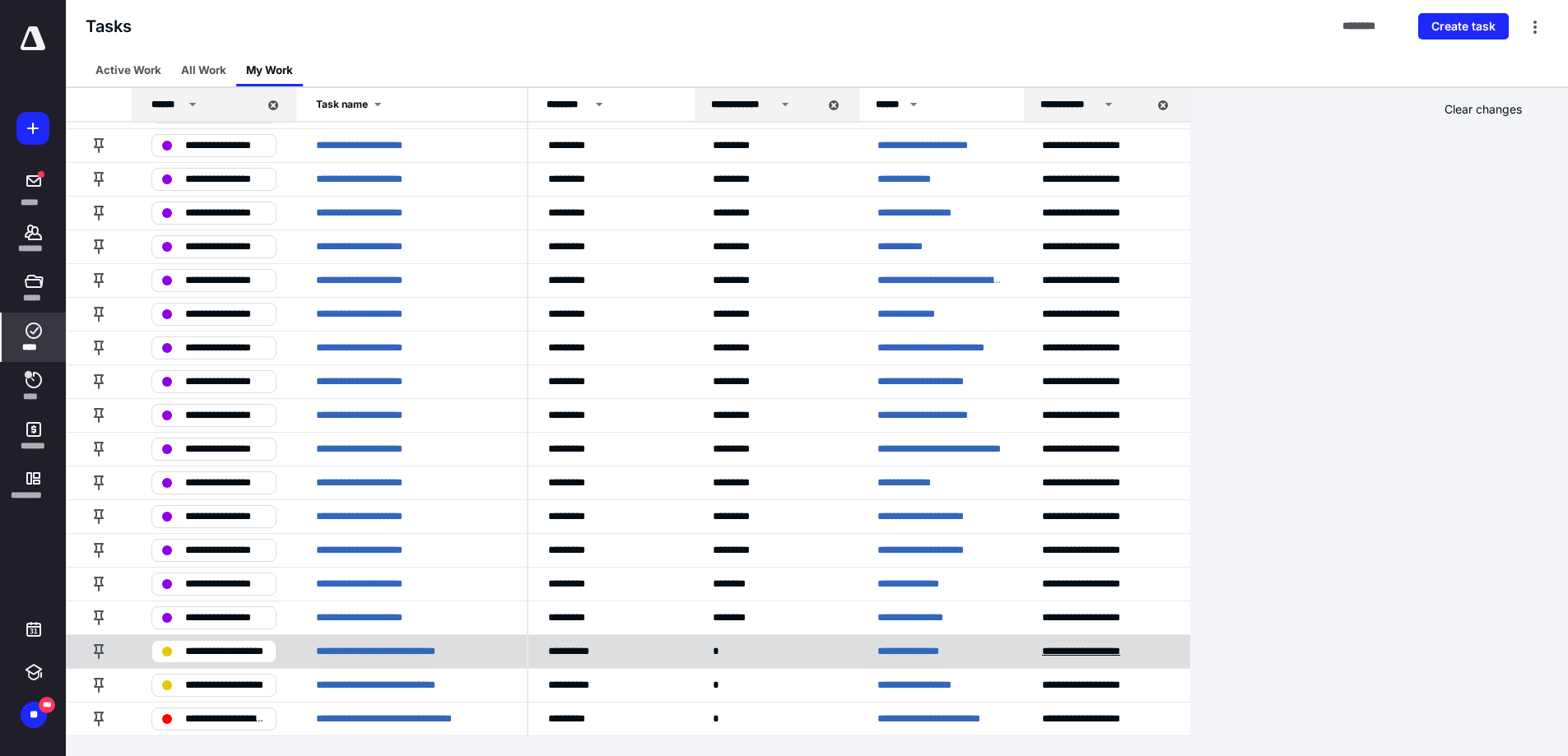 click on "**********" at bounding box center [1095, 652] 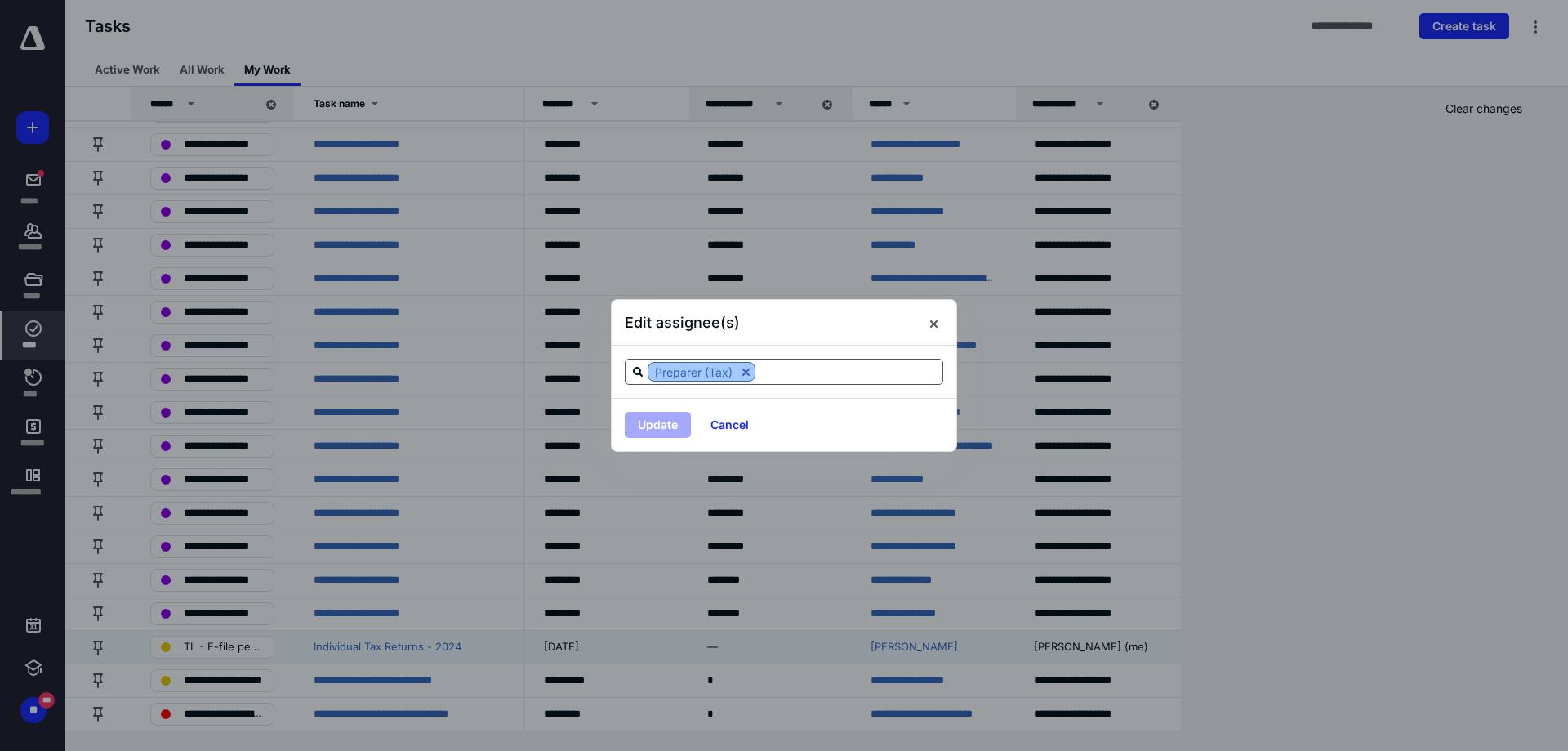 click at bounding box center (746, 372) 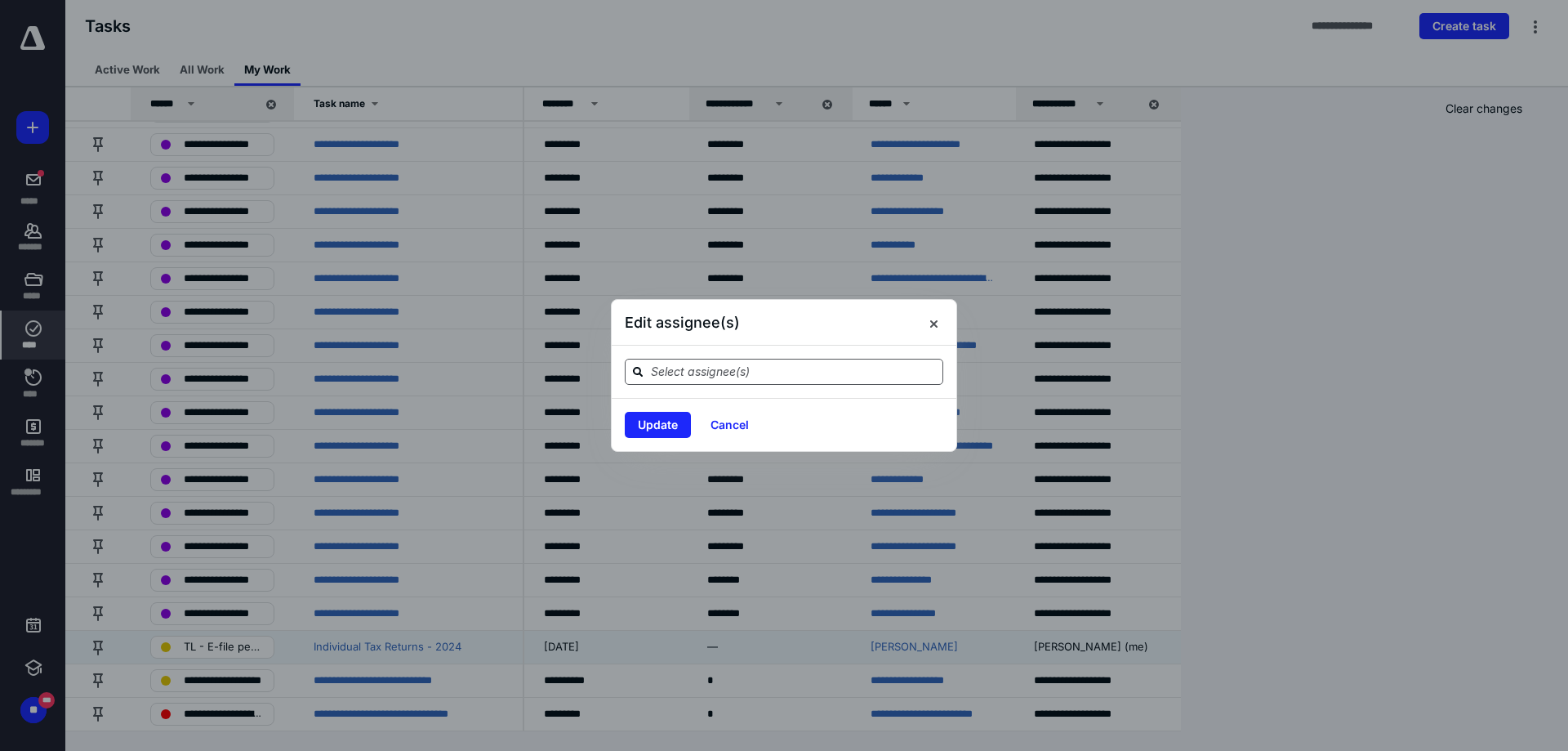 click at bounding box center [794, 371] 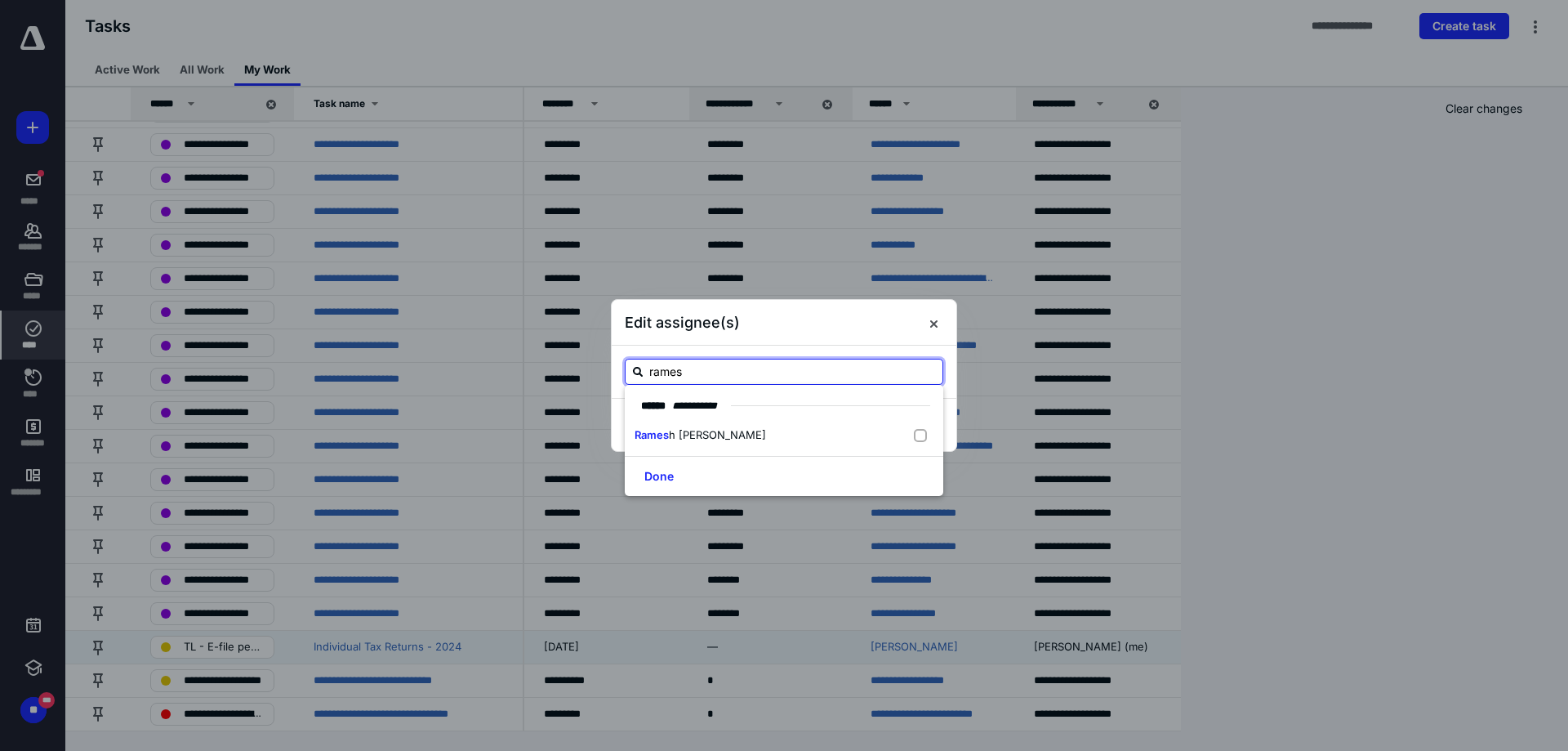 type on "ramesh" 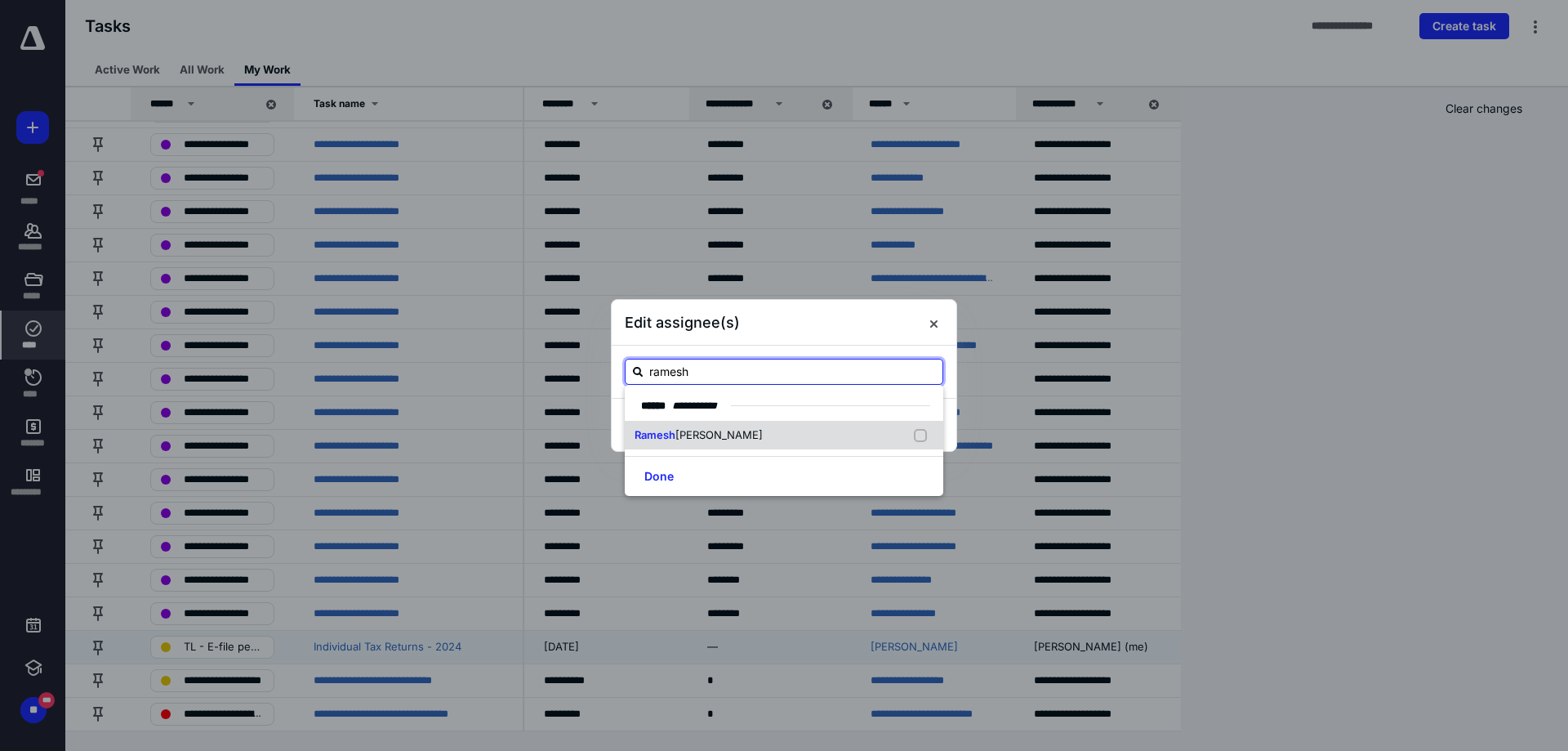 click on "[PERSON_NAME]" at bounding box center (719, 435) 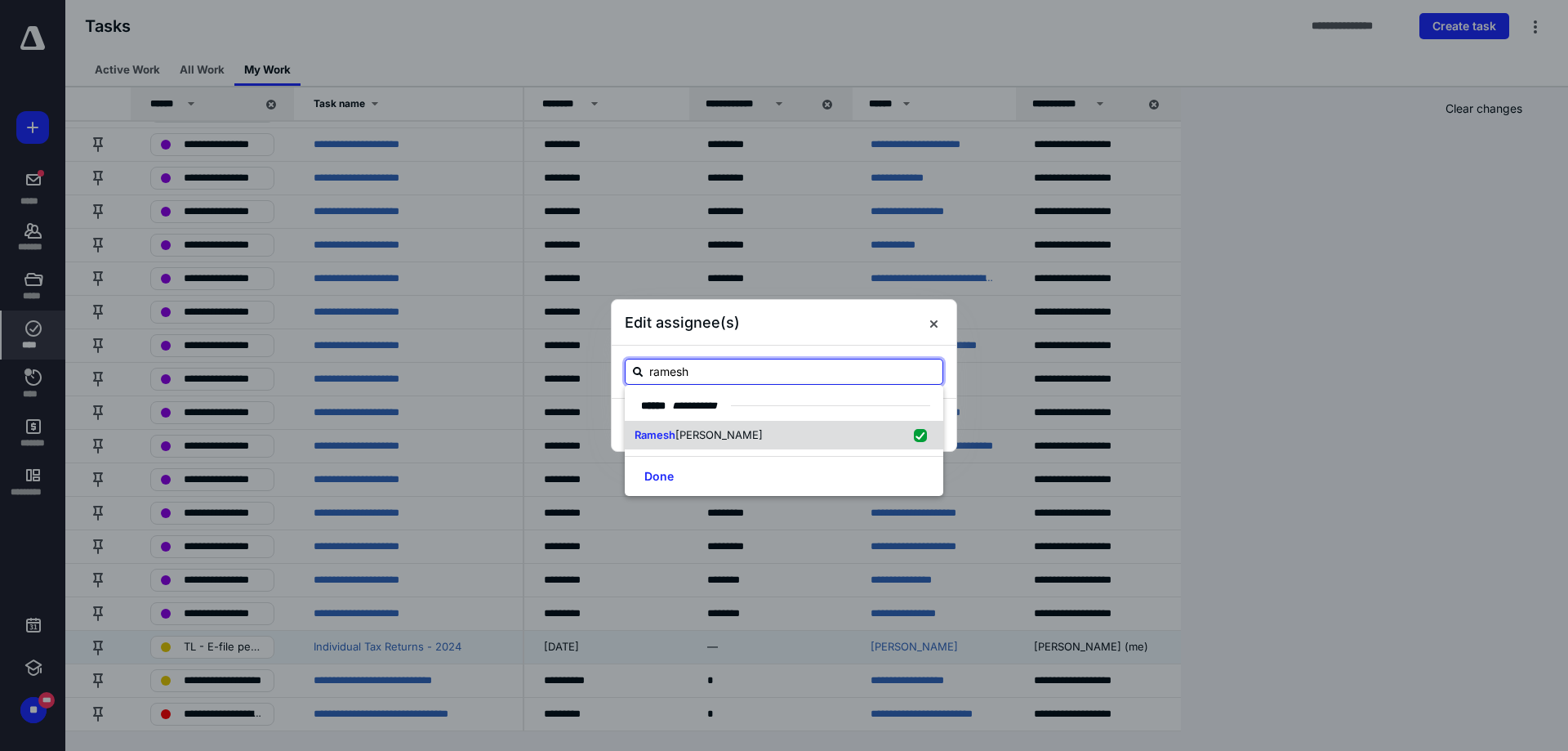 checkbox on "true" 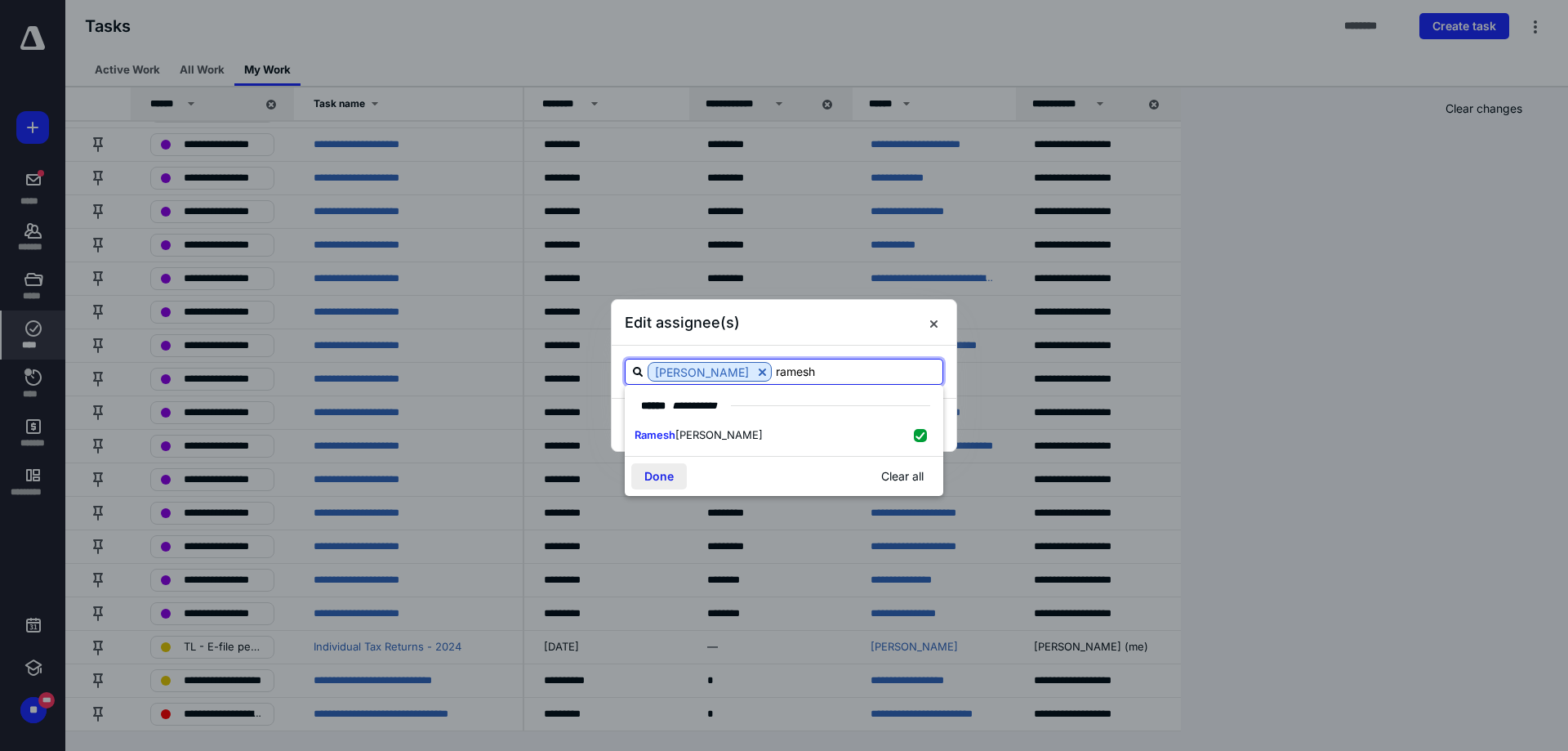 type on "ramesh" 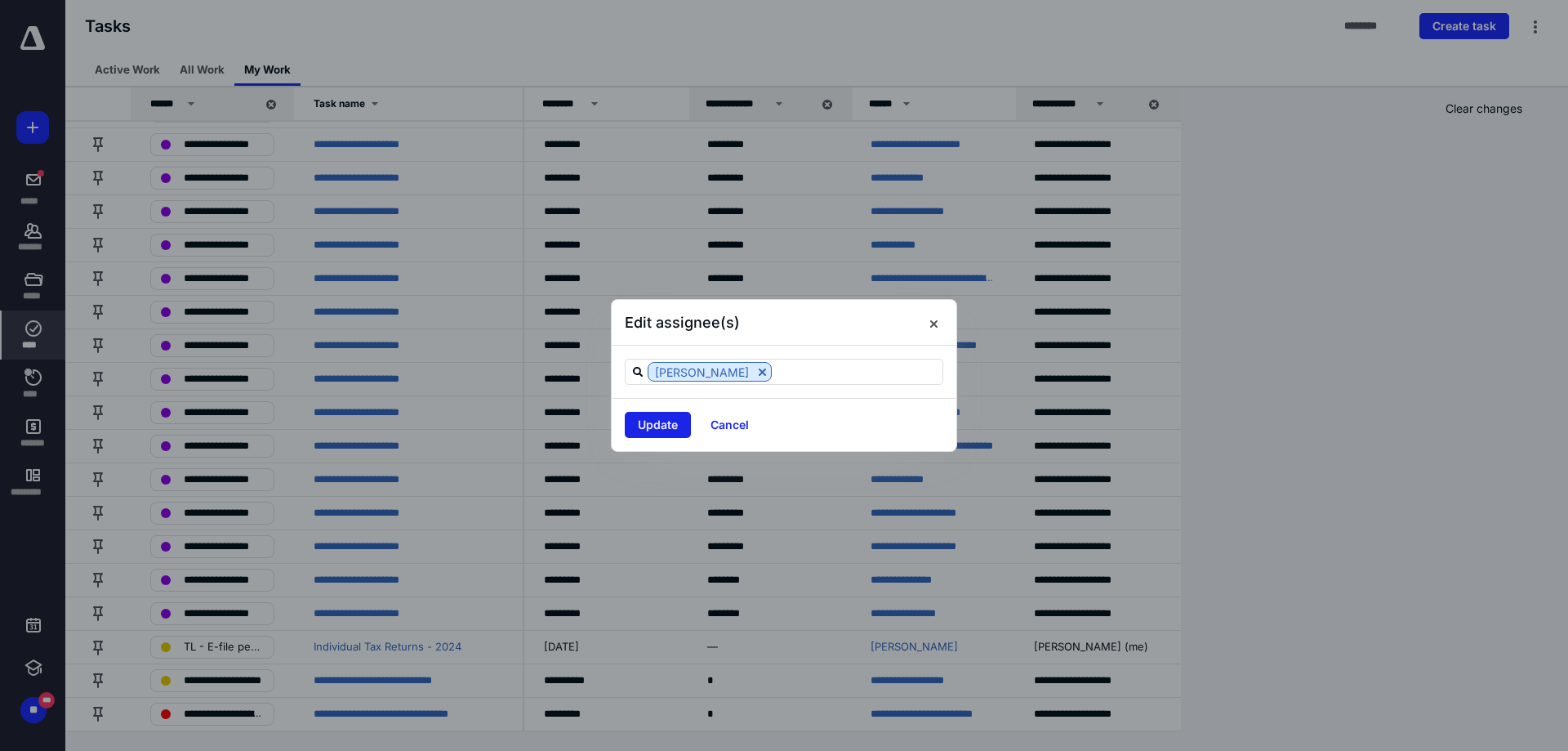 click on "Update" at bounding box center (657, 425) 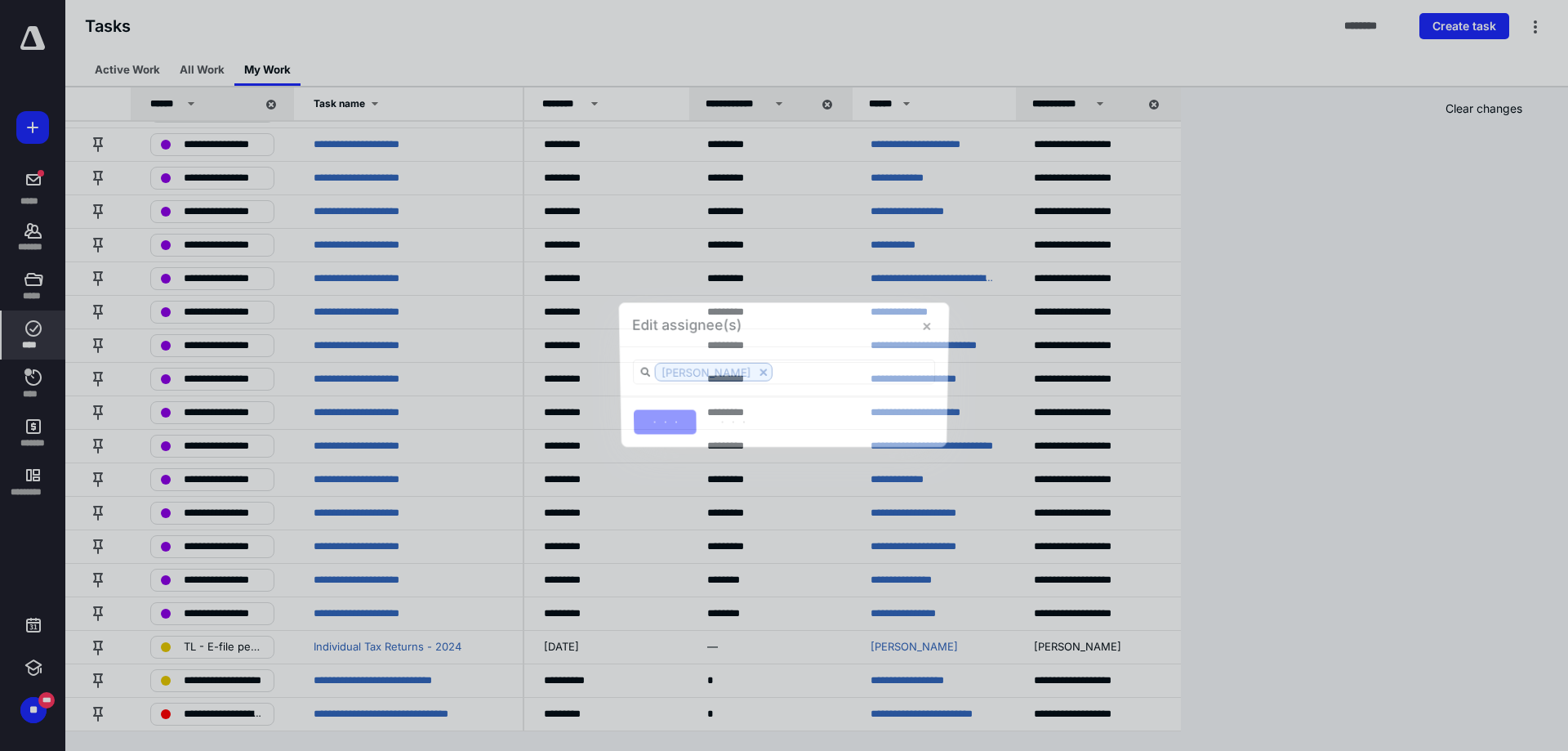 scroll, scrollTop: 1979, scrollLeft: 0, axis: vertical 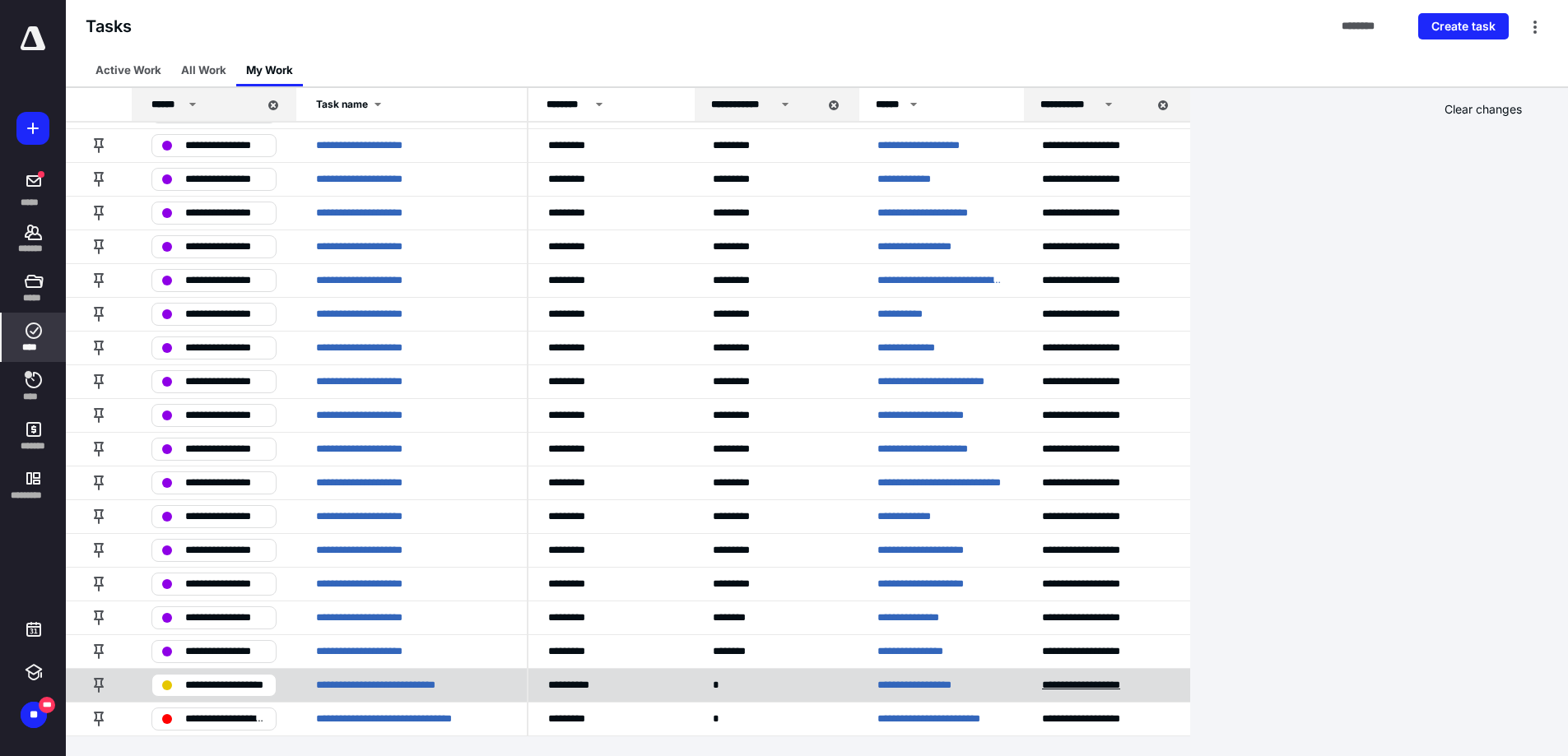 click on "**********" at bounding box center [1095, 685] 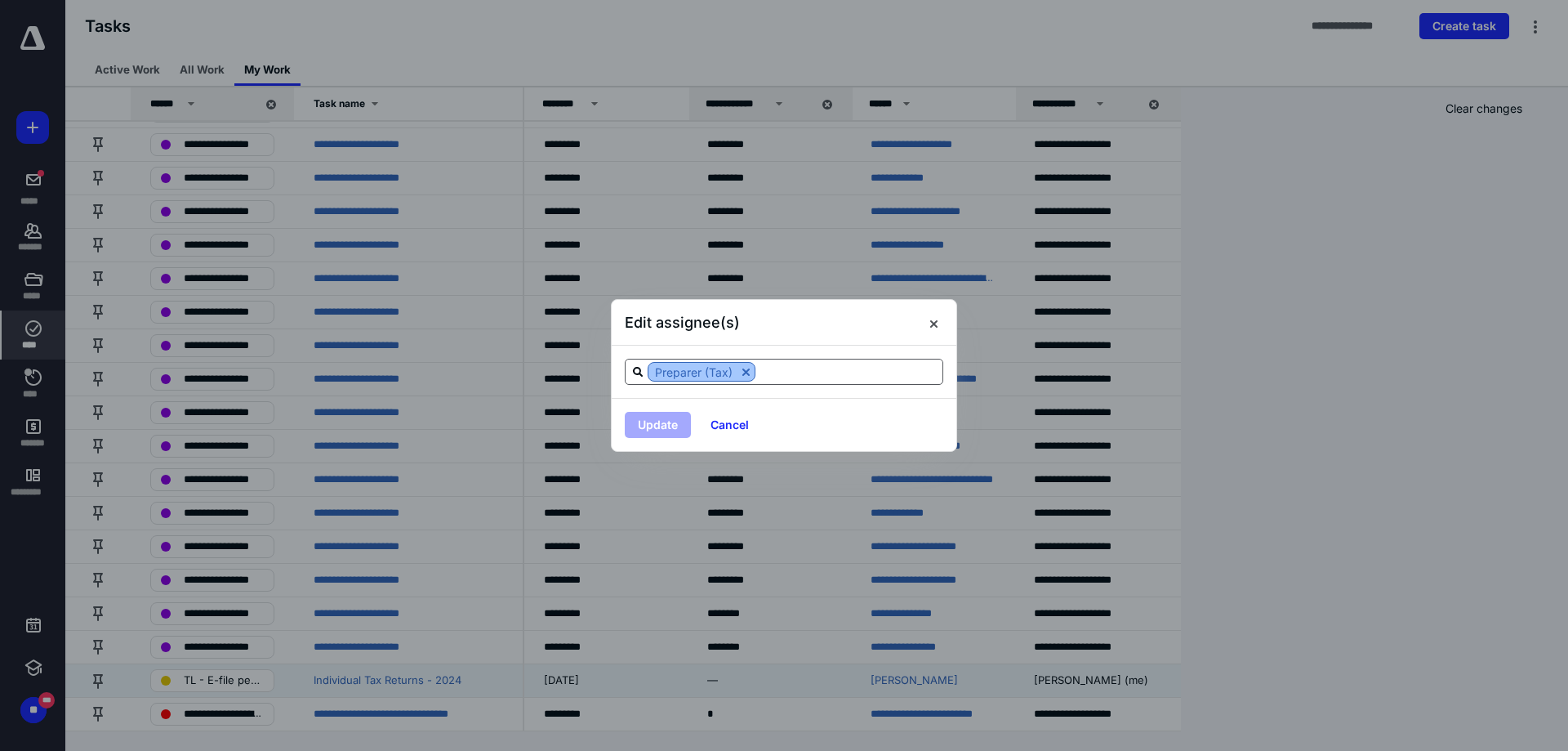click at bounding box center [746, 372] 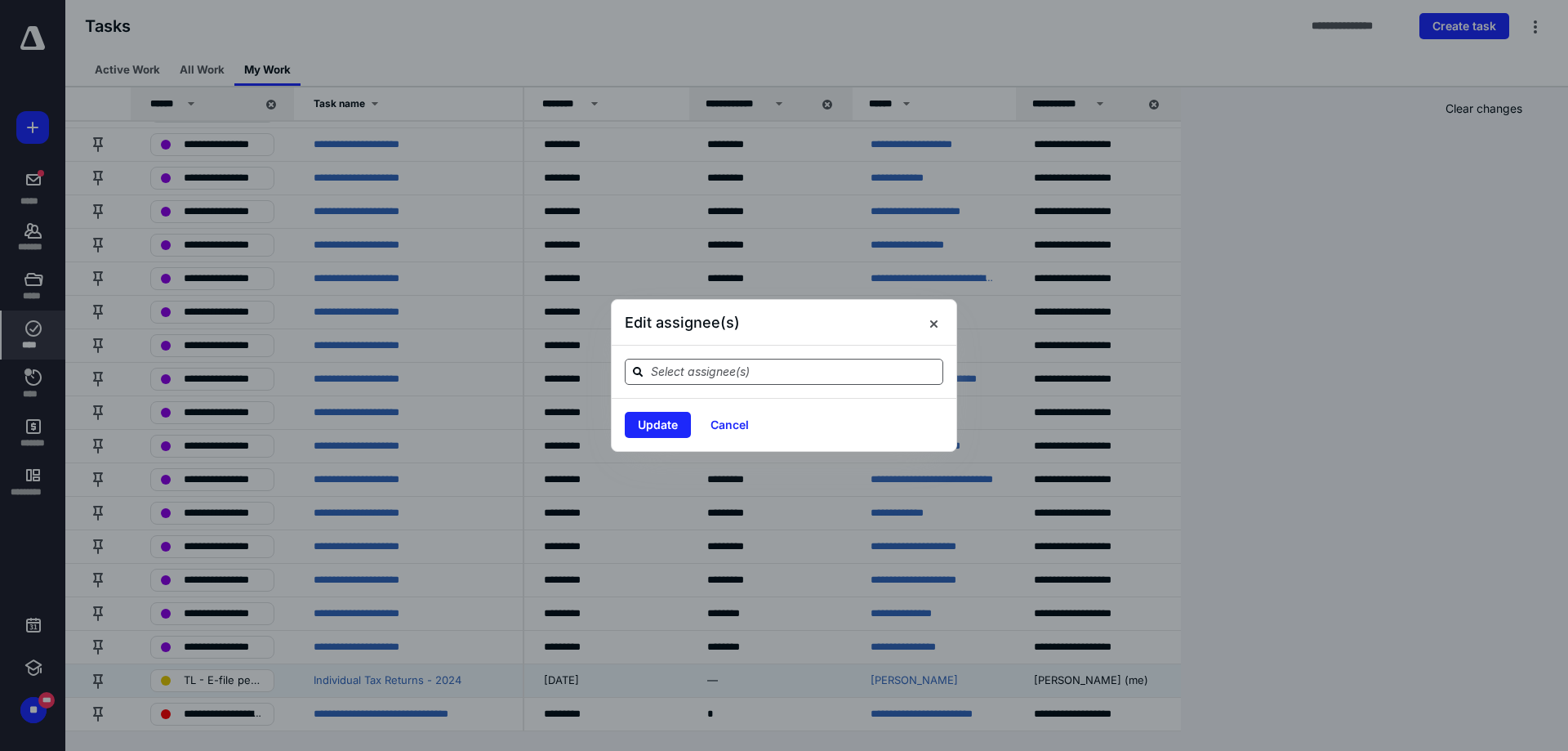 click at bounding box center (794, 371) 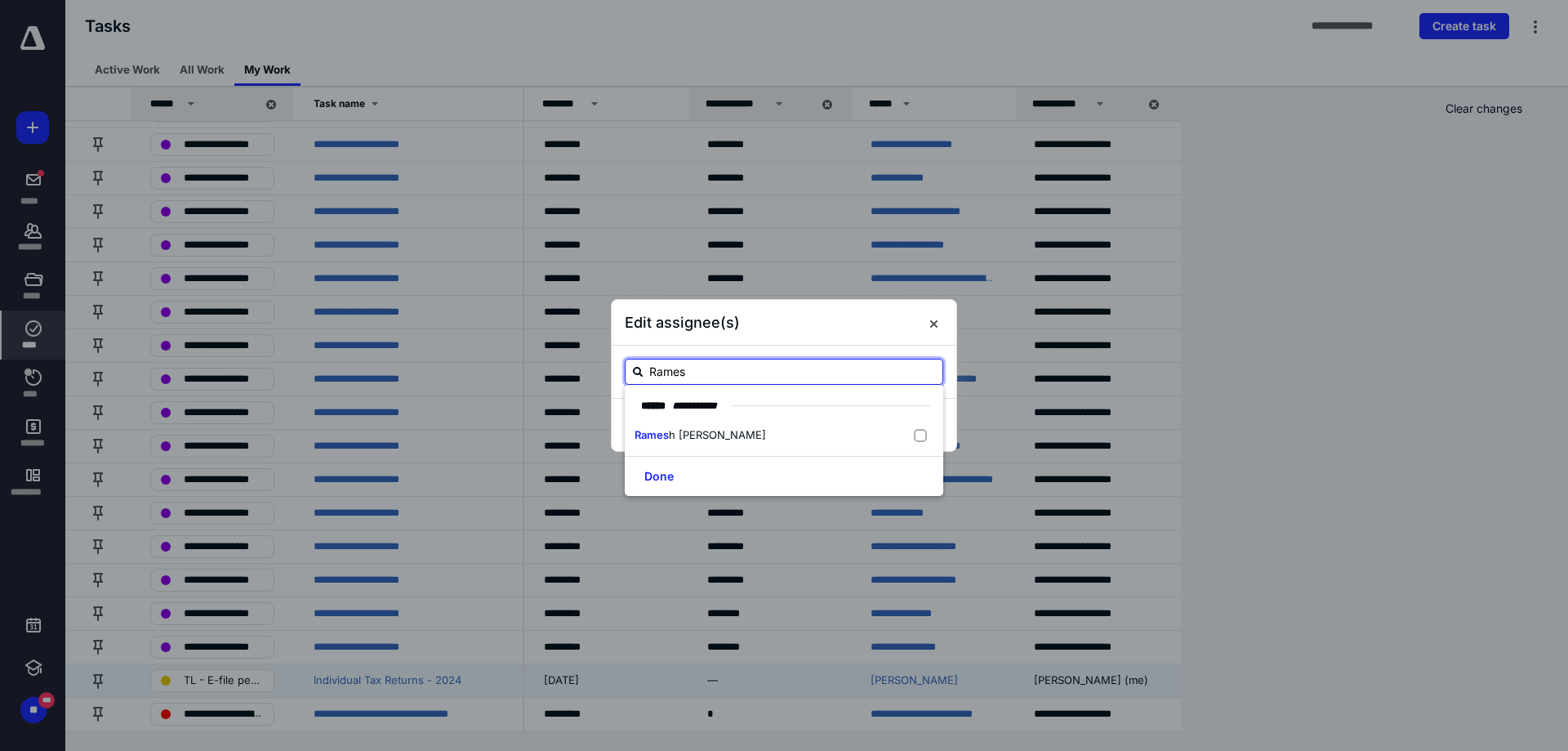 type on "Ramesh" 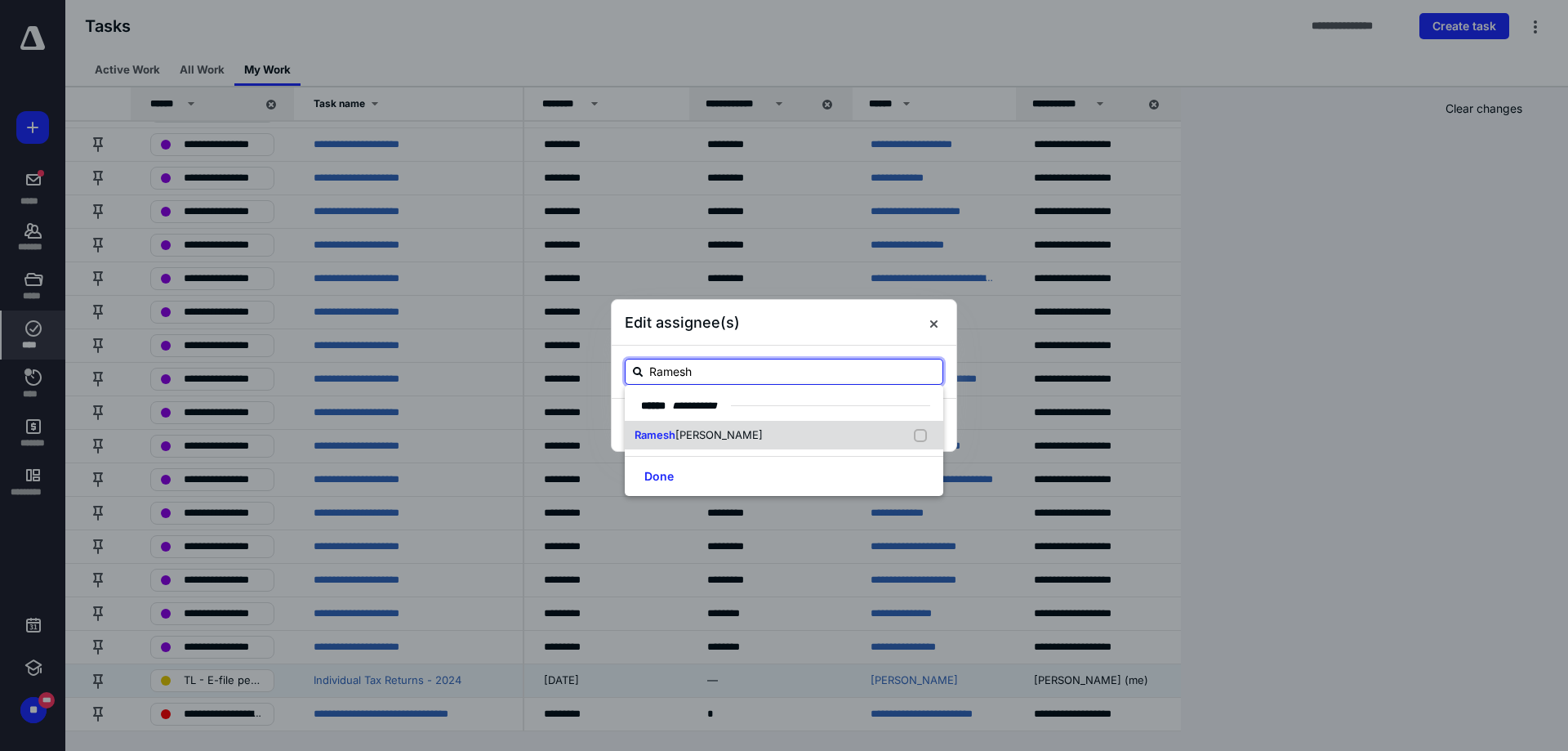 click on "[PERSON_NAME]" at bounding box center (784, 436) 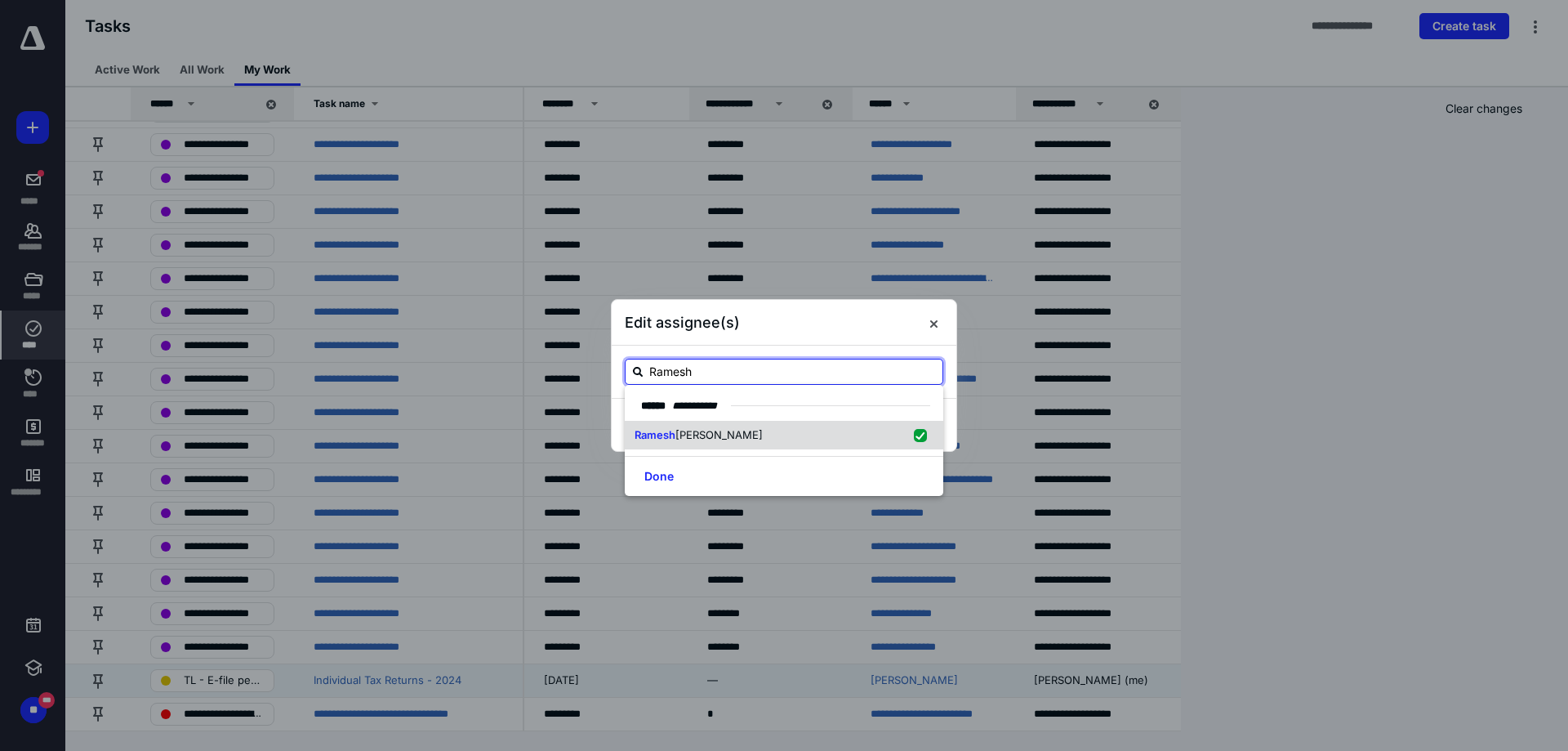 checkbox on "true" 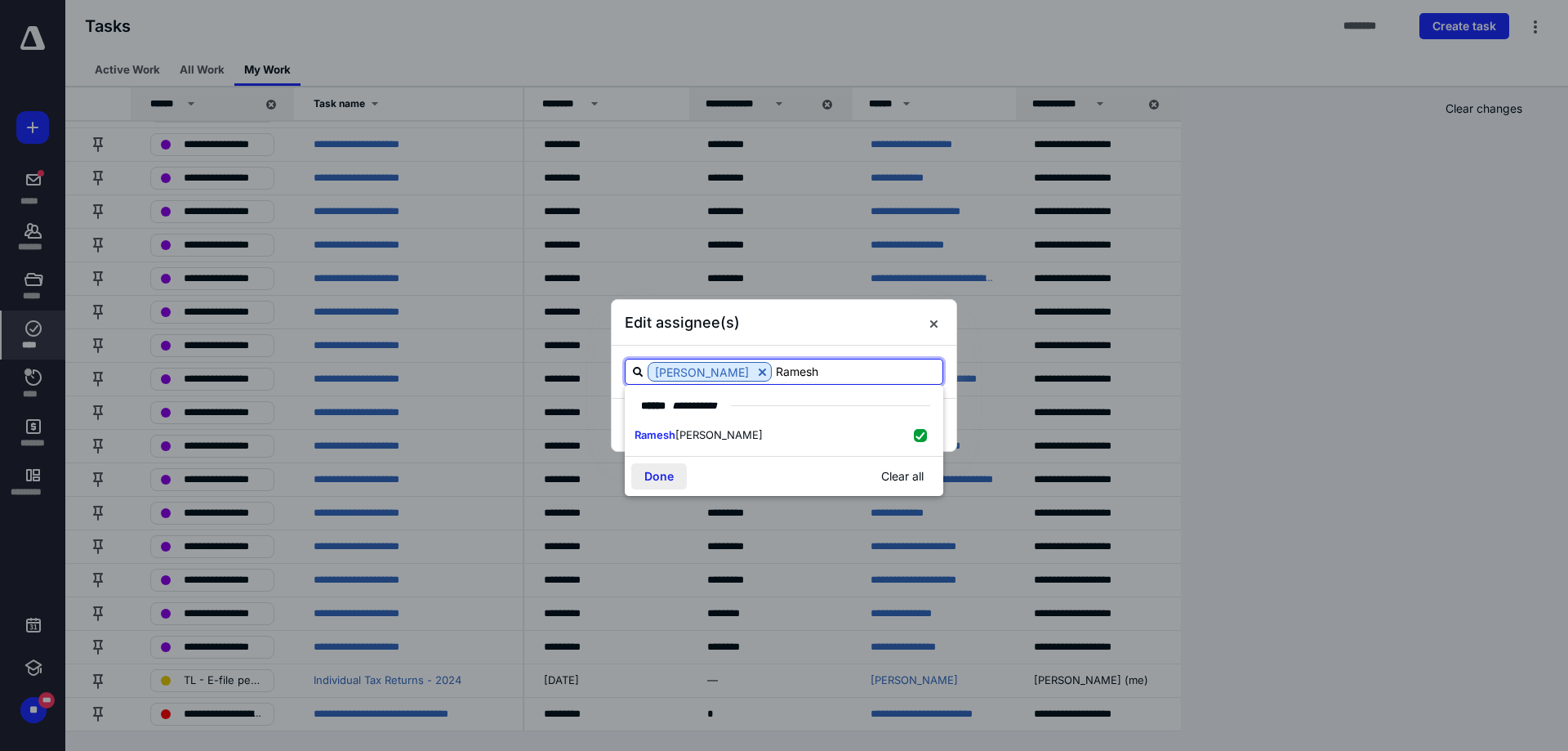 type on "Ramesh" 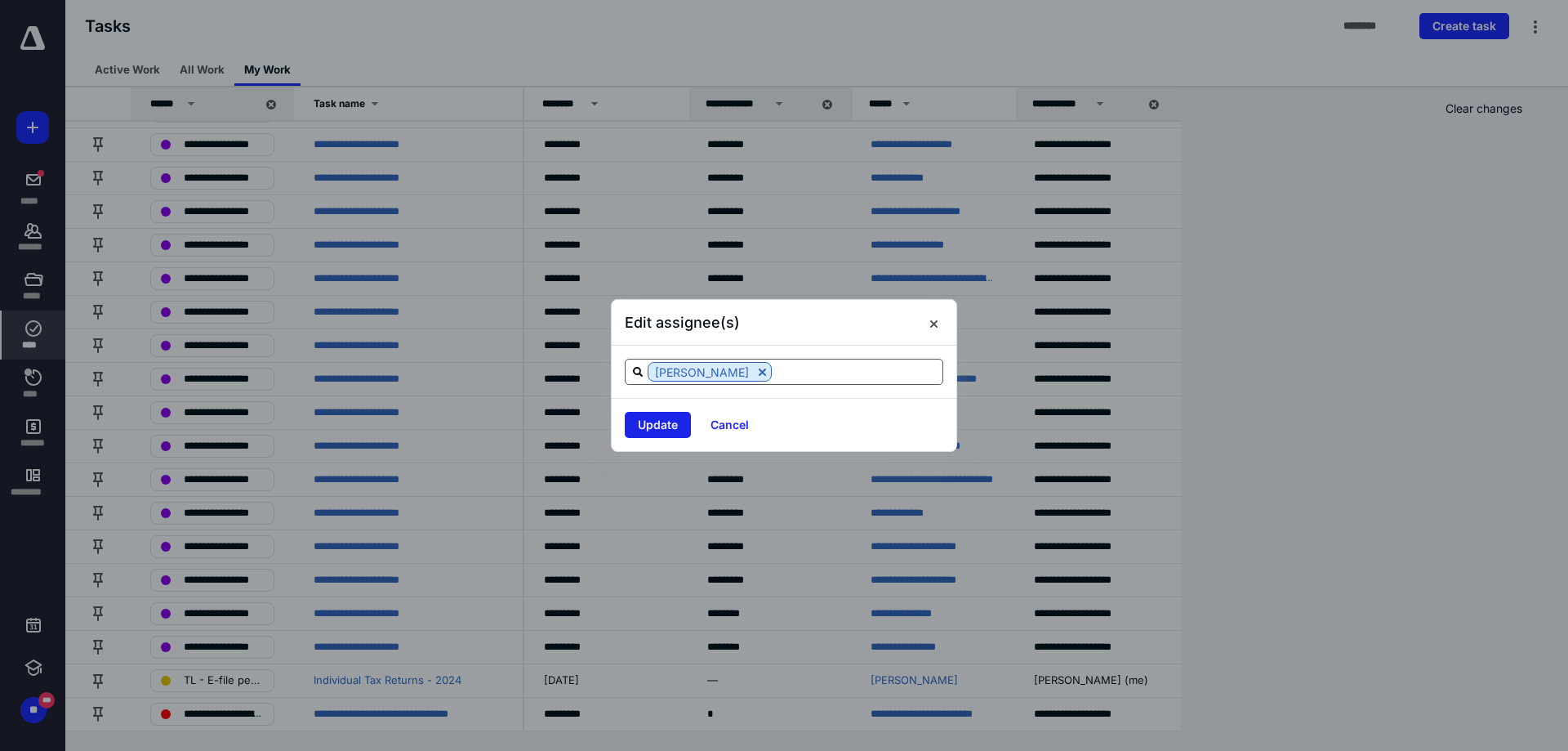 click on "Update" at bounding box center [657, 425] 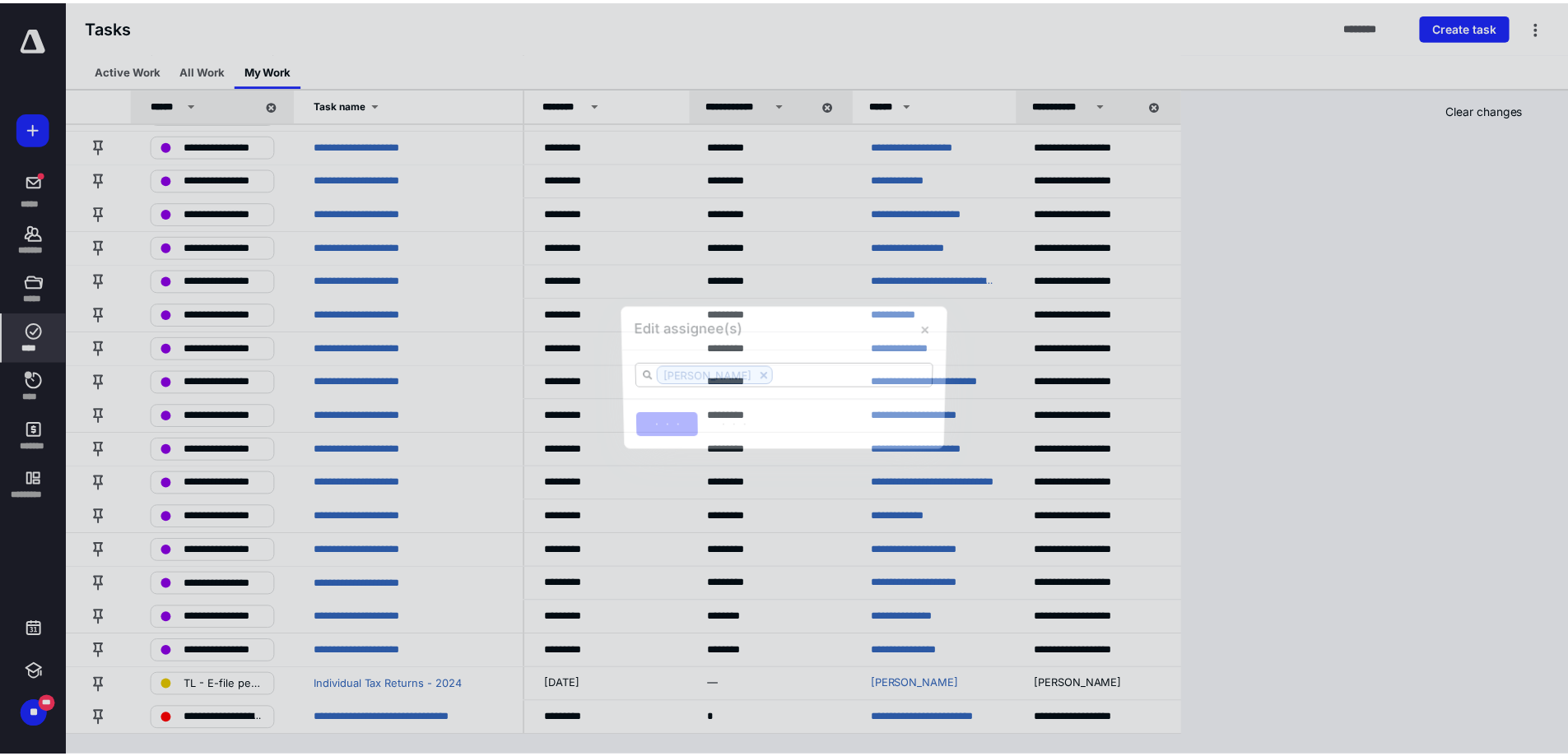 scroll, scrollTop: 1959, scrollLeft: 0, axis: vertical 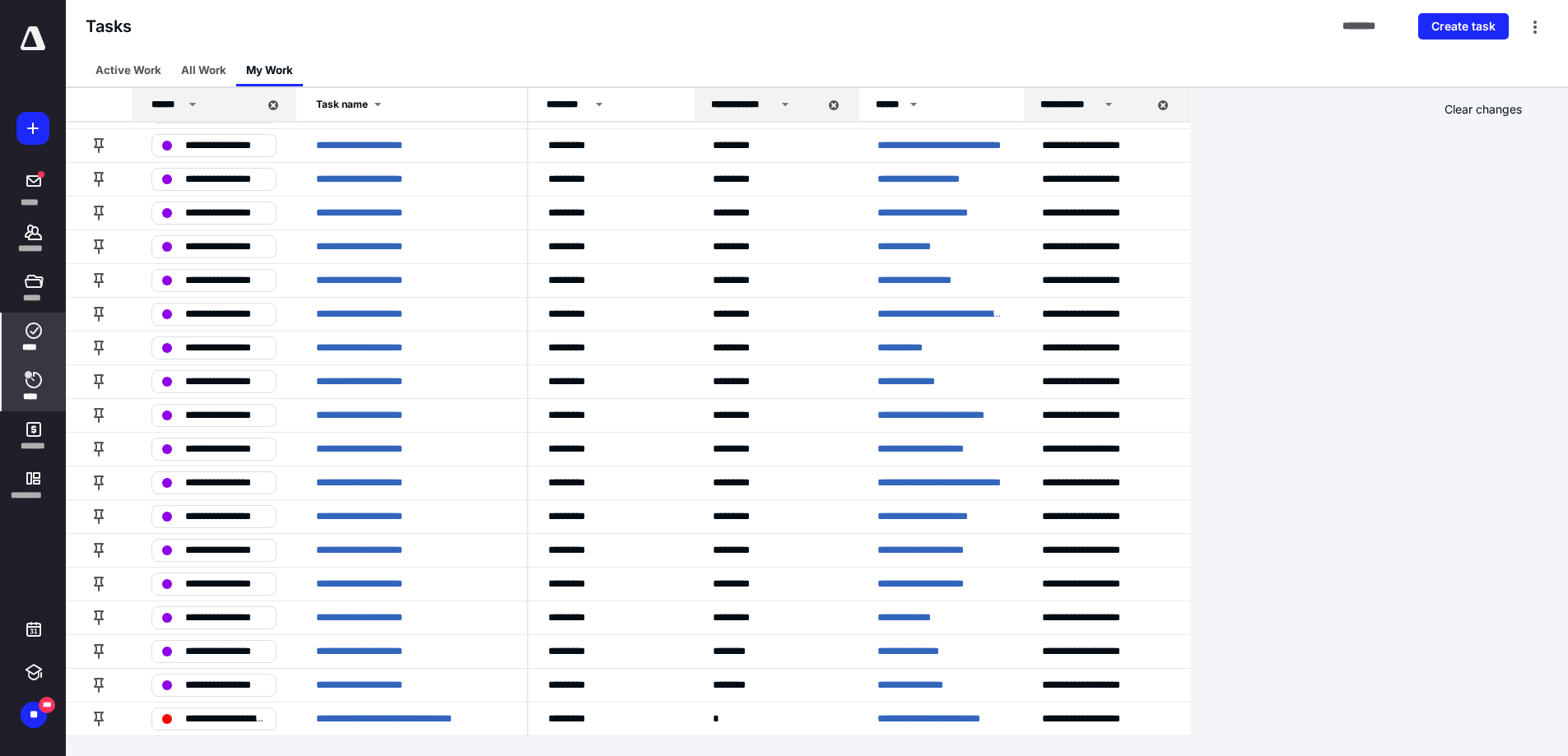 click on "****" at bounding box center [34, 387] 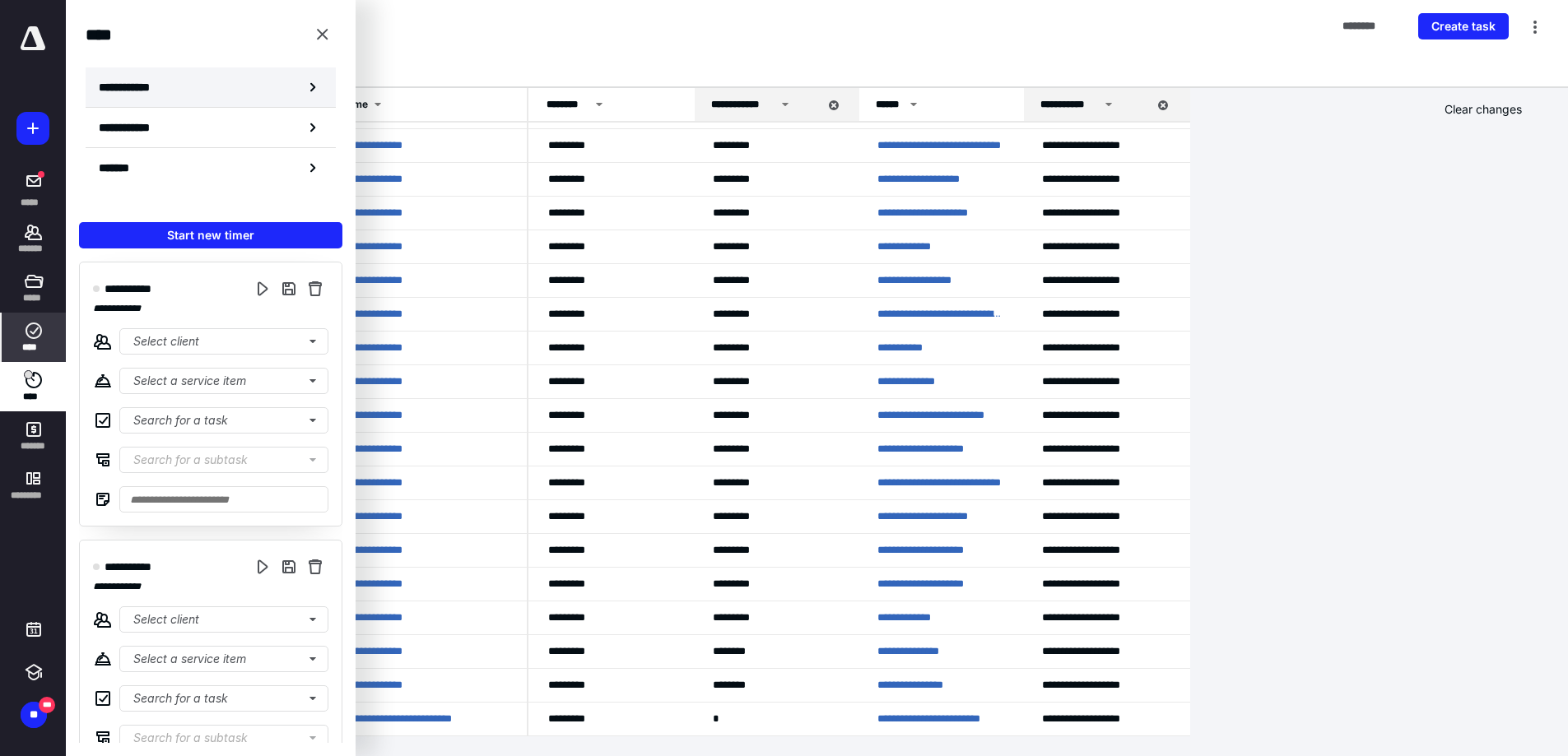 click on "**********" at bounding box center (133, 87) 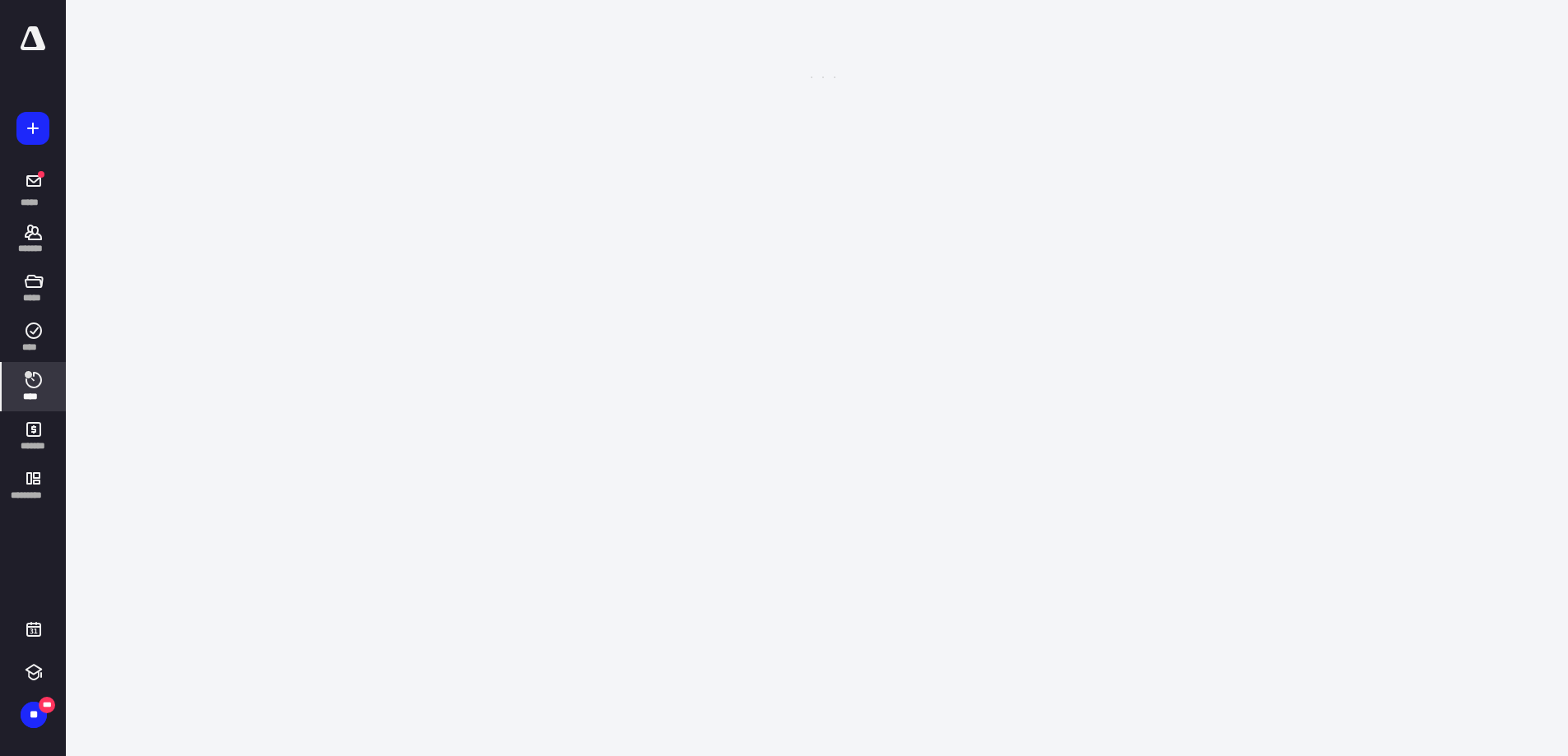 scroll, scrollTop: 0, scrollLeft: 0, axis: both 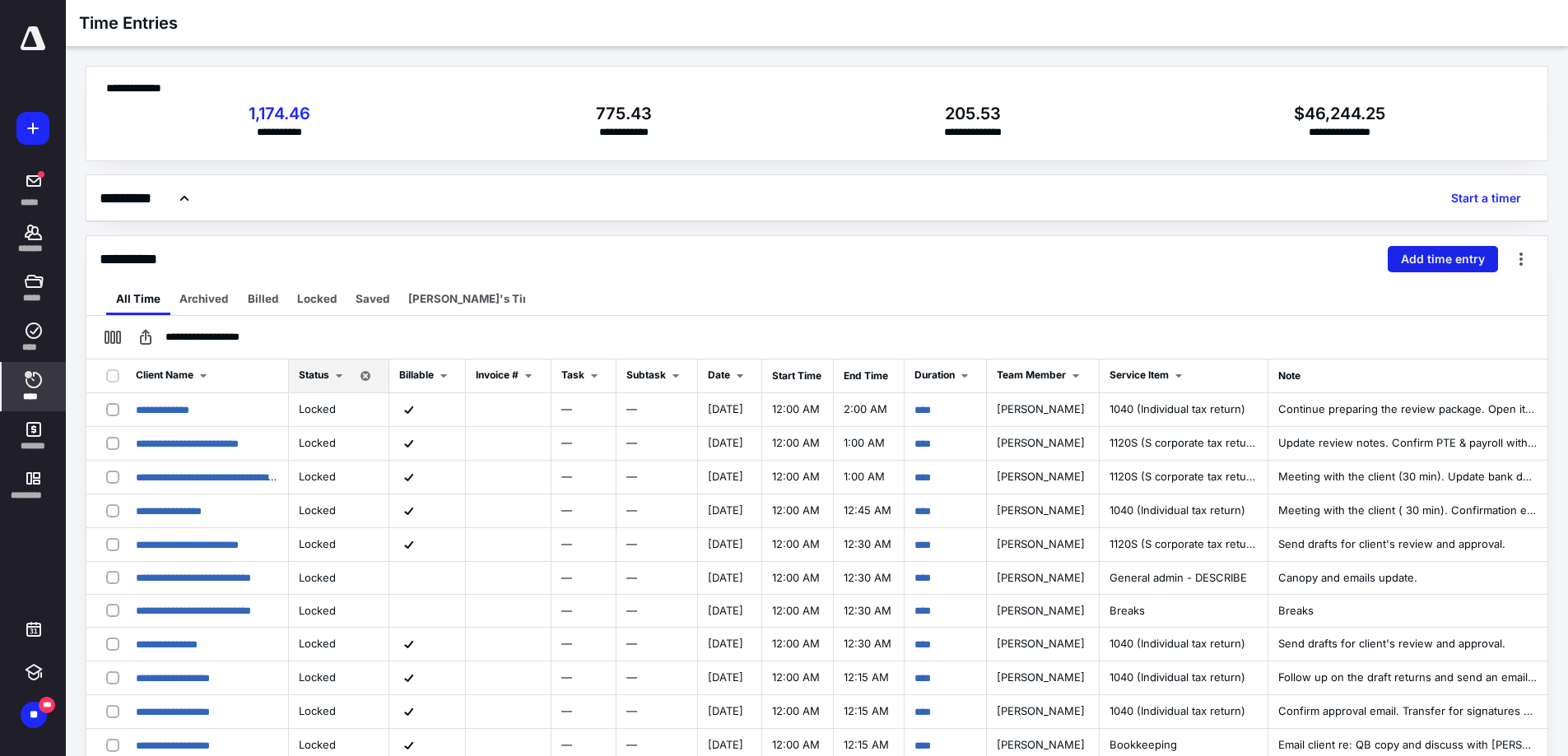 click on "Add time entry" at bounding box center (1443, 259) 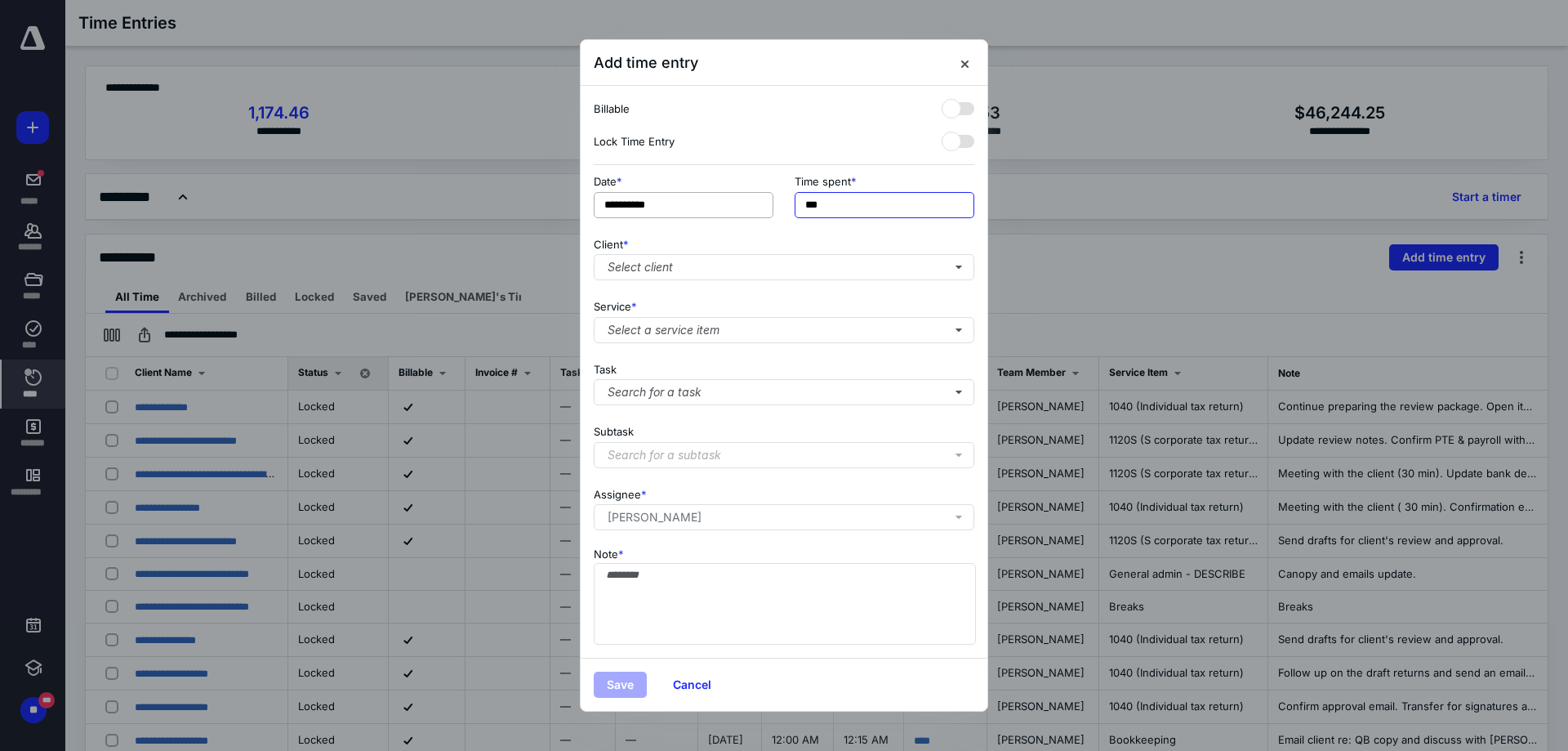 drag, startPoint x: 836, startPoint y: 208, endPoint x: 756, endPoint y: 212, distance: 80.0999 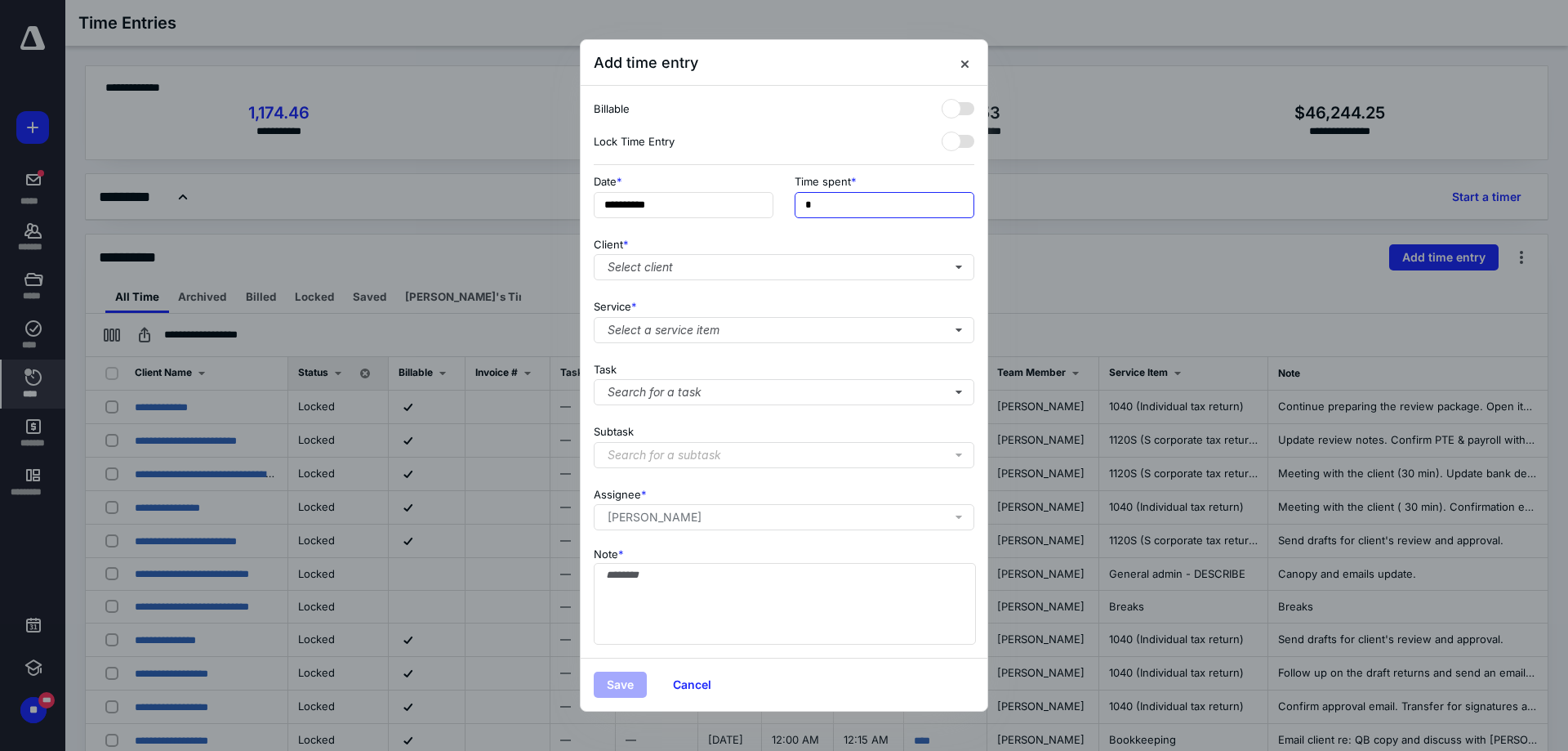 type on "**" 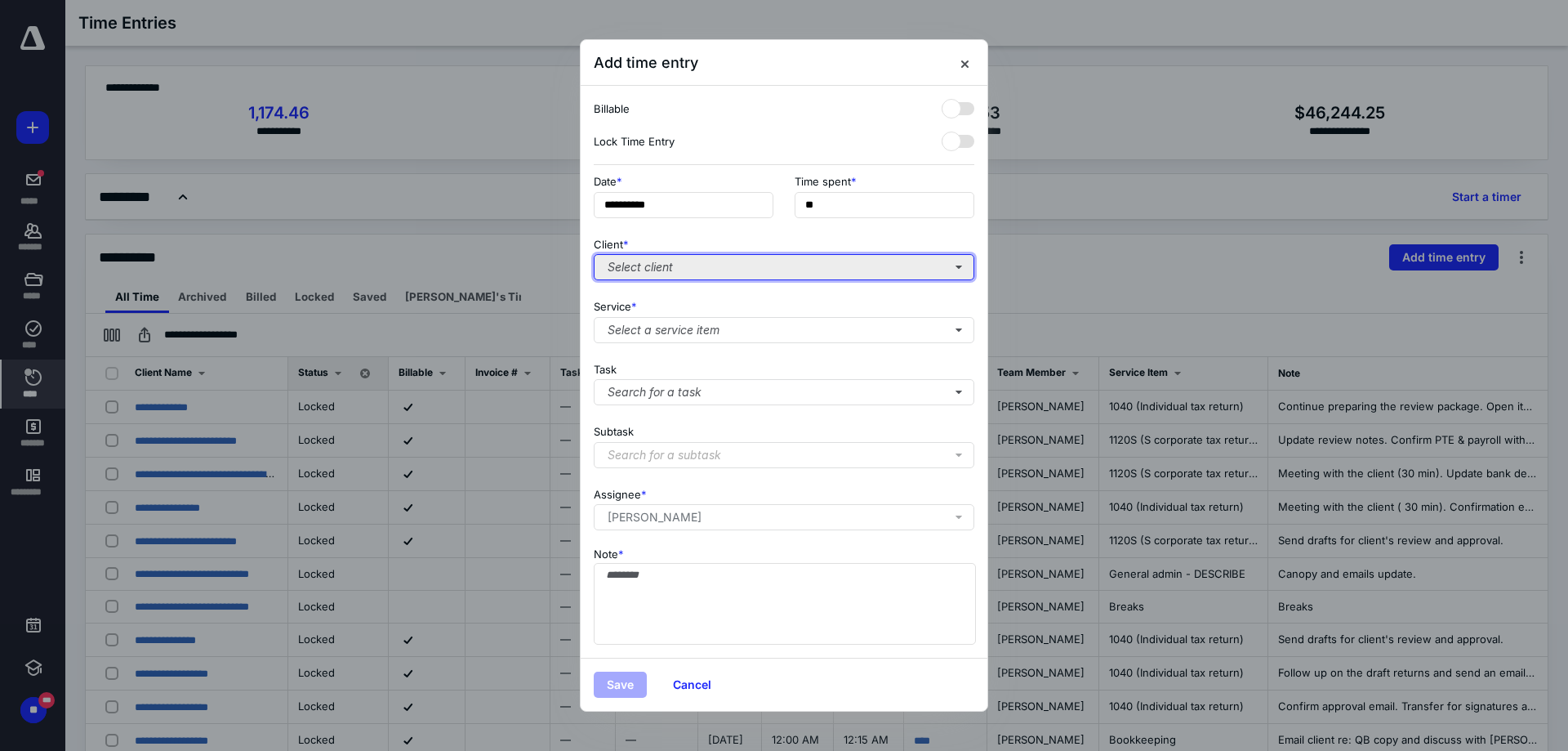 click on "Select client" at bounding box center [784, 267] 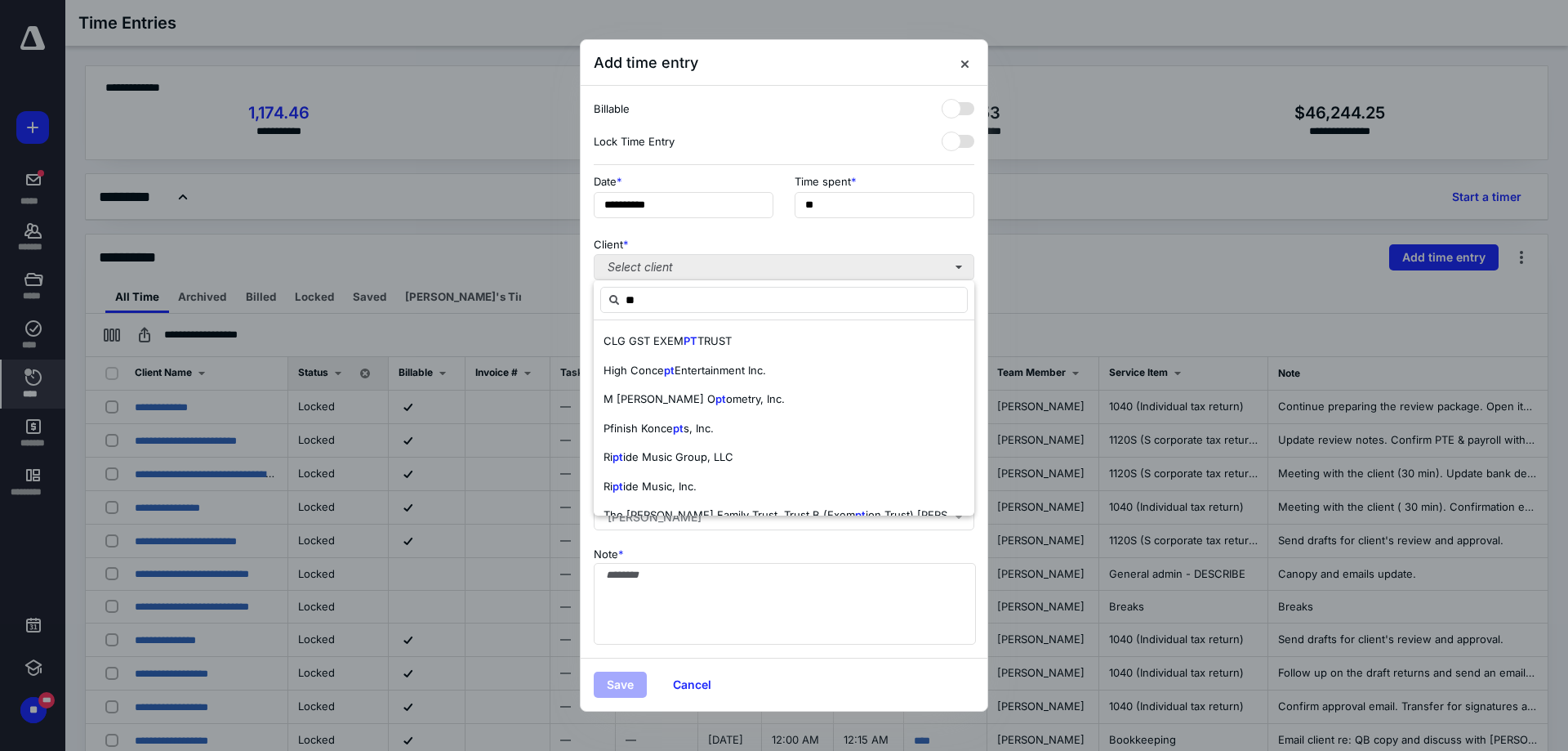 type on "*" 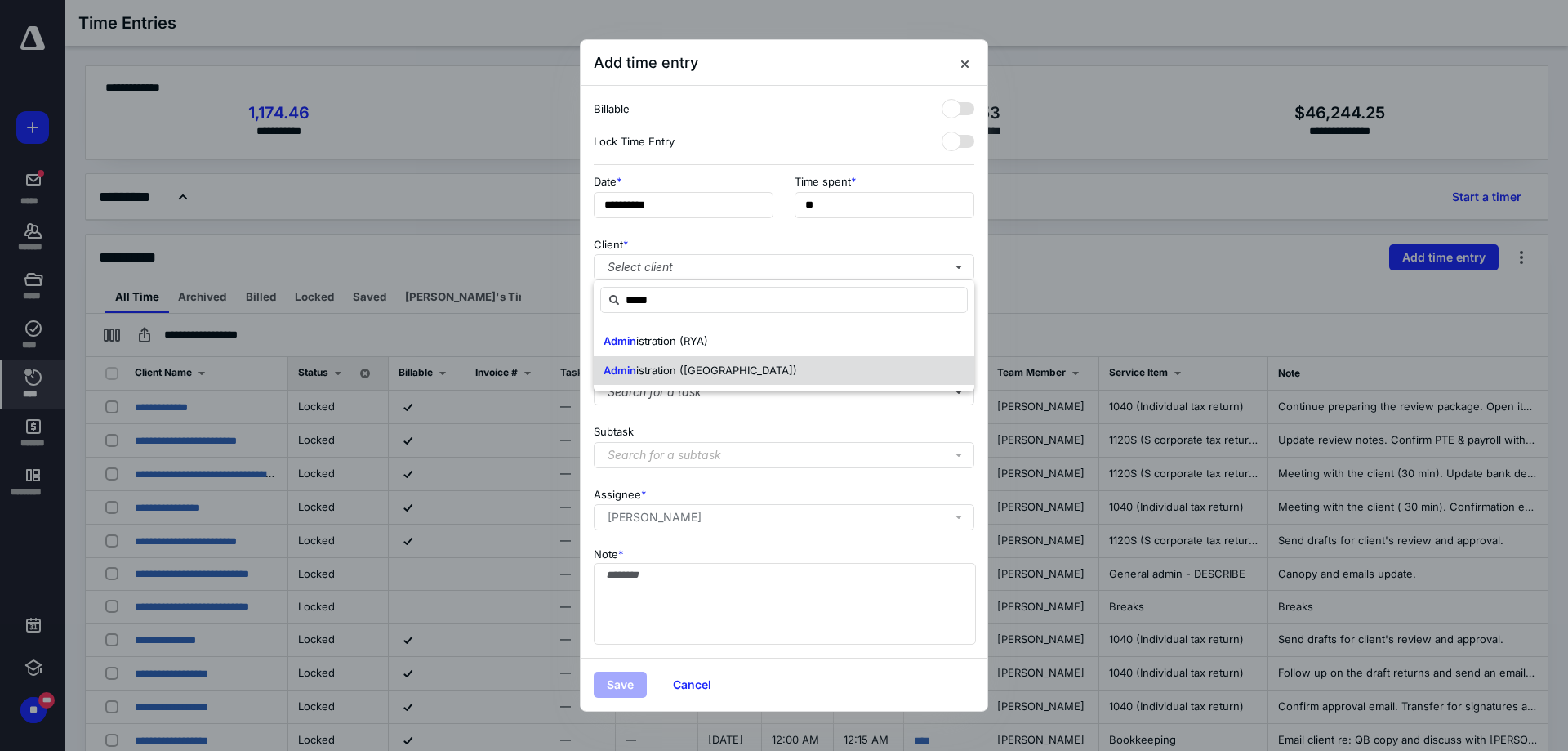 click on "istration ([GEOGRAPHIC_DATA])" at bounding box center (716, 370) 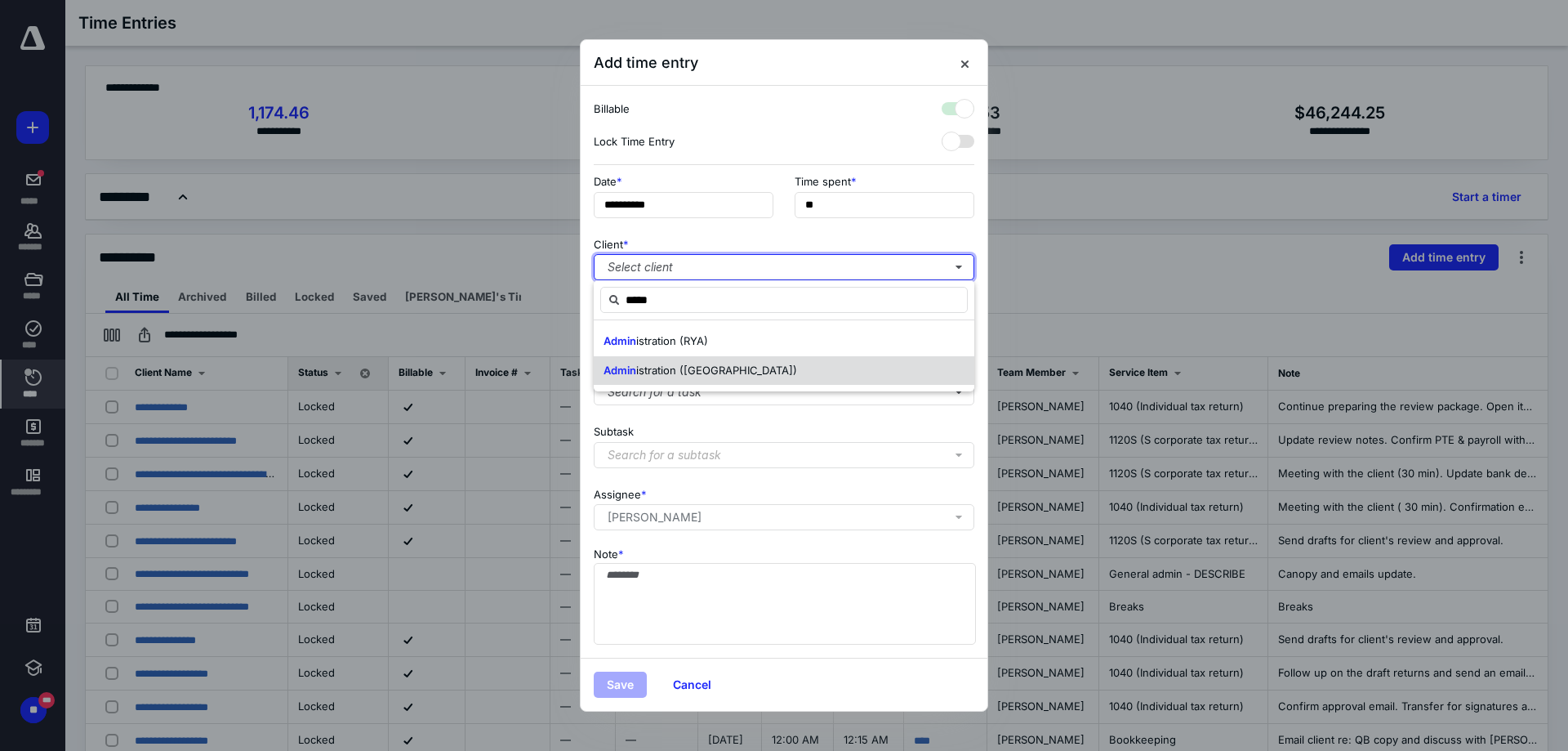 checkbox on "true" 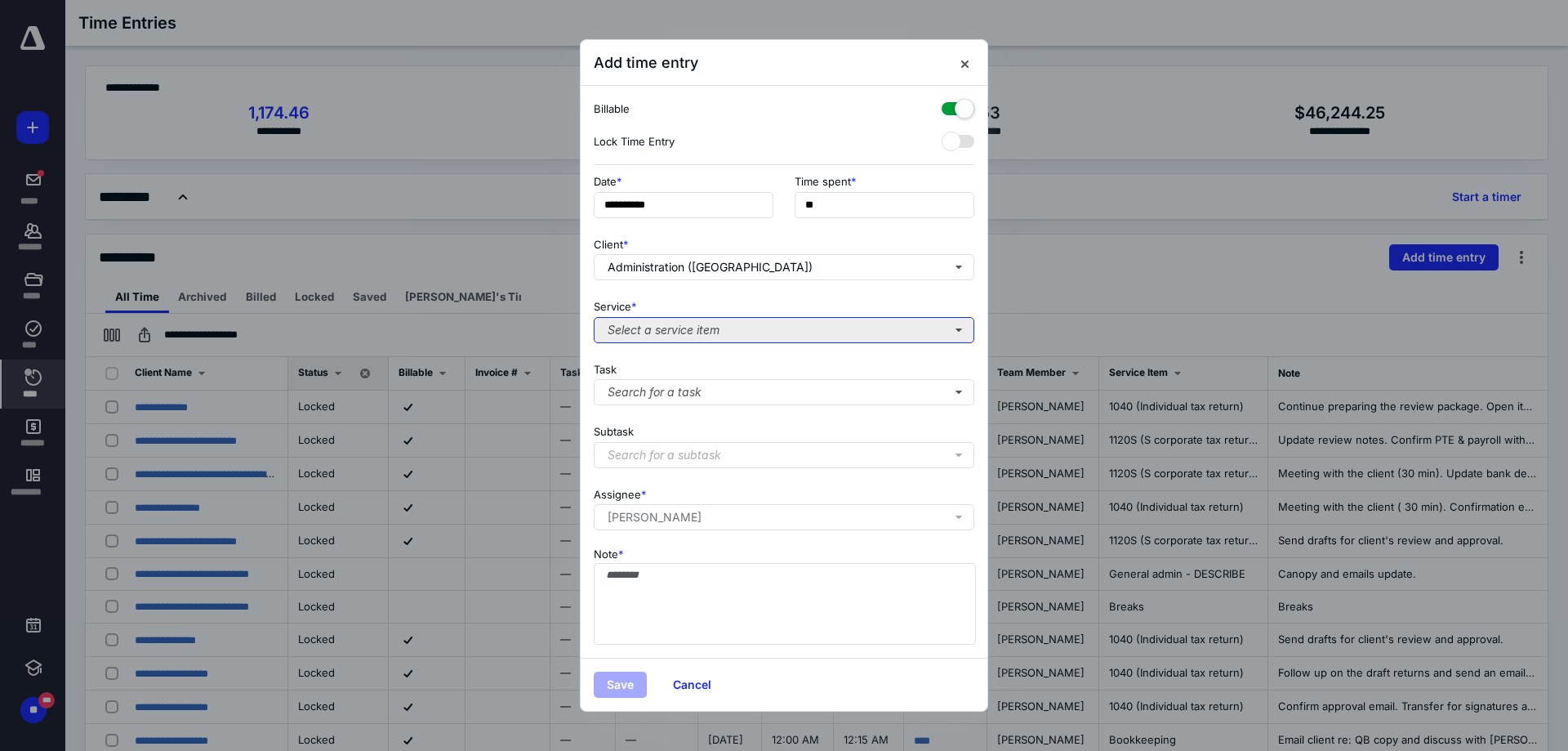 click on "Select a service item" at bounding box center (784, 330) 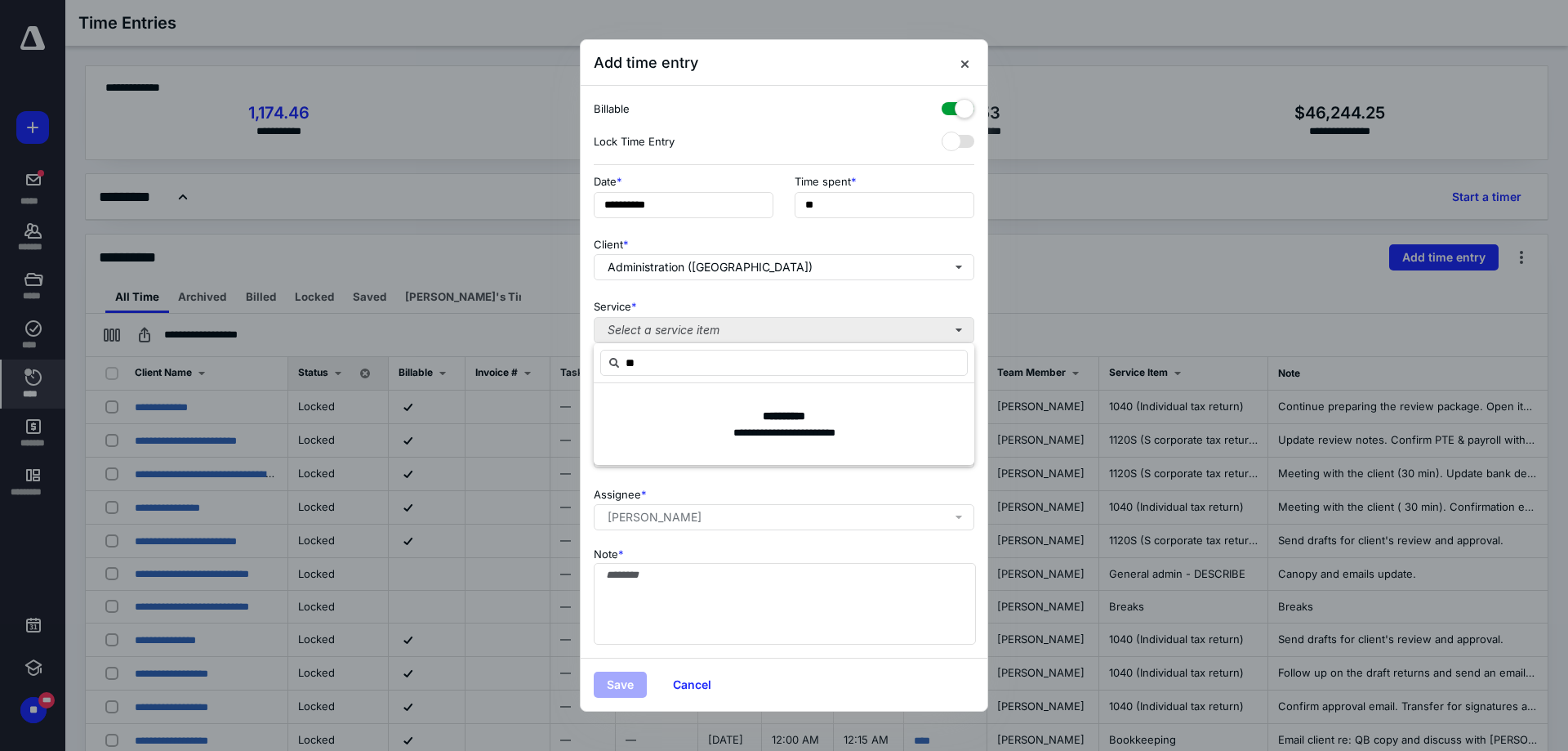 type on "*" 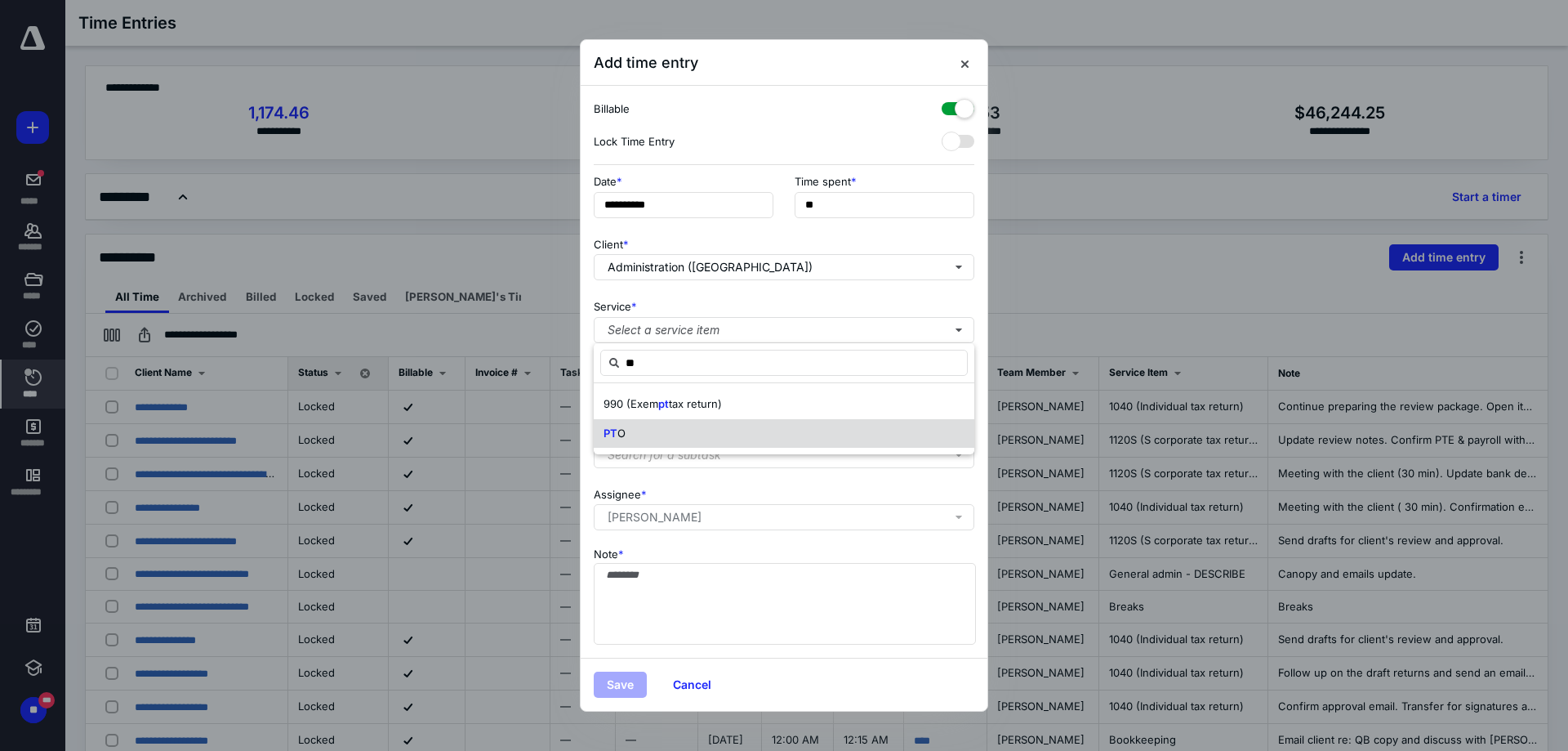 click on "PT" at bounding box center (610, 433) 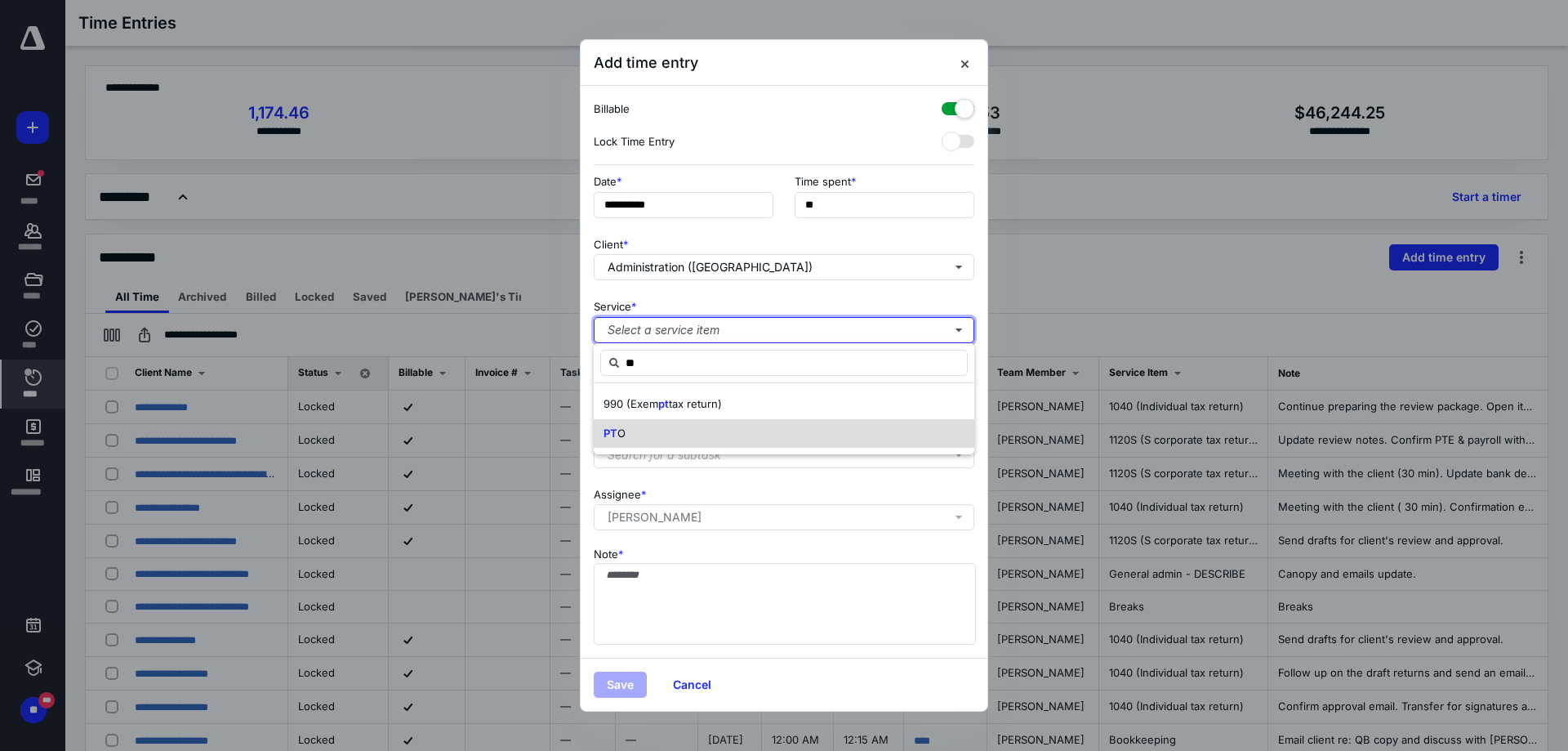 type 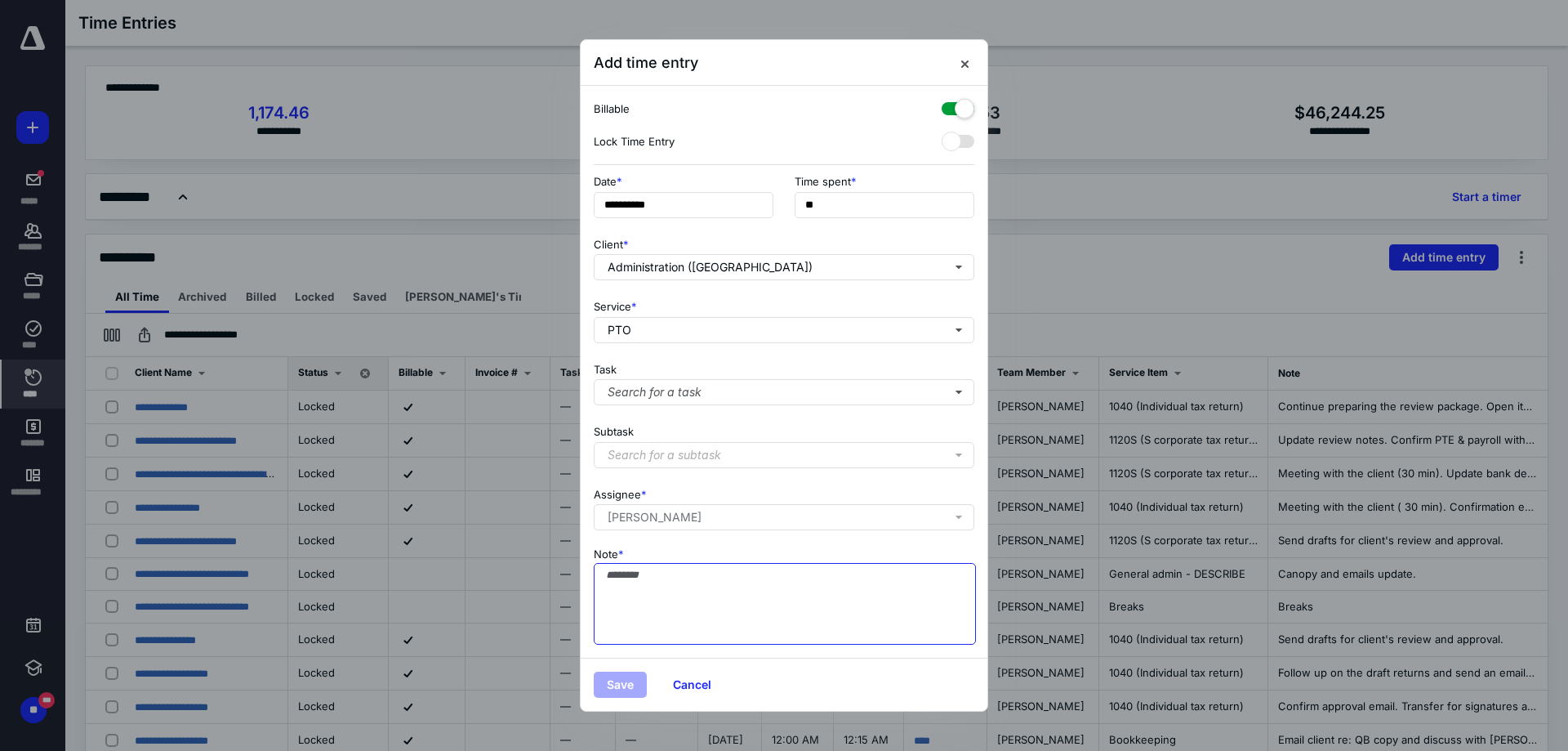 click on "Note *" at bounding box center [785, 604] 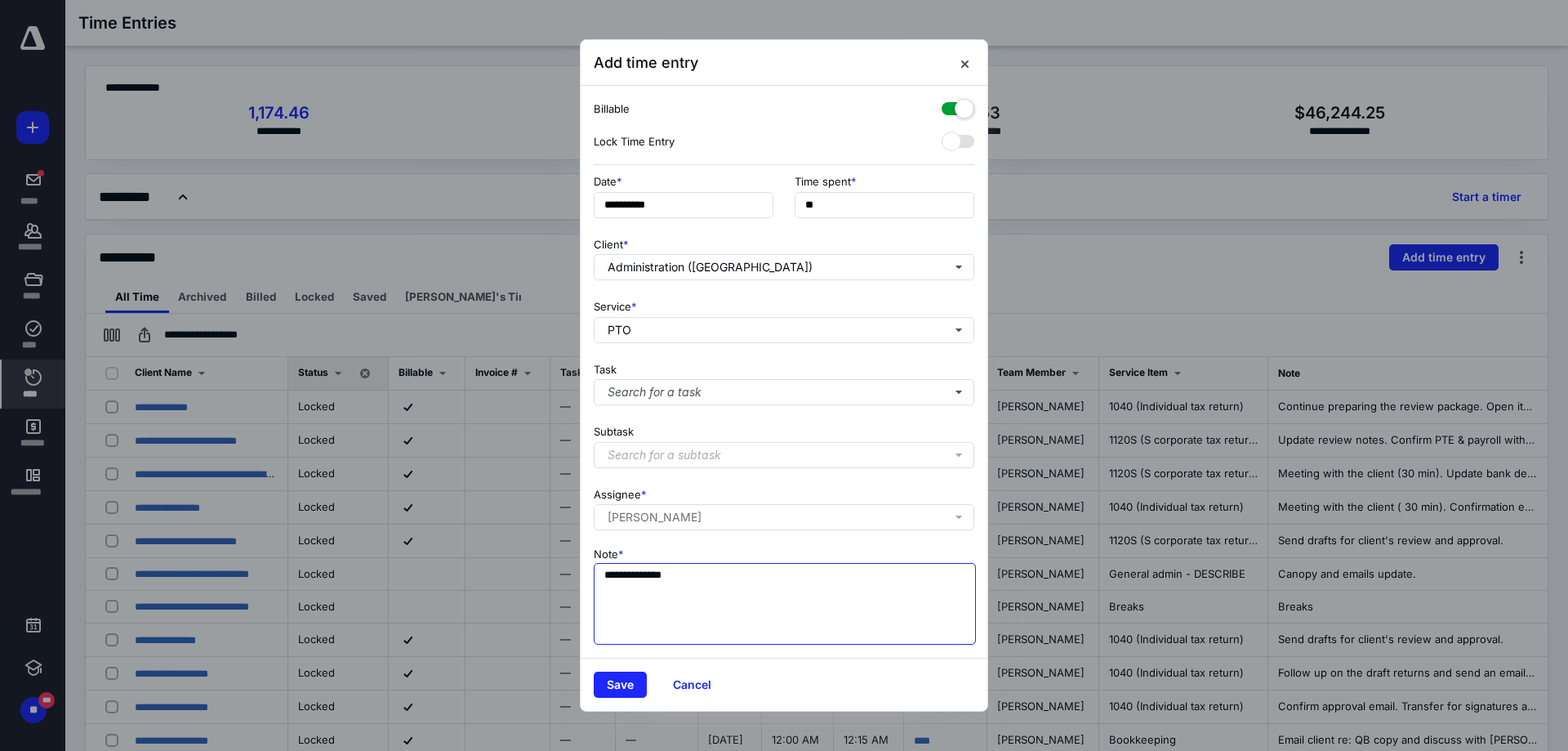 drag, startPoint x: 681, startPoint y: 574, endPoint x: 654, endPoint y: 574, distance: 27 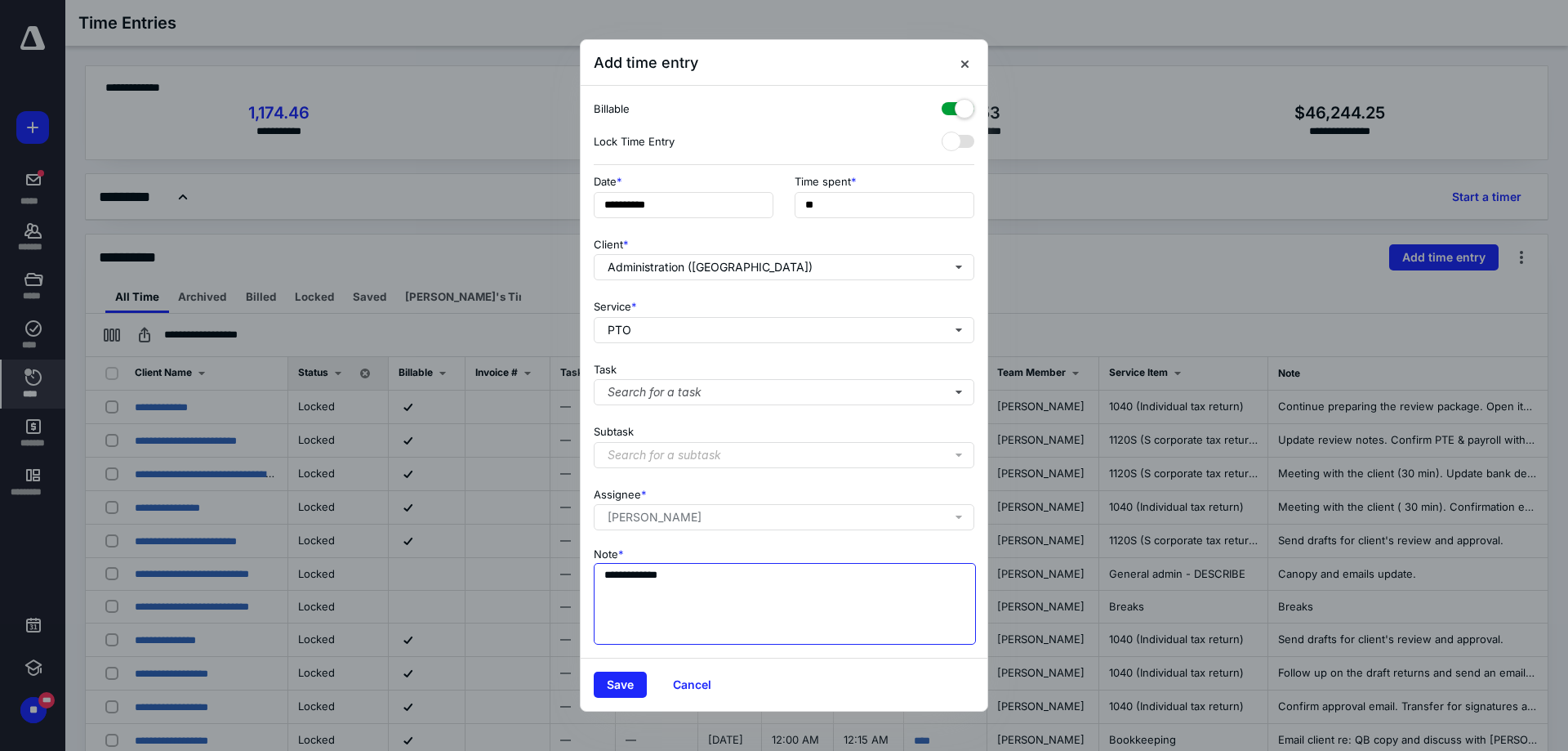 drag, startPoint x: 698, startPoint y: 574, endPoint x: 604, endPoint y: 574, distance: 94 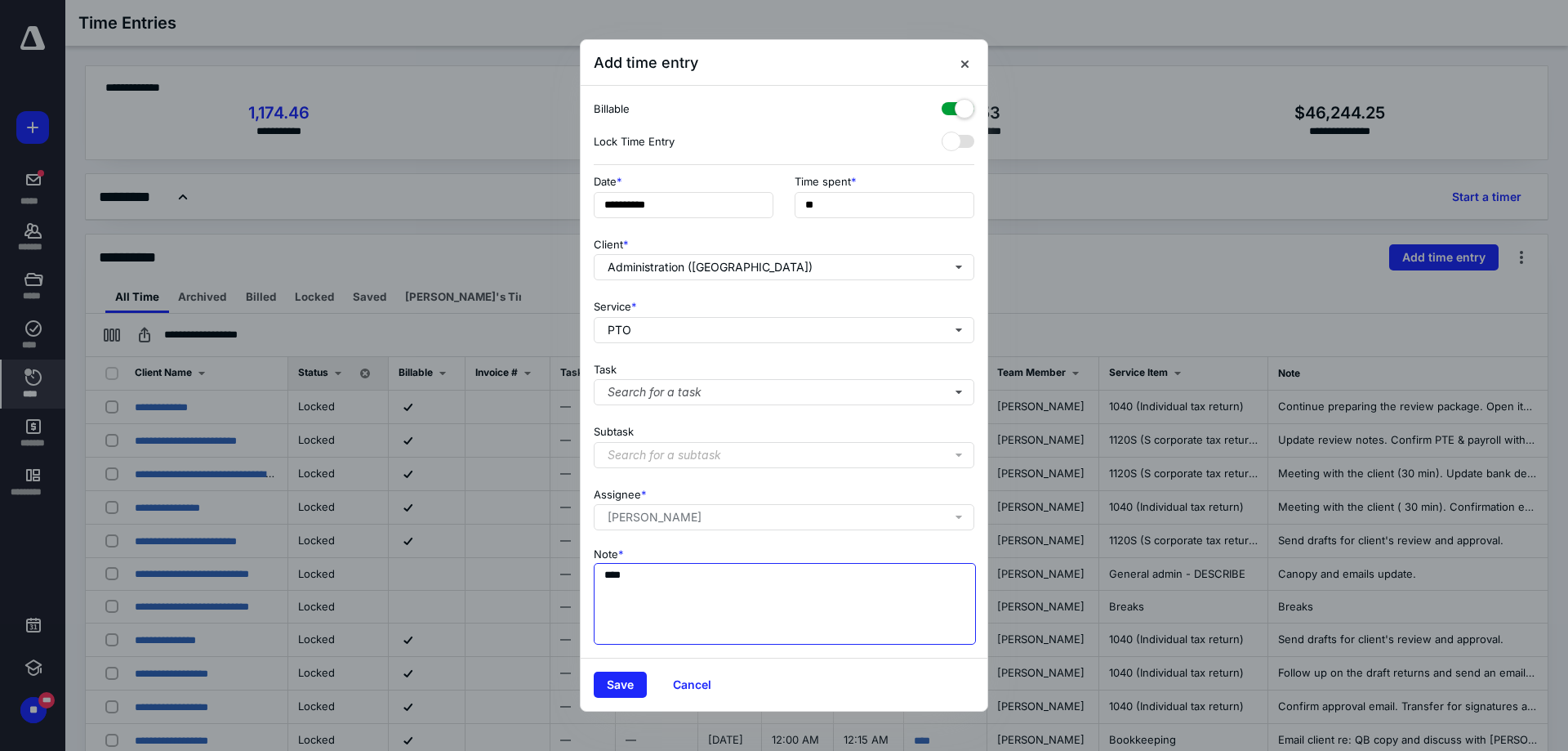 drag, startPoint x: 648, startPoint y: 579, endPoint x: 553, endPoint y: 579, distance: 95 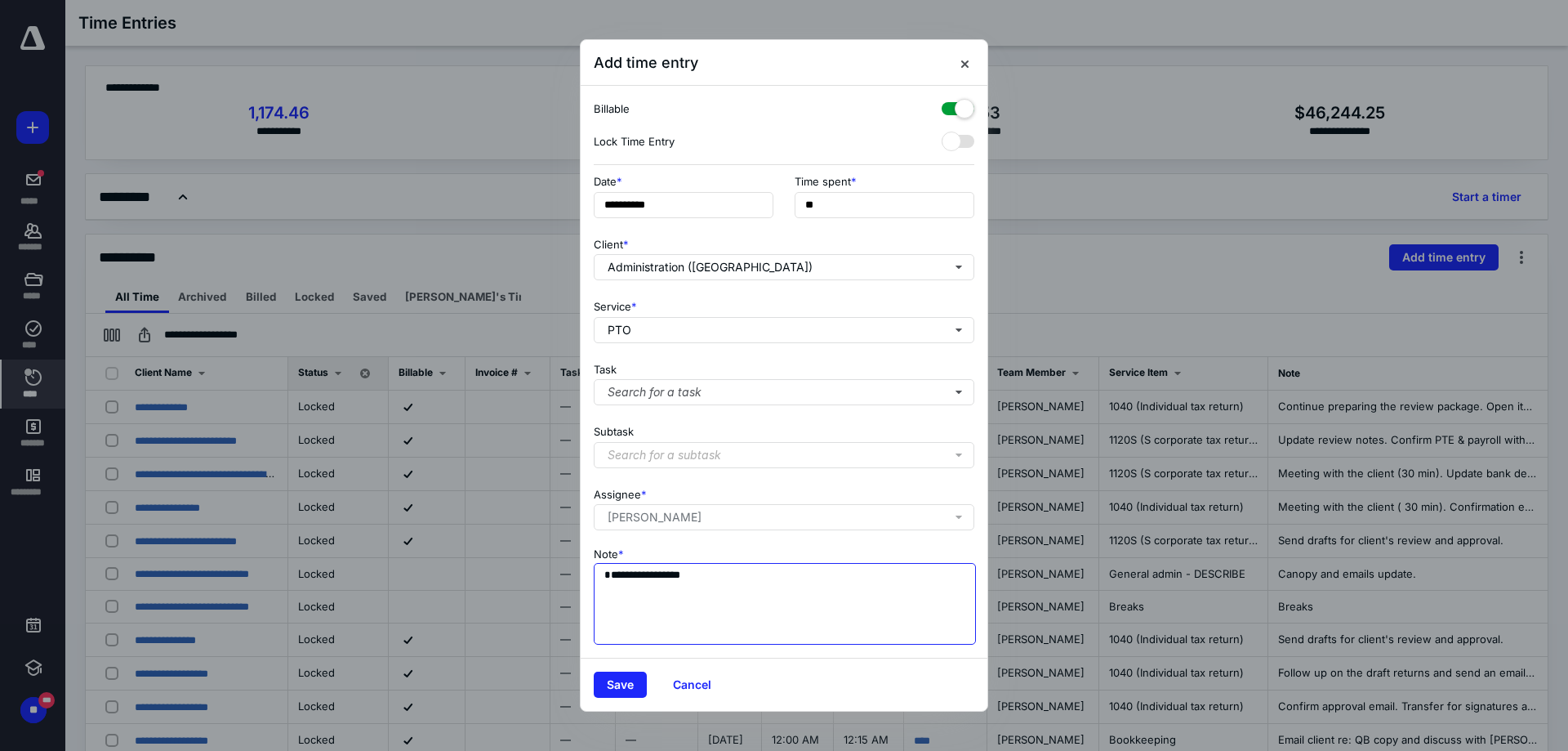 type on "**********" 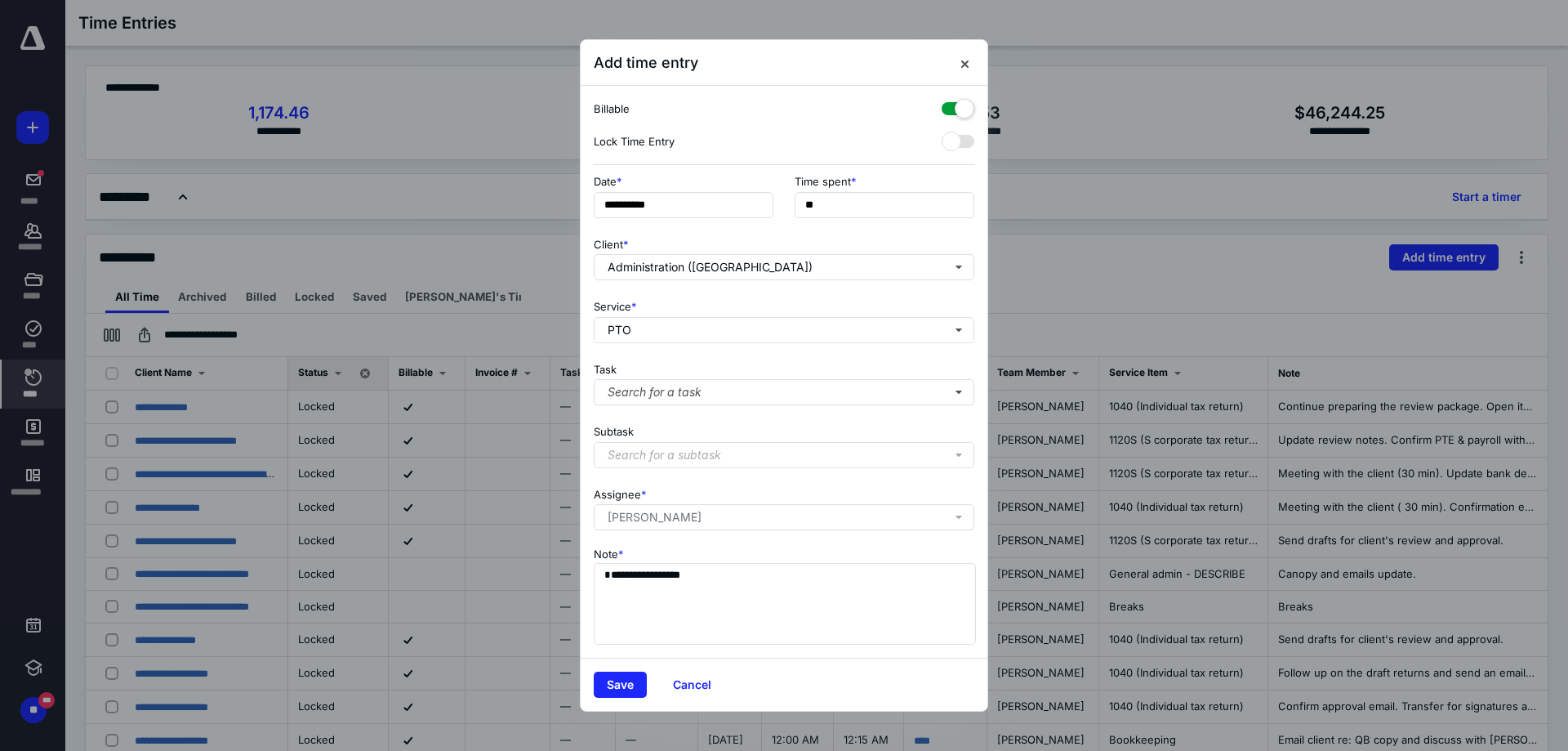 click at bounding box center (958, 105) 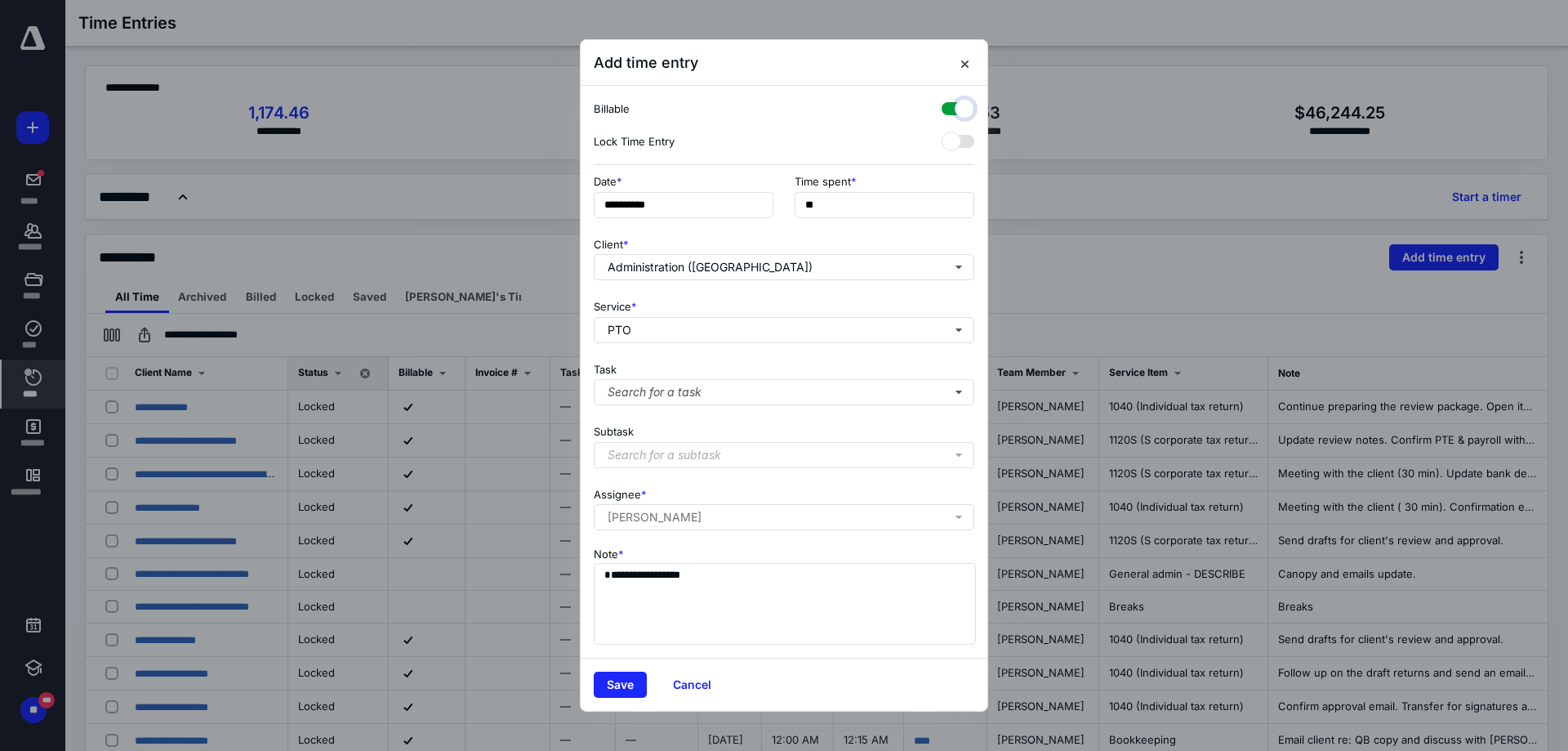 click at bounding box center [950, 106] 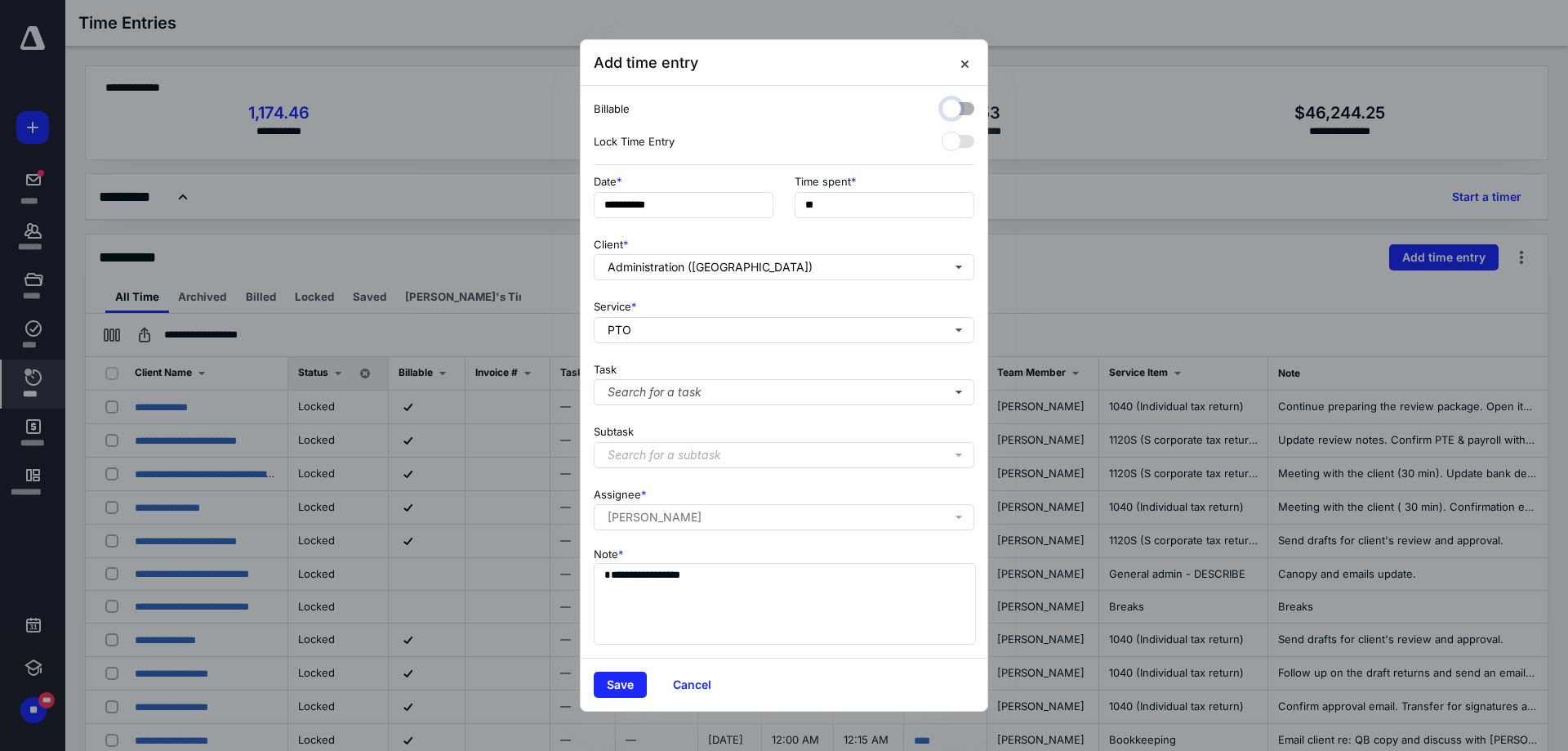 checkbox on "false" 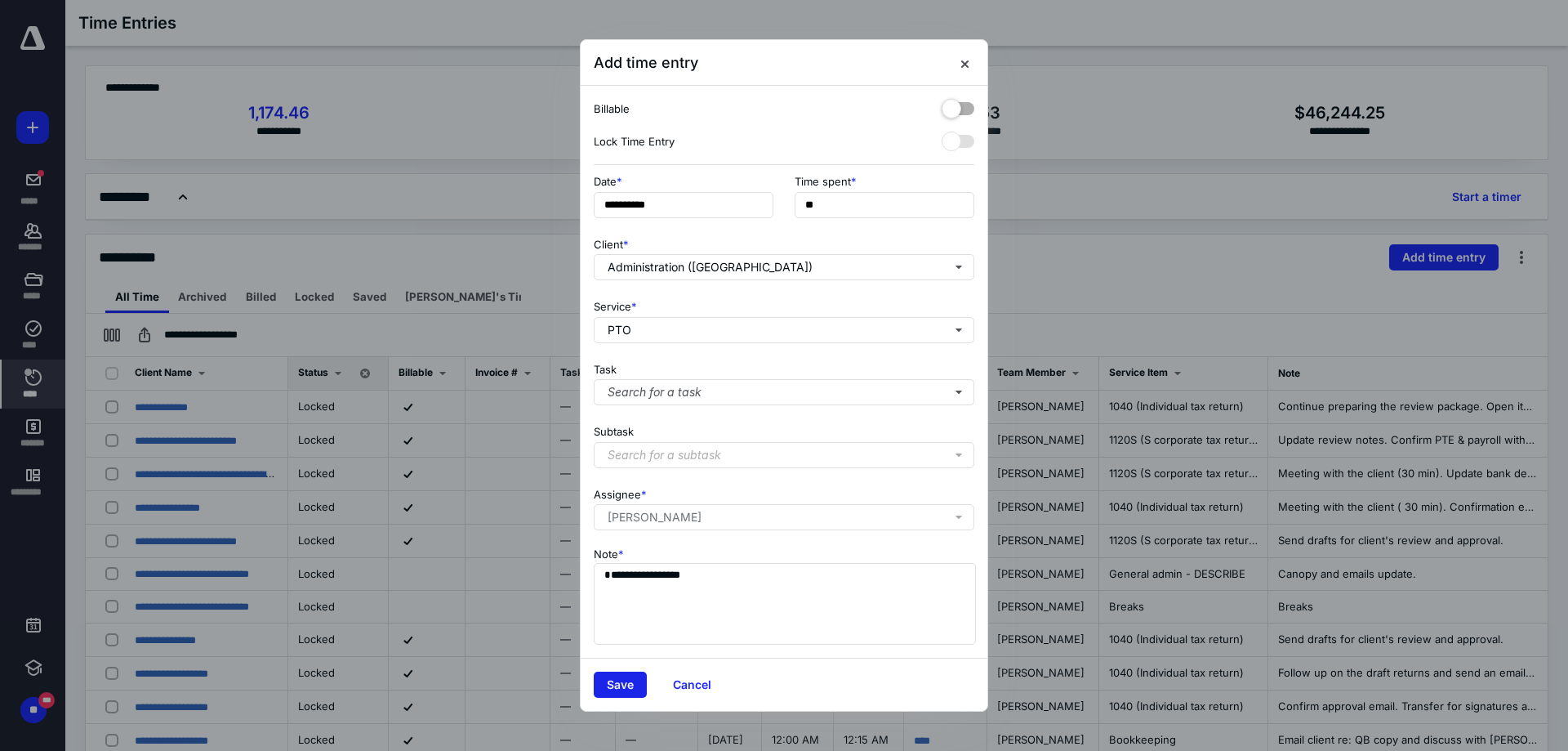 click on "Save" at bounding box center [620, 685] 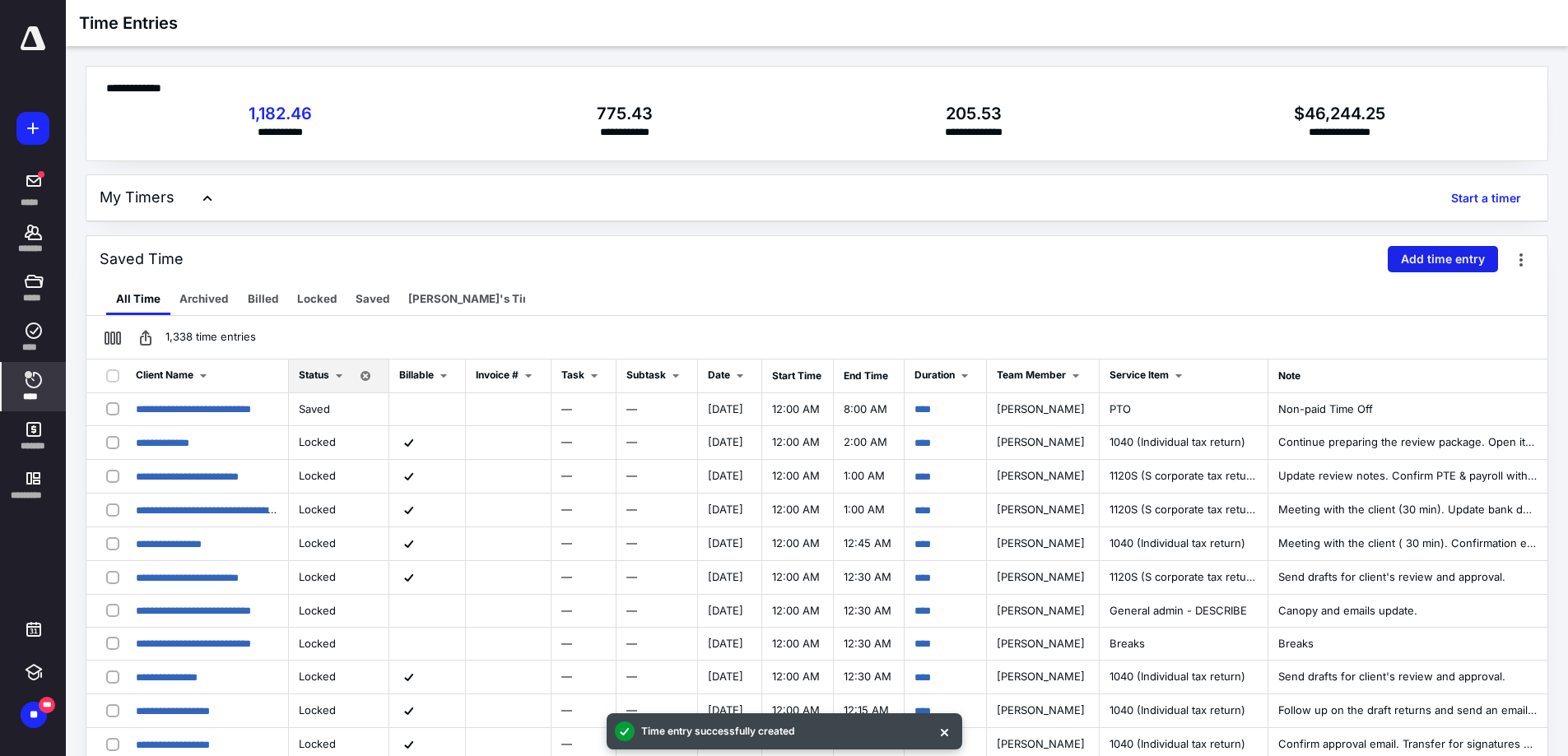 click on "Add time entry" at bounding box center [1443, 259] 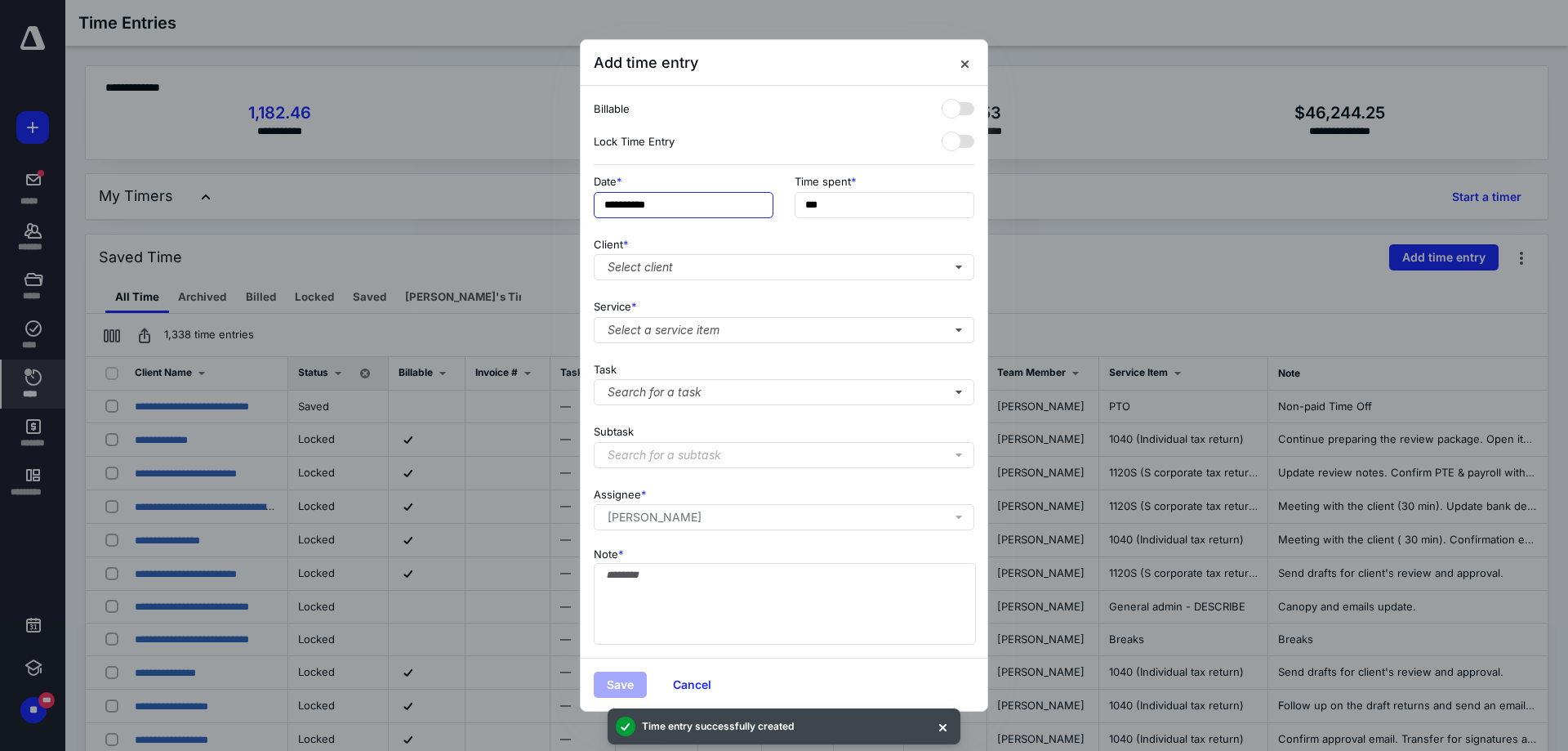click on "**********" at bounding box center (684, 205) 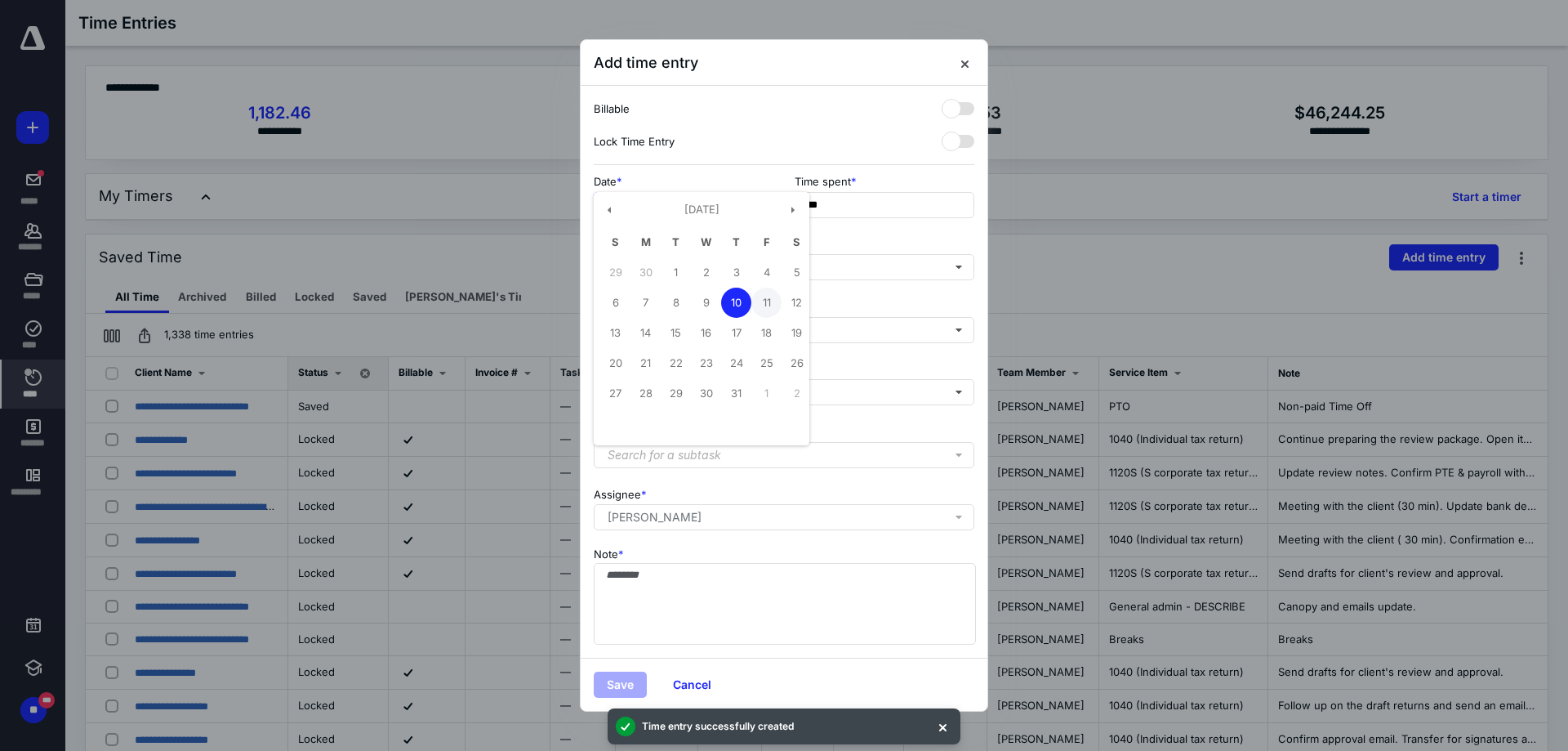 click on "11" at bounding box center [766, 302] 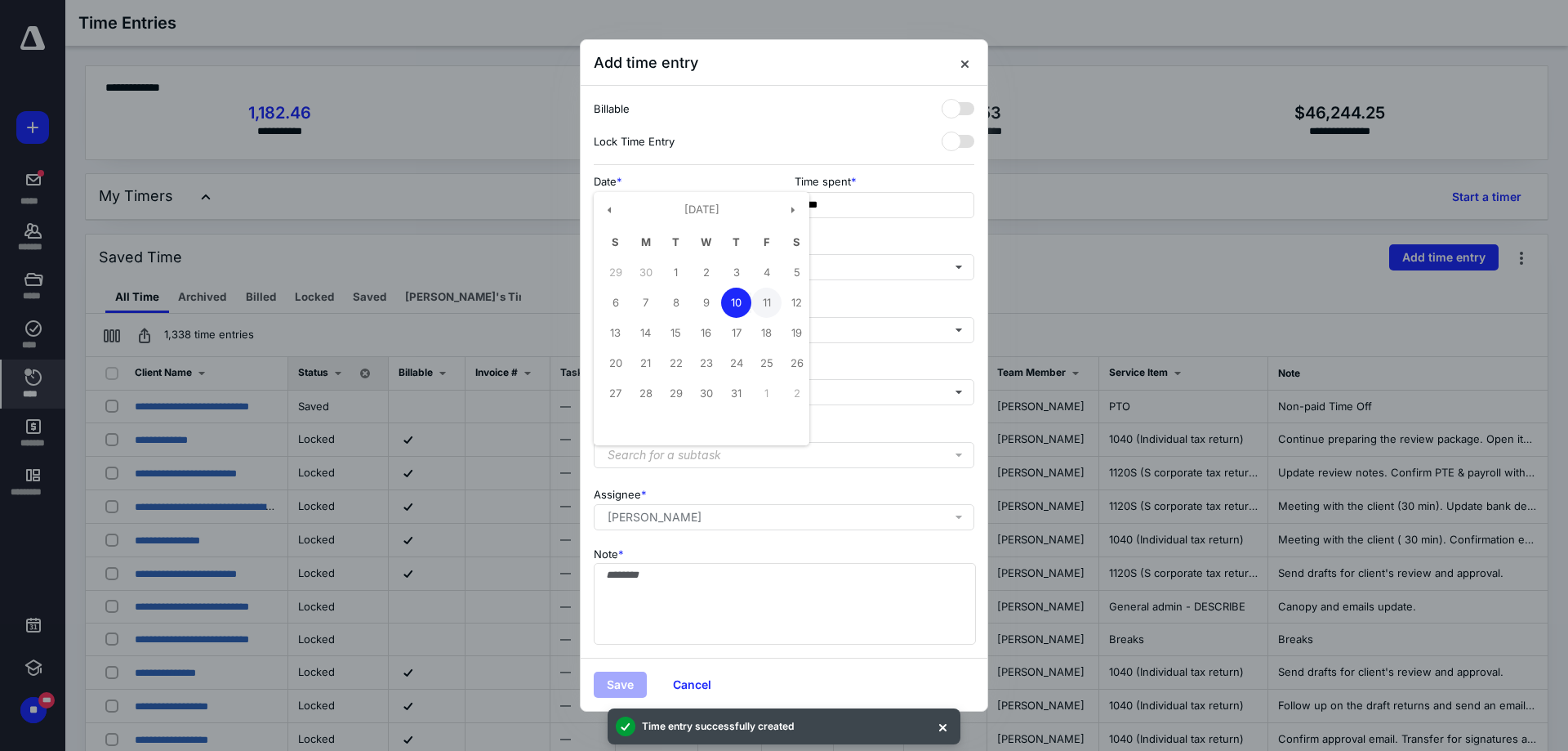 type on "**********" 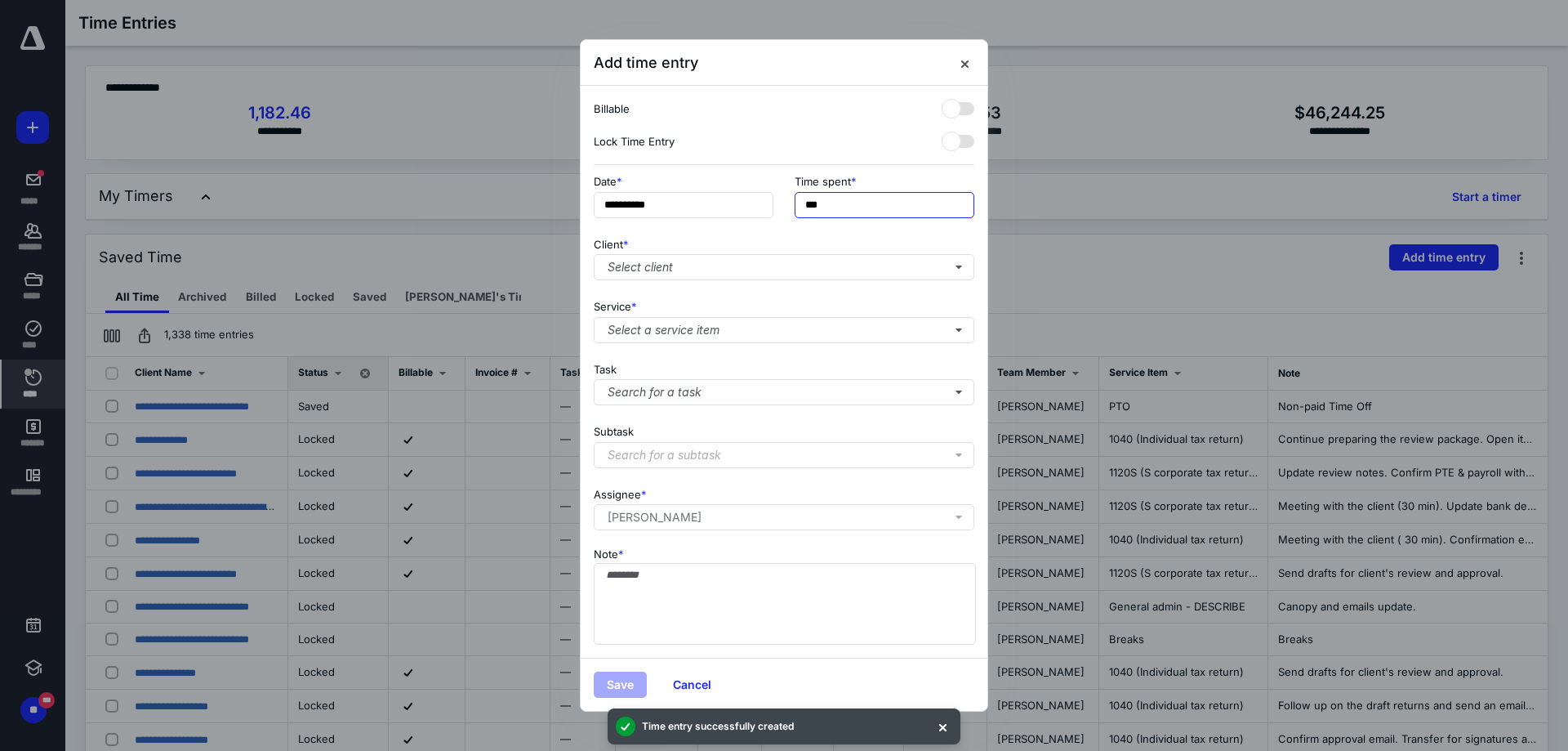 drag, startPoint x: 840, startPoint y: 202, endPoint x: 796, endPoint y: 204, distance: 44.04543 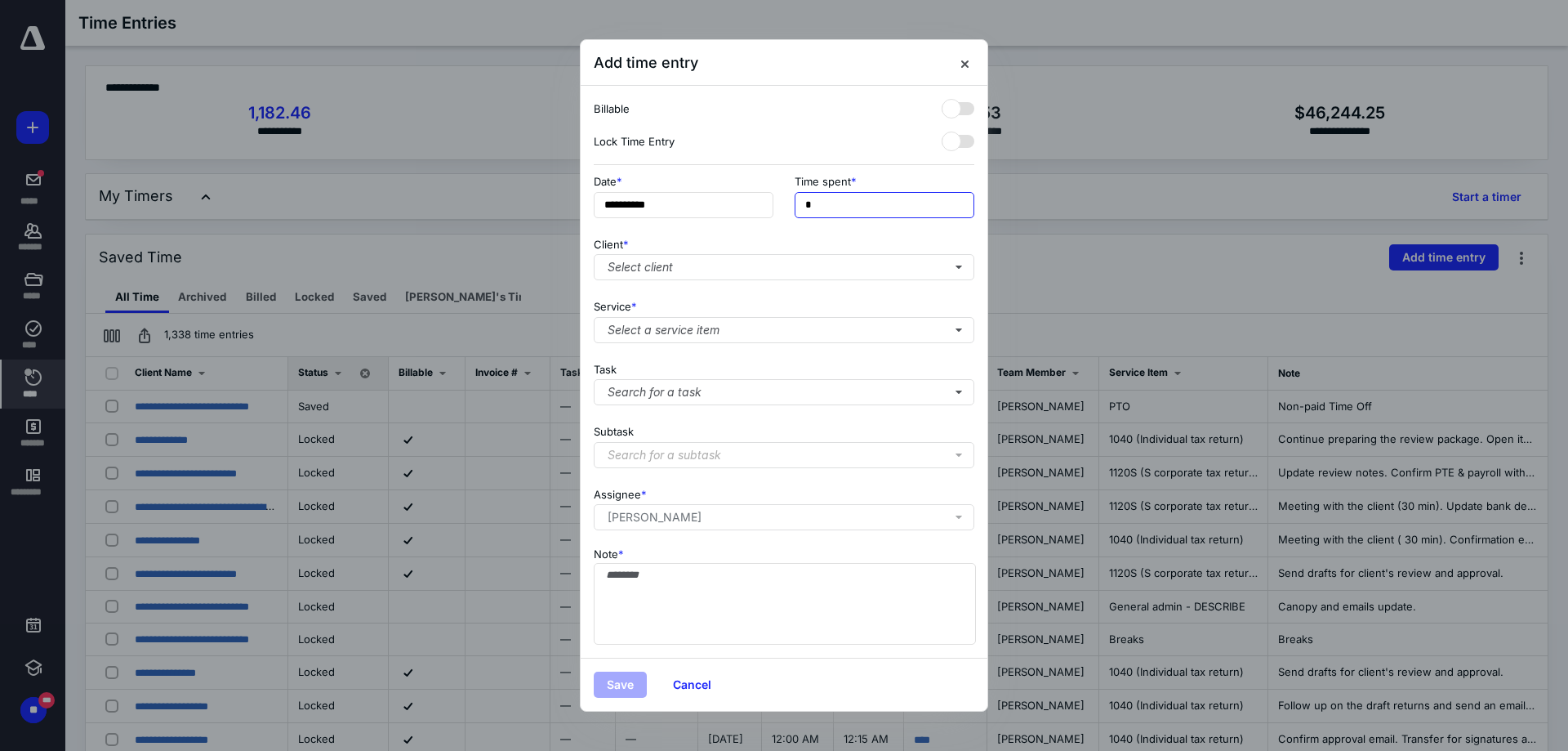 type on "**" 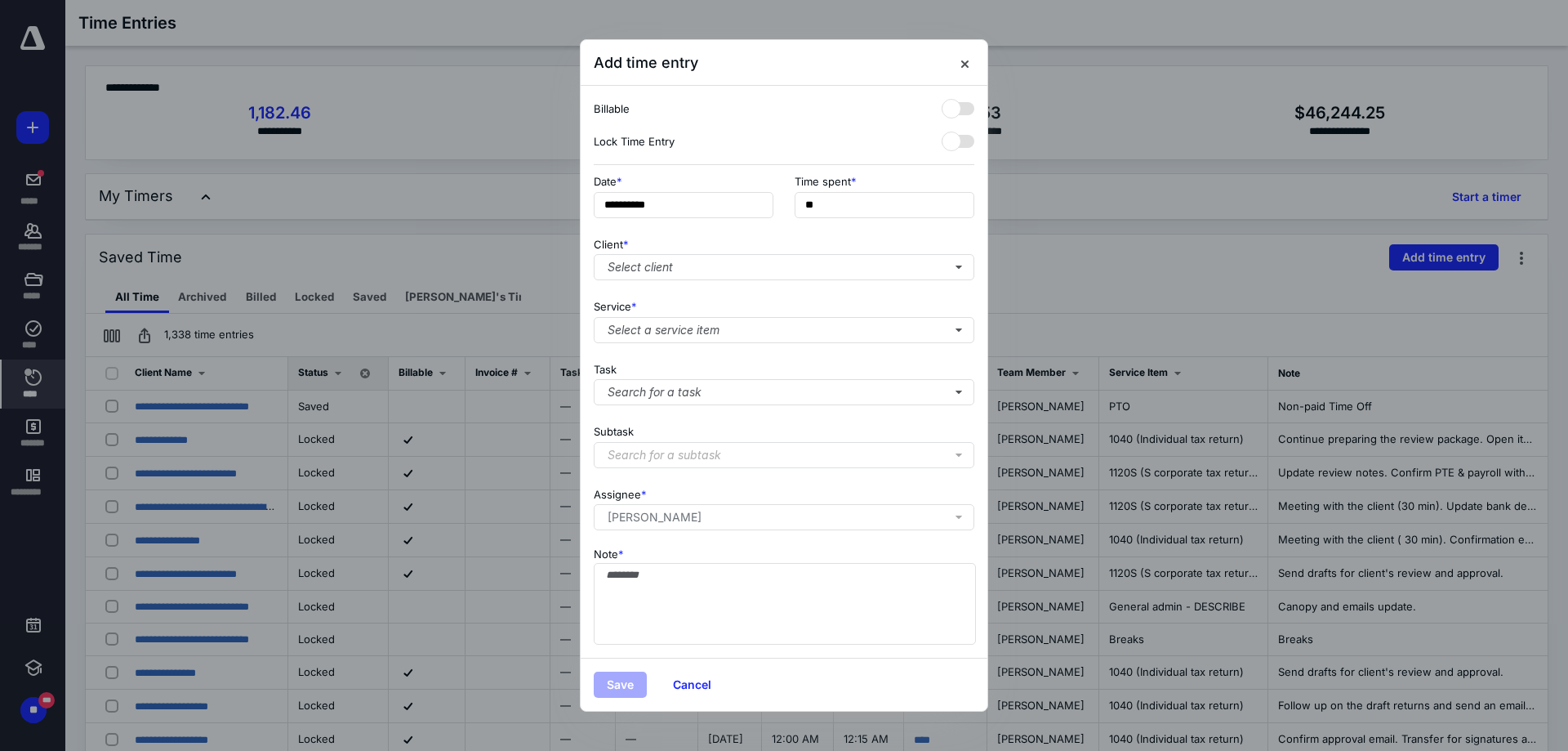 click on "Client * Select client" at bounding box center [784, 256] 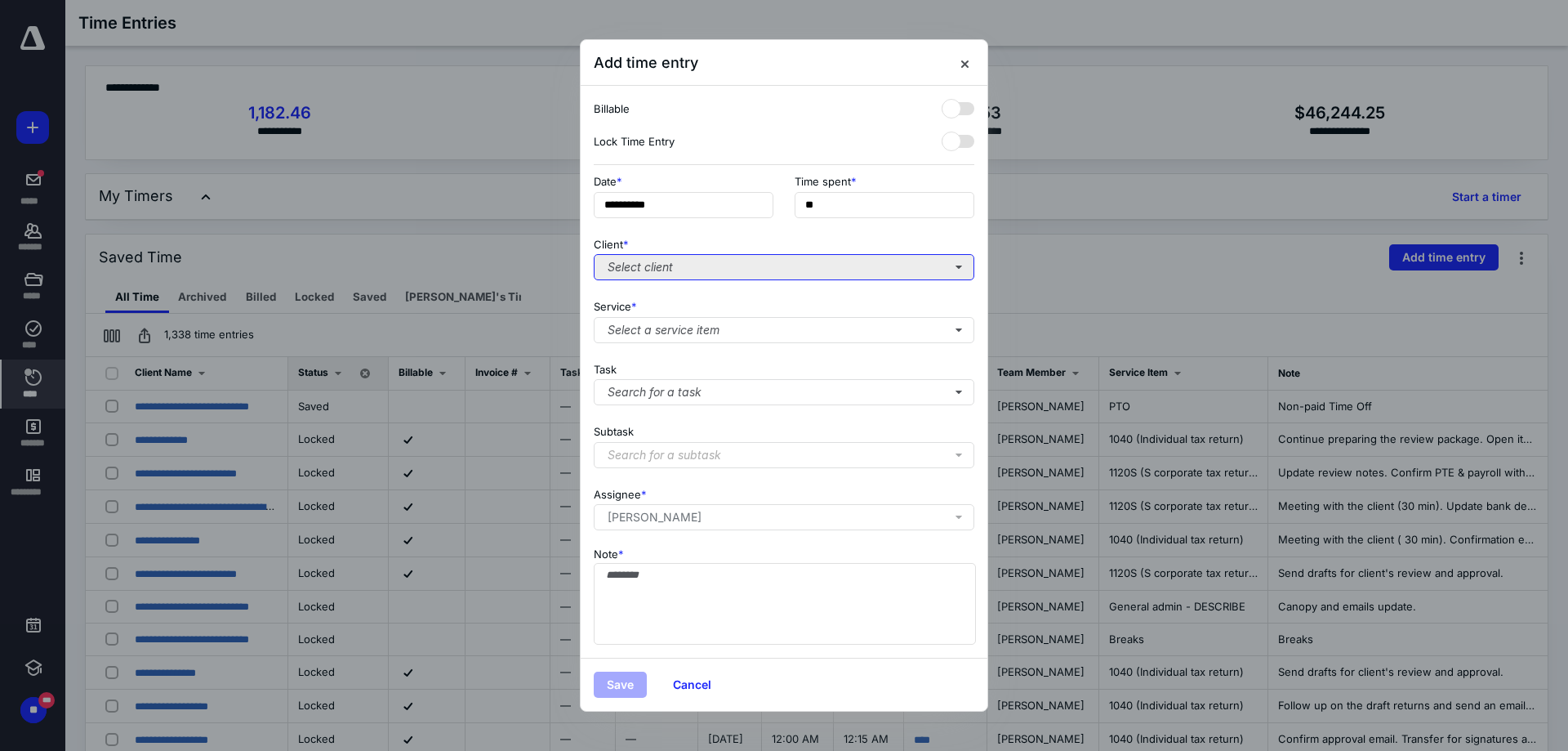 click on "Select client" at bounding box center (784, 267) 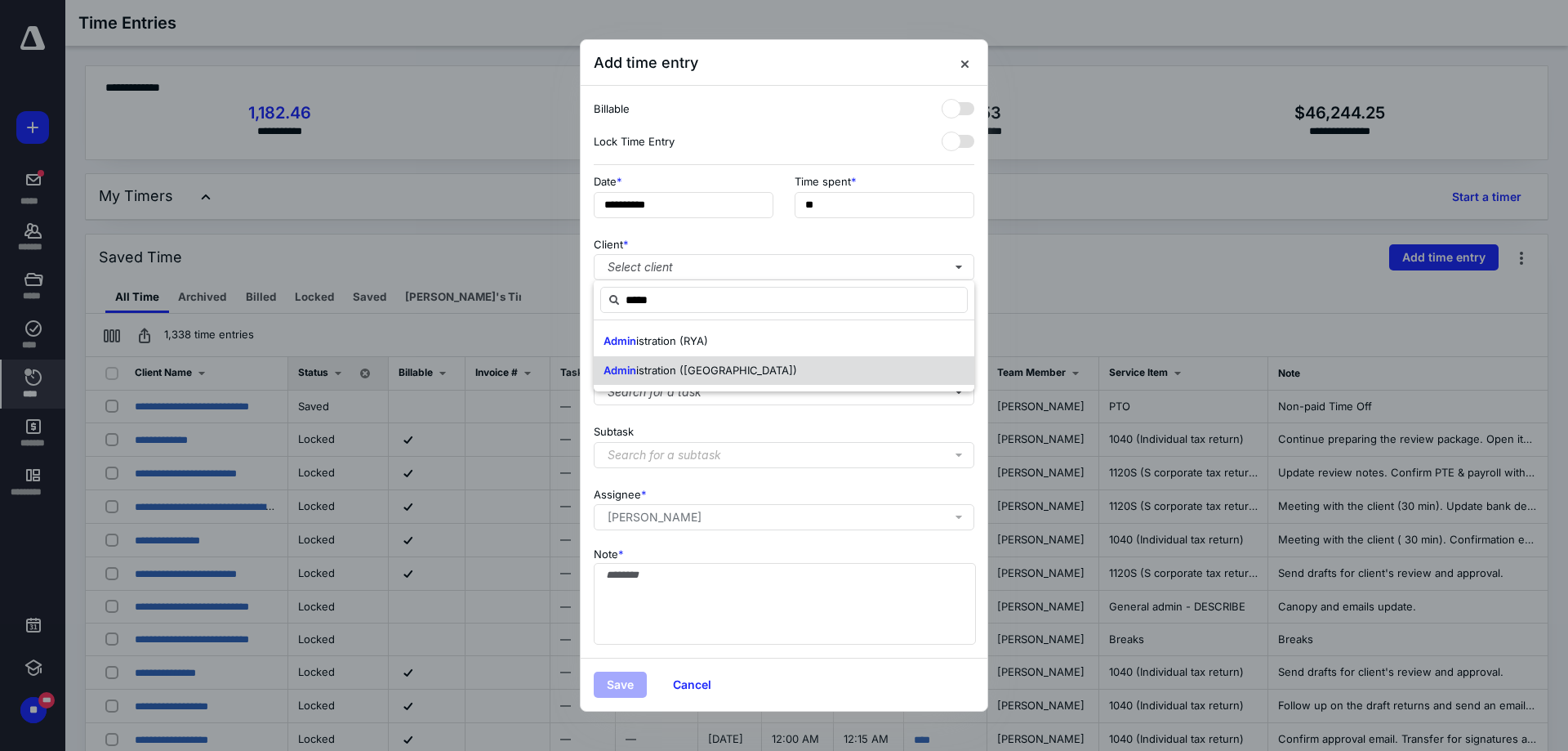 click on "Admin istration ([GEOGRAPHIC_DATA])" at bounding box center (784, 371) 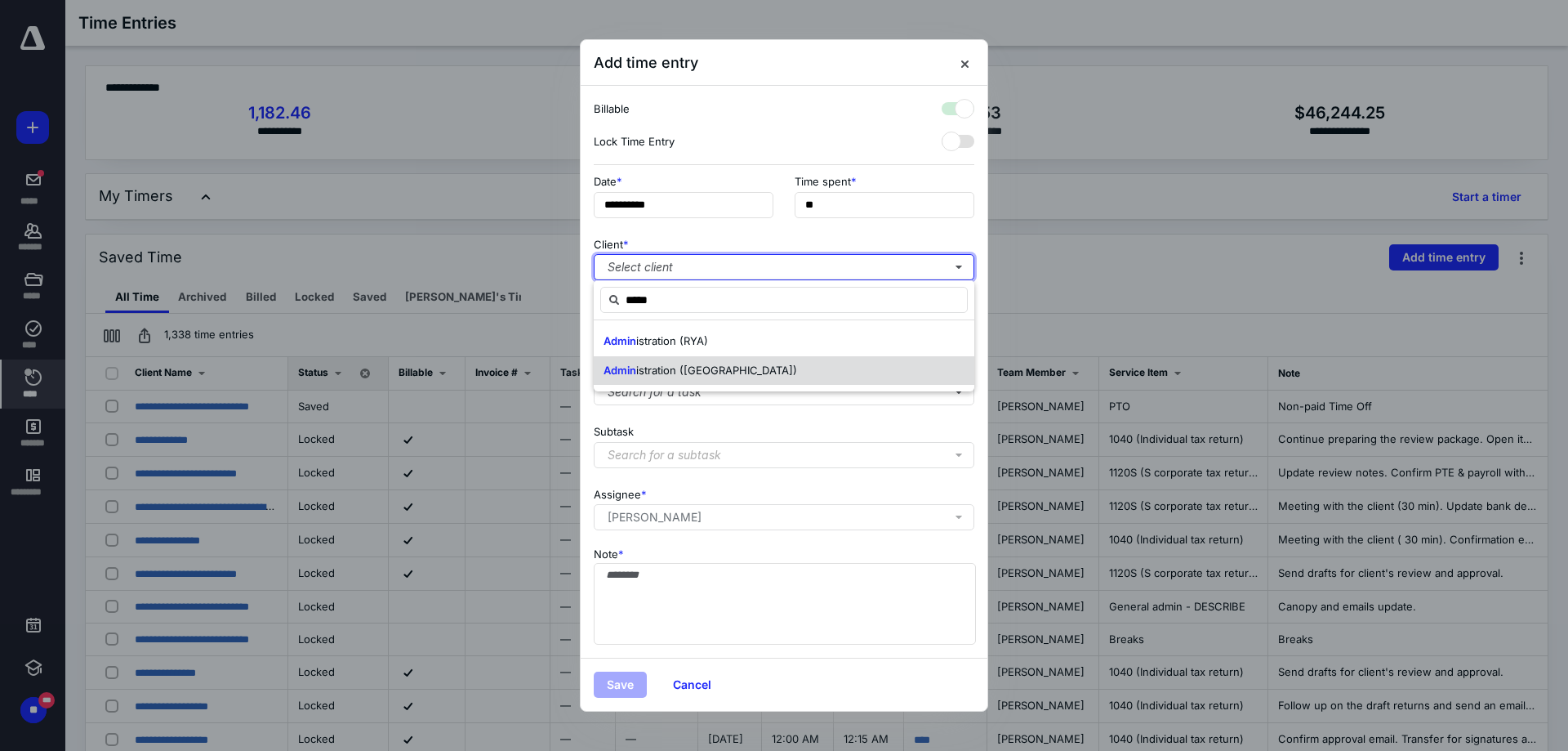 checkbox on "true" 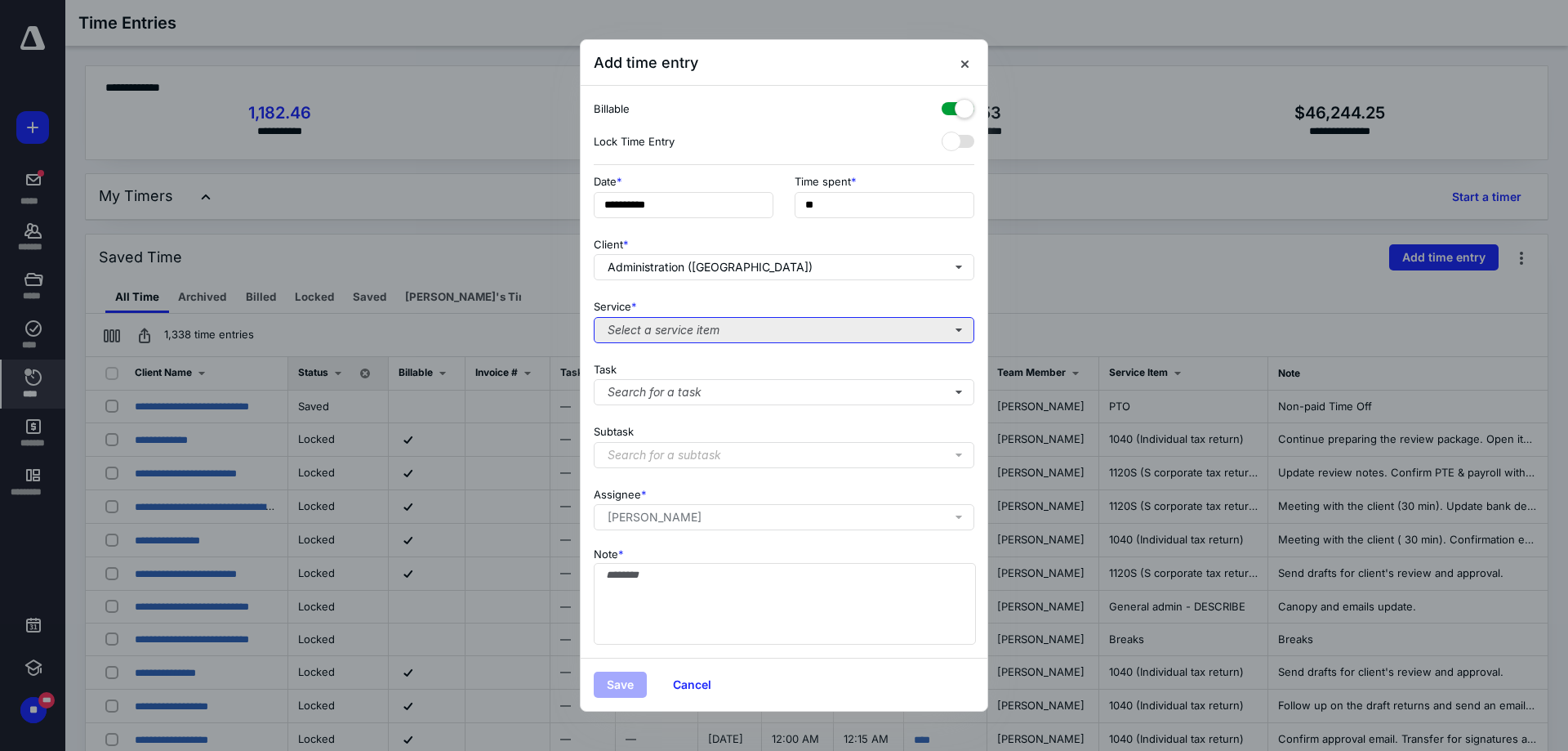 click on "Select a service item" at bounding box center (784, 330) 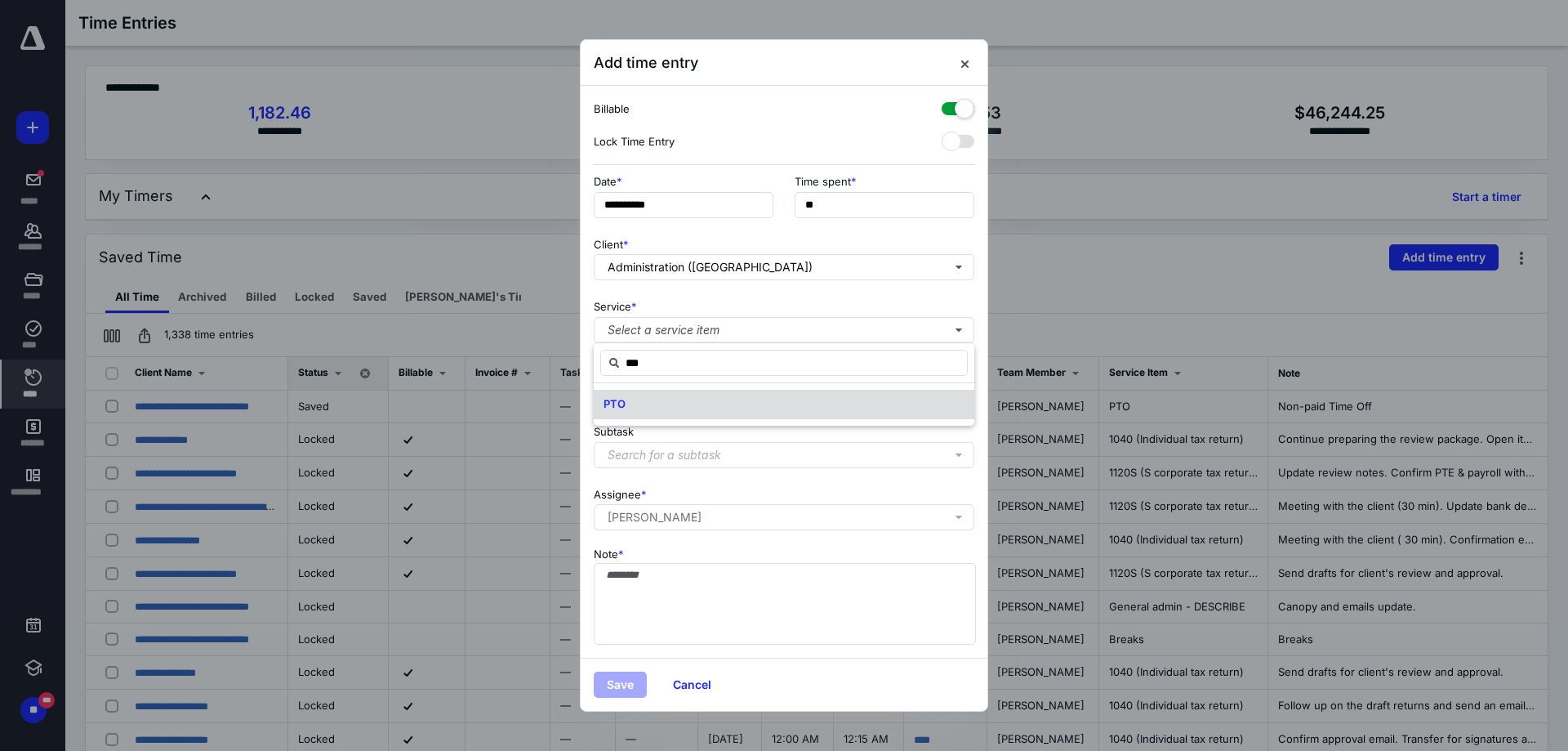 click on "PTO" at bounding box center (784, 405) 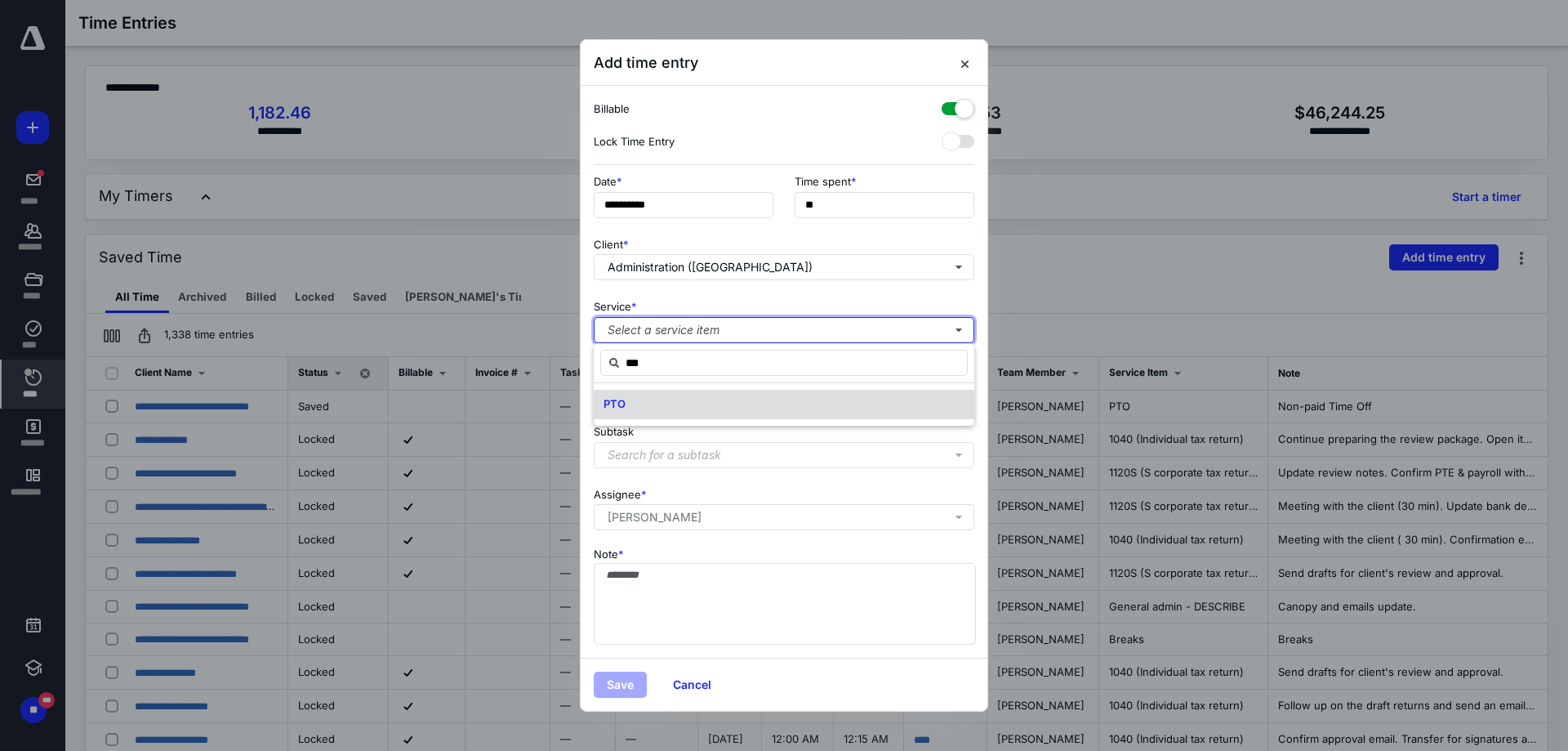 type 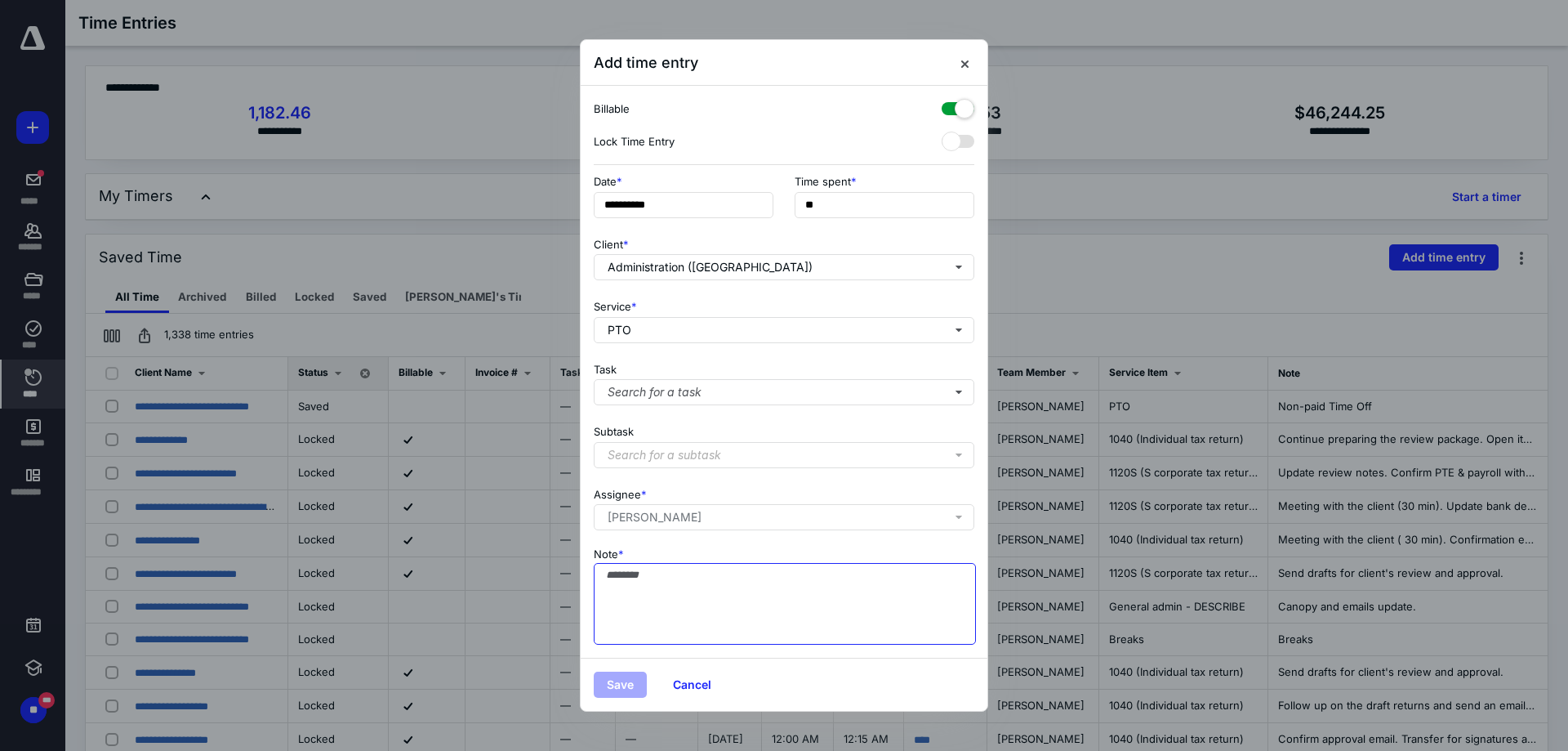 click on "Note *" at bounding box center [785, 604] 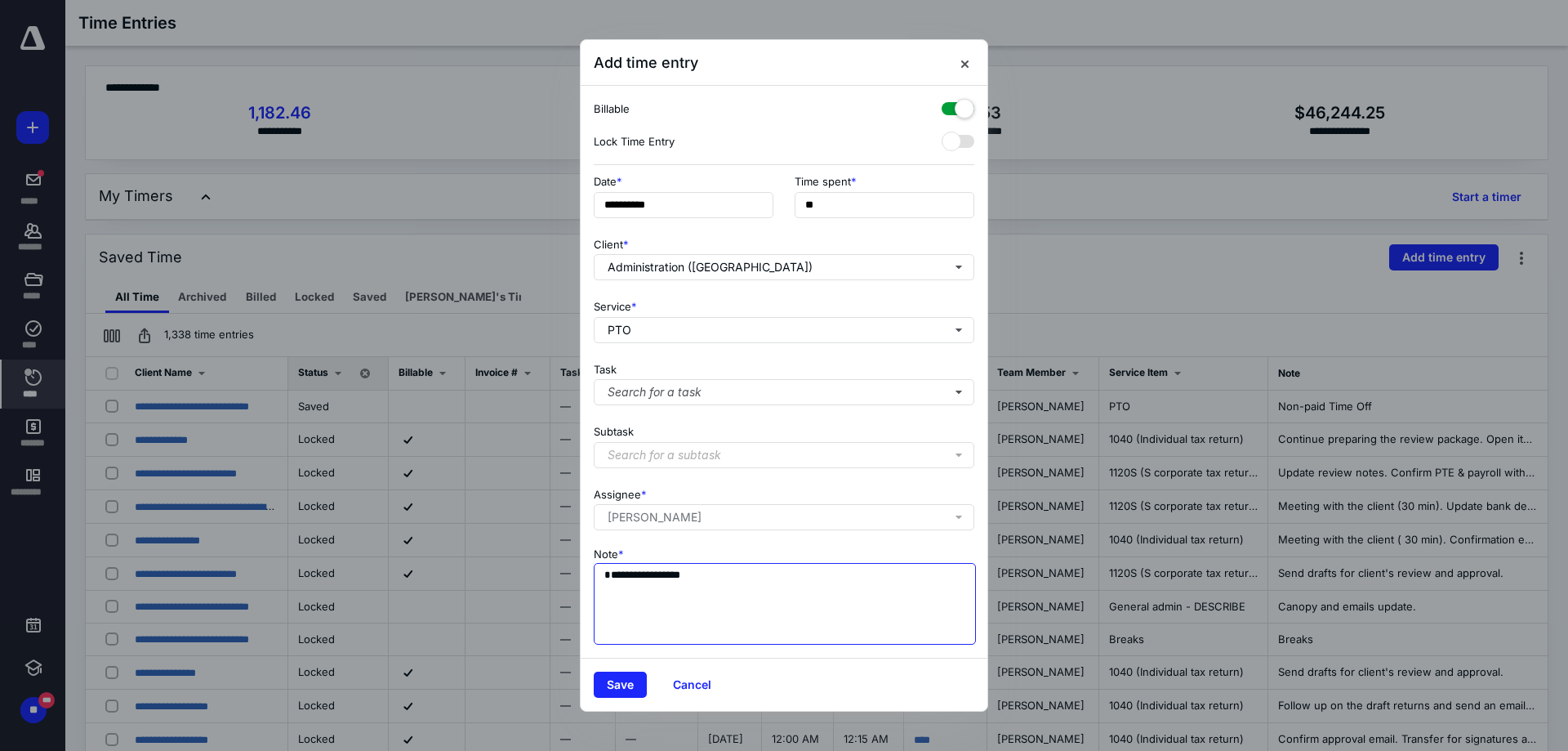 type on "**********" 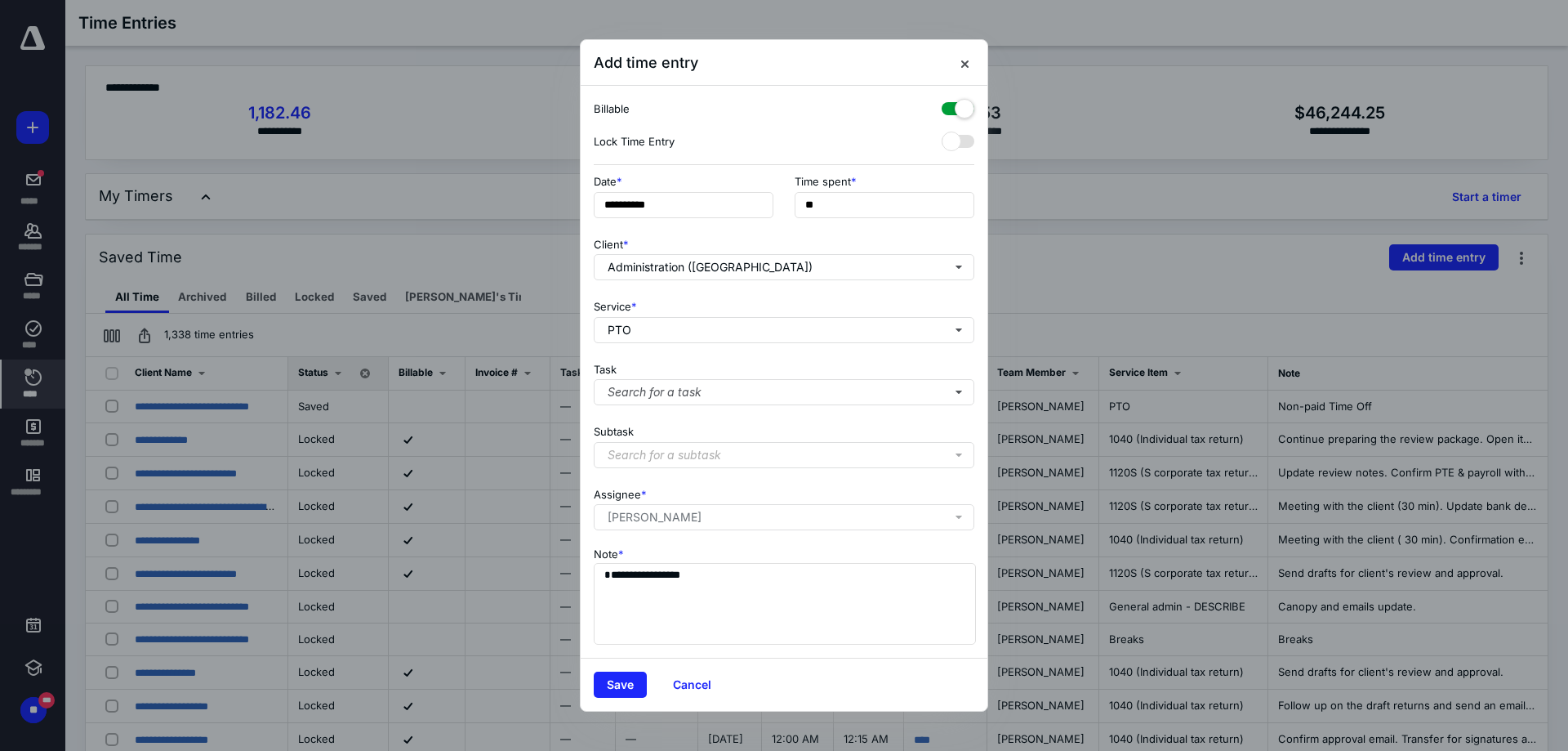 click at bounding box center (958, 109) 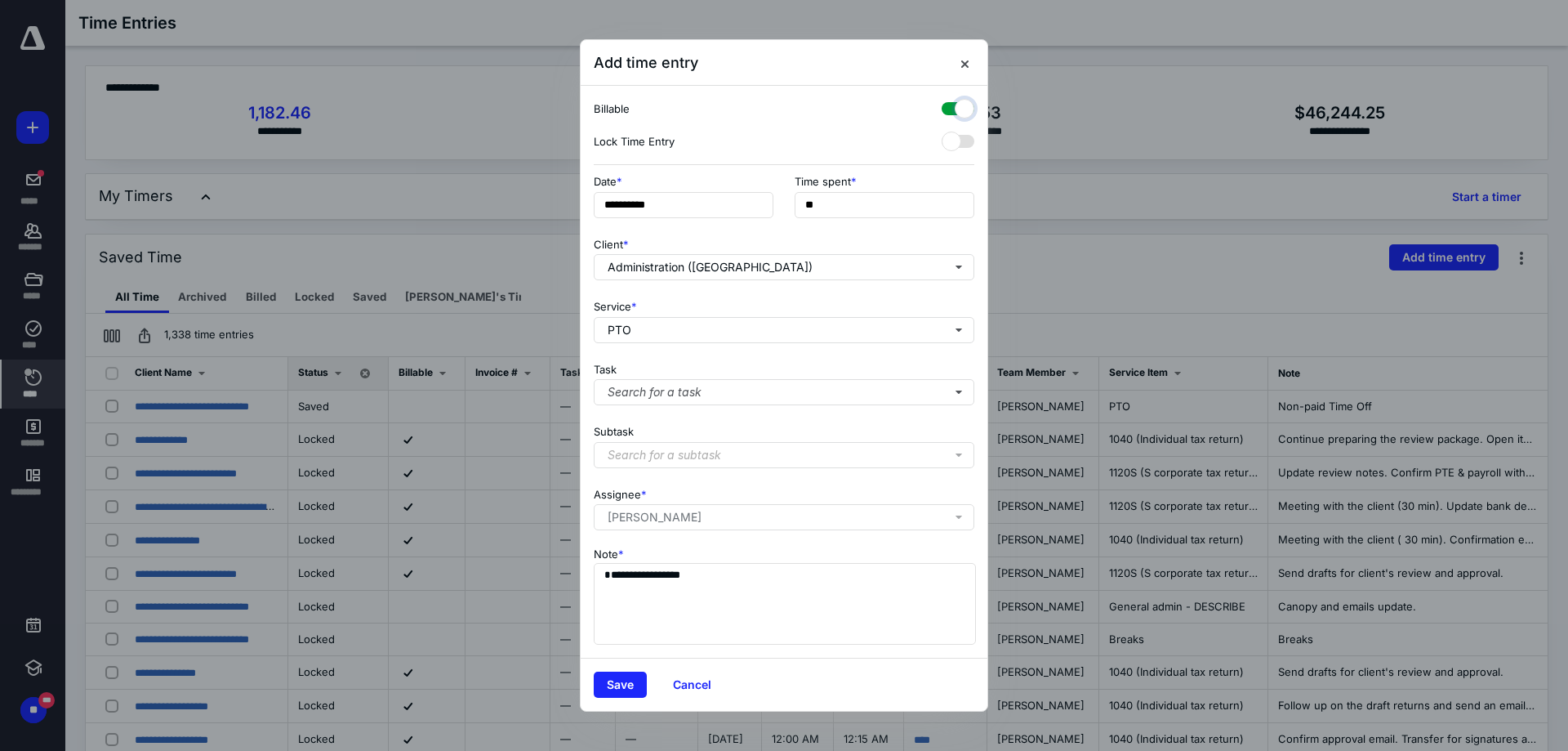 click at bounding box center (950, 106) 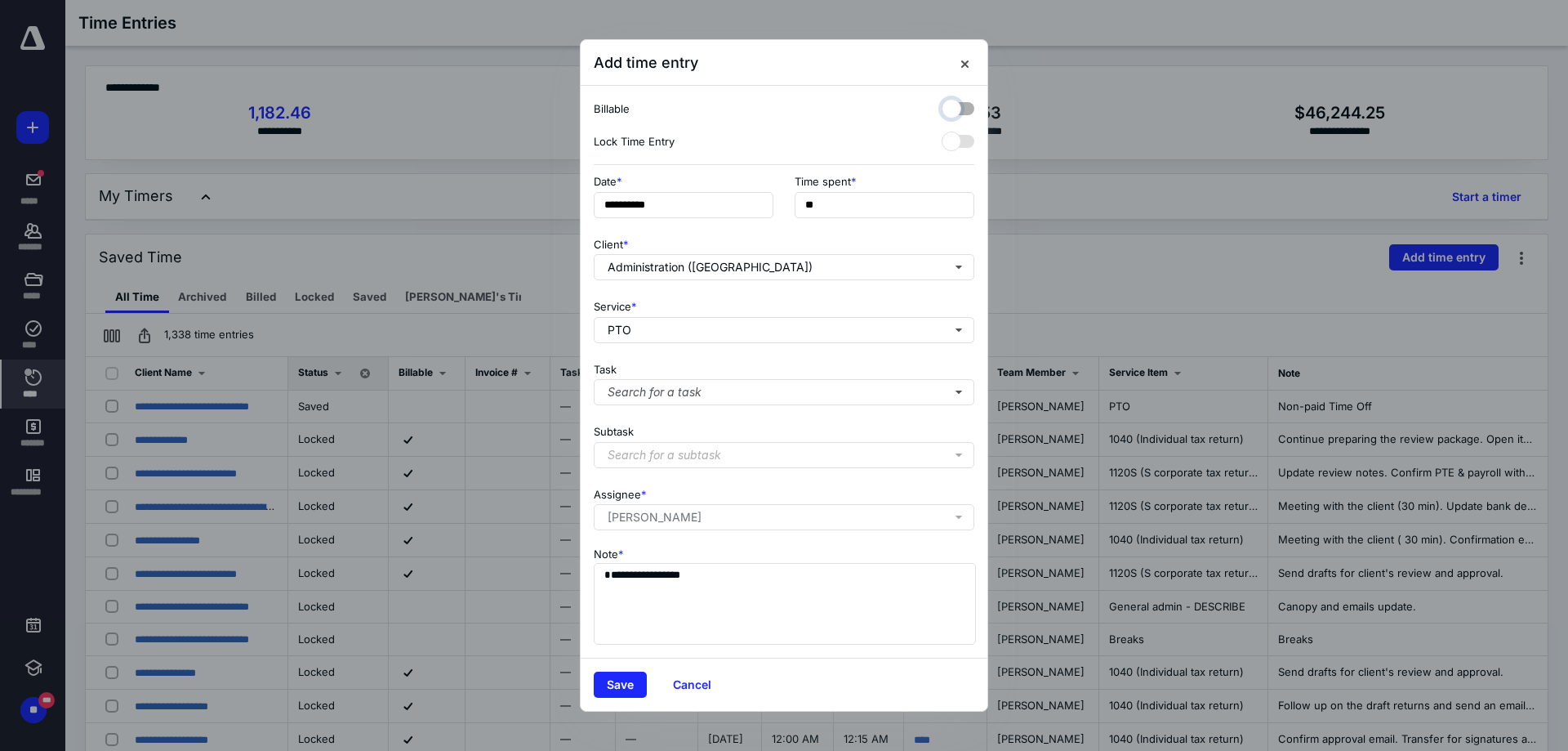 checkbox on "false" 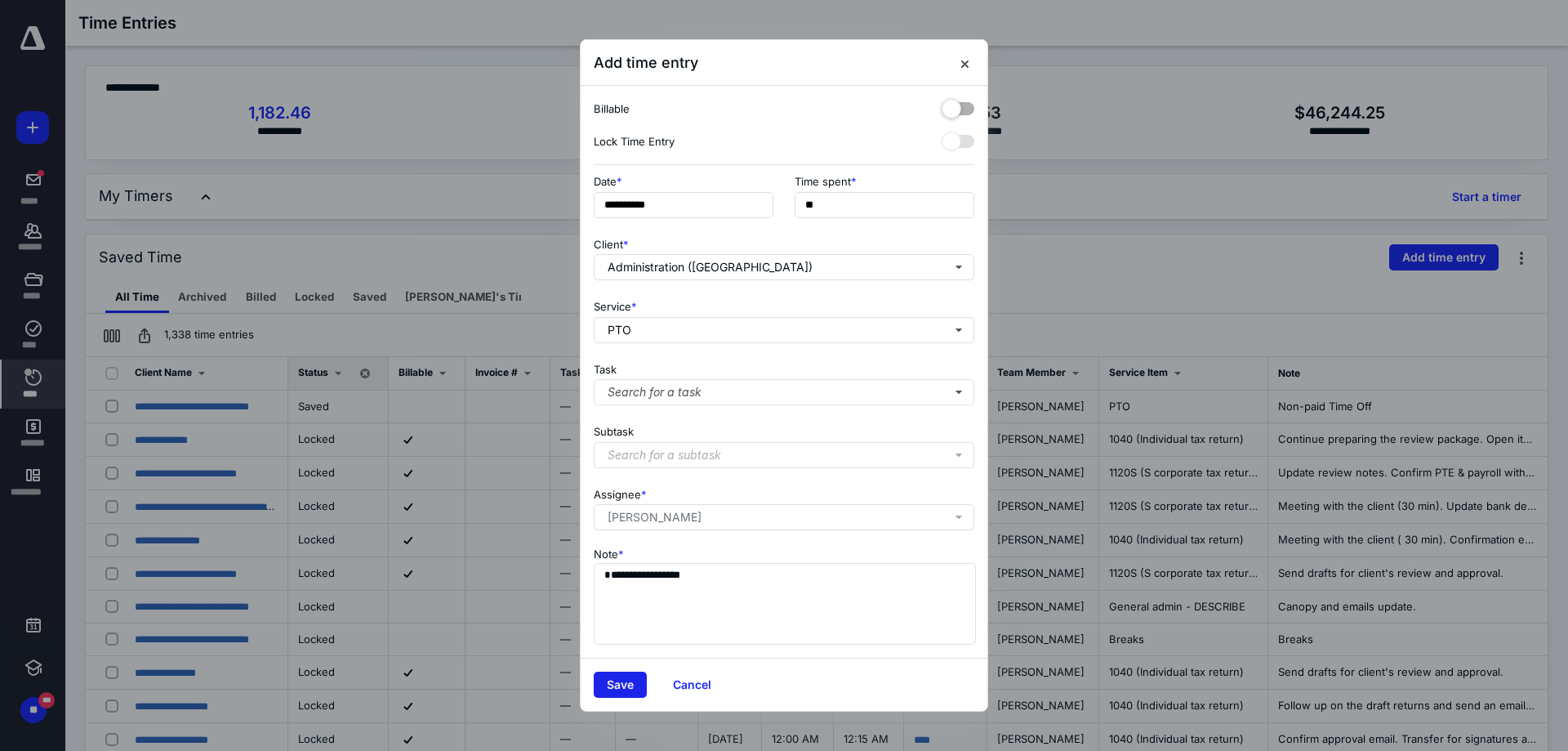 click on "Save" at bounding box center [620, 685] 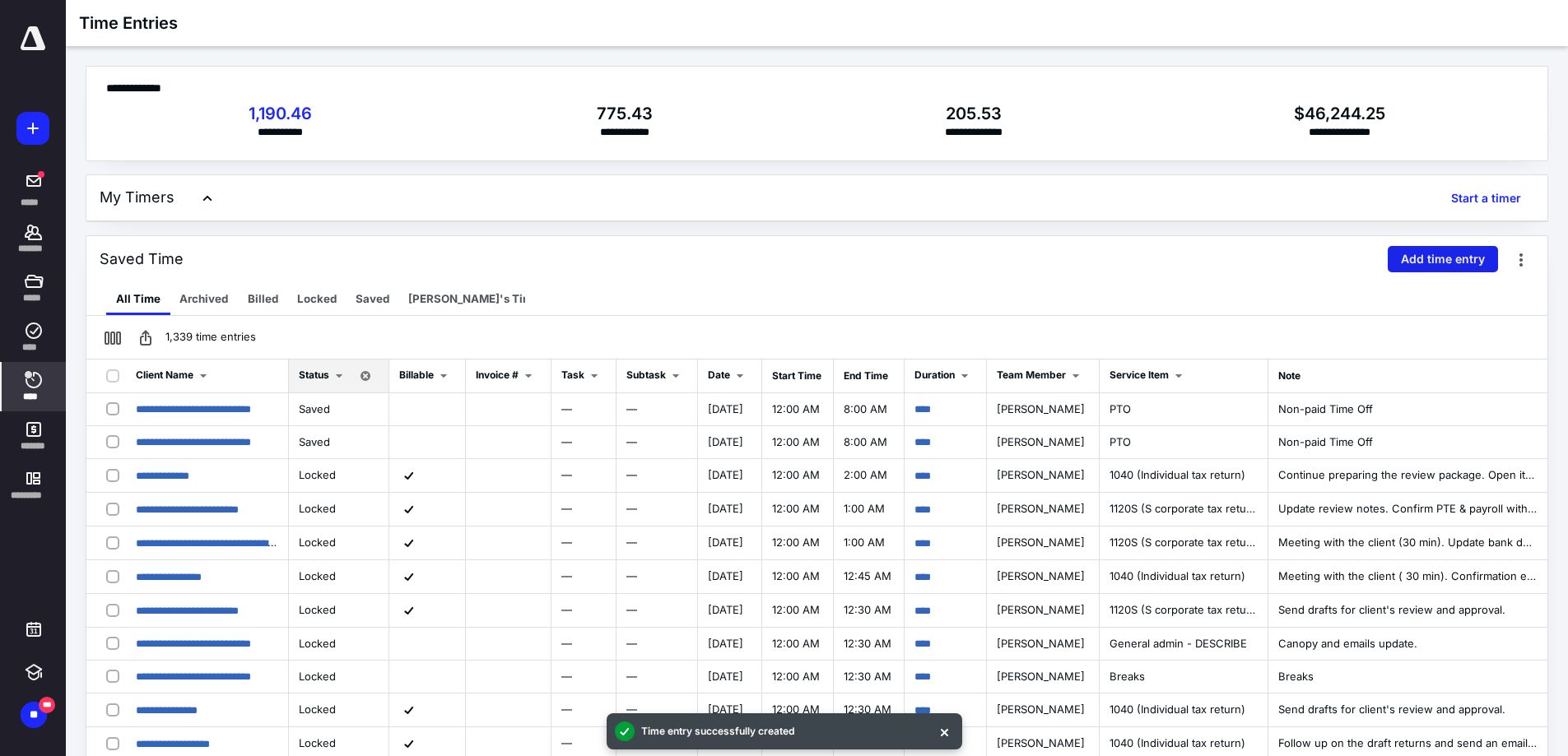 click on "Add time entry" at bounding box center (1443, 259) 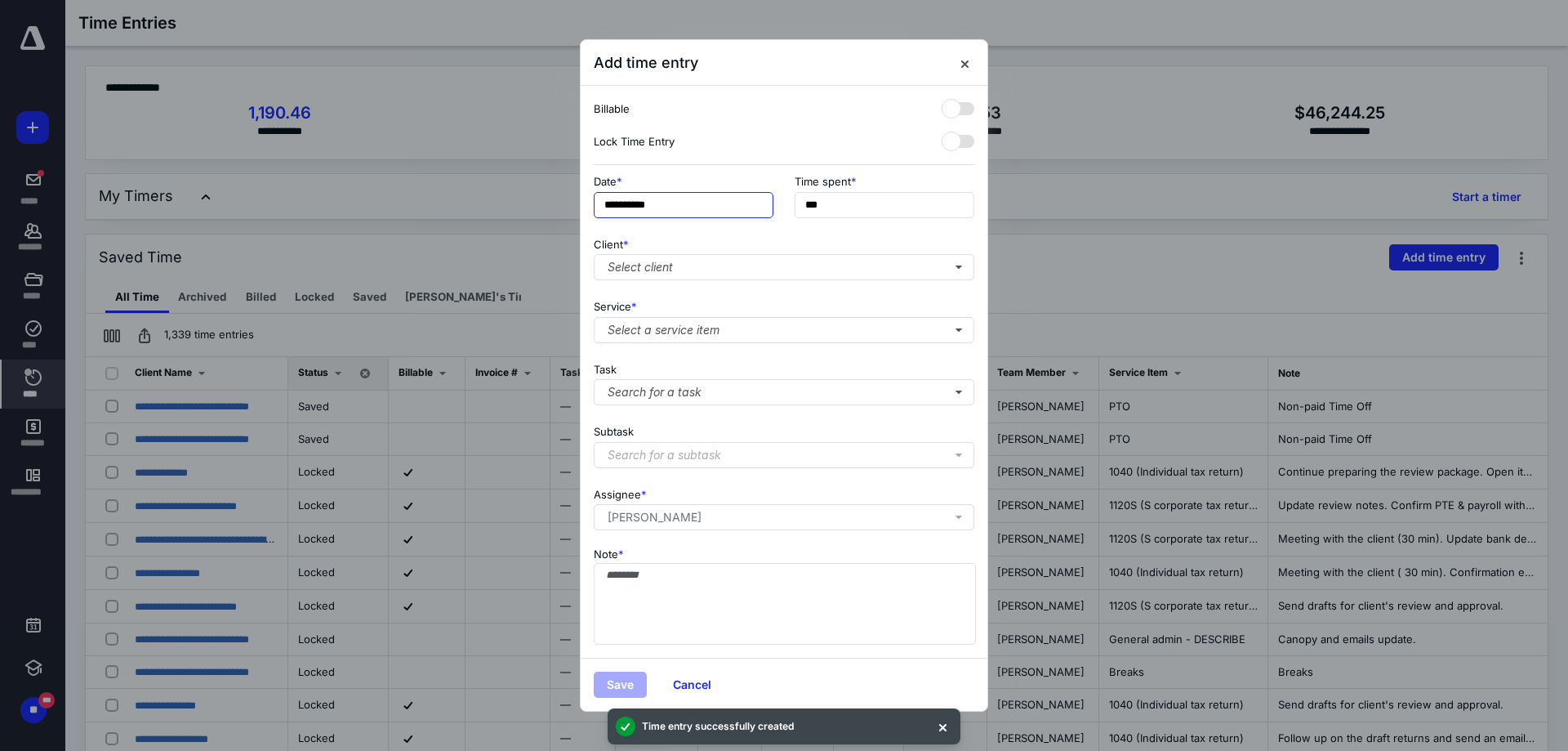 click on "**********" at bounding box center [684, 205] 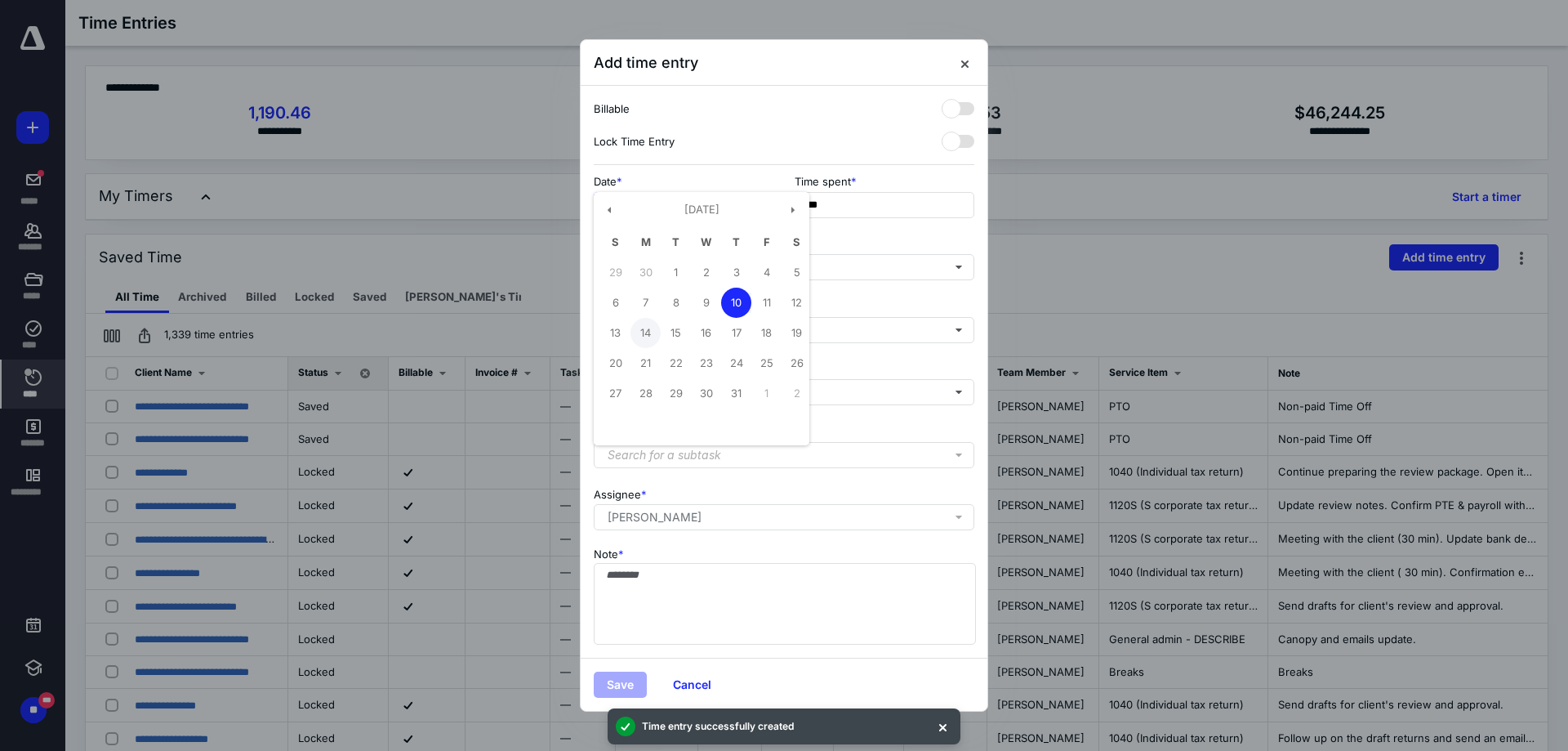 click on "14" at bounding box center [645, 333] 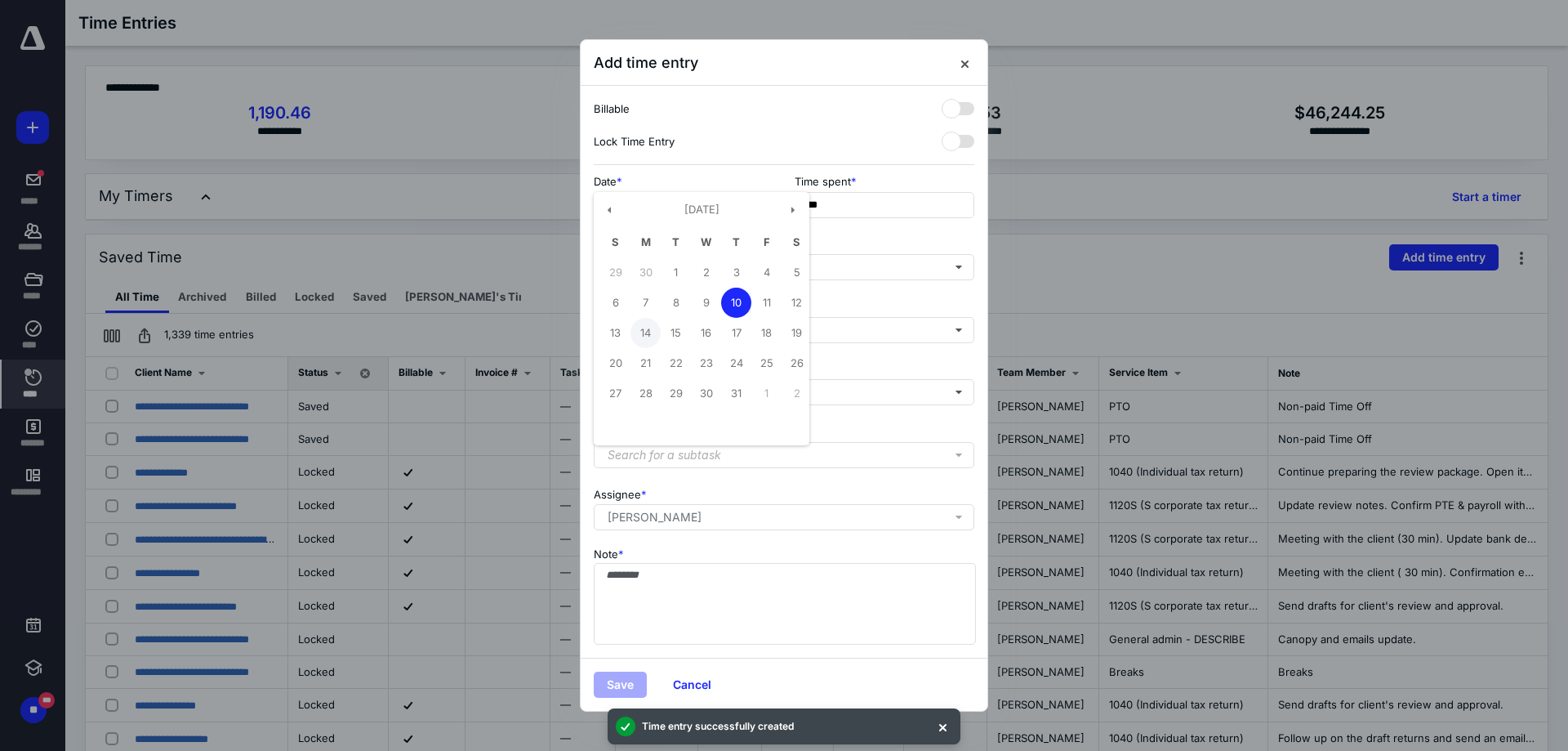 type on "**********" 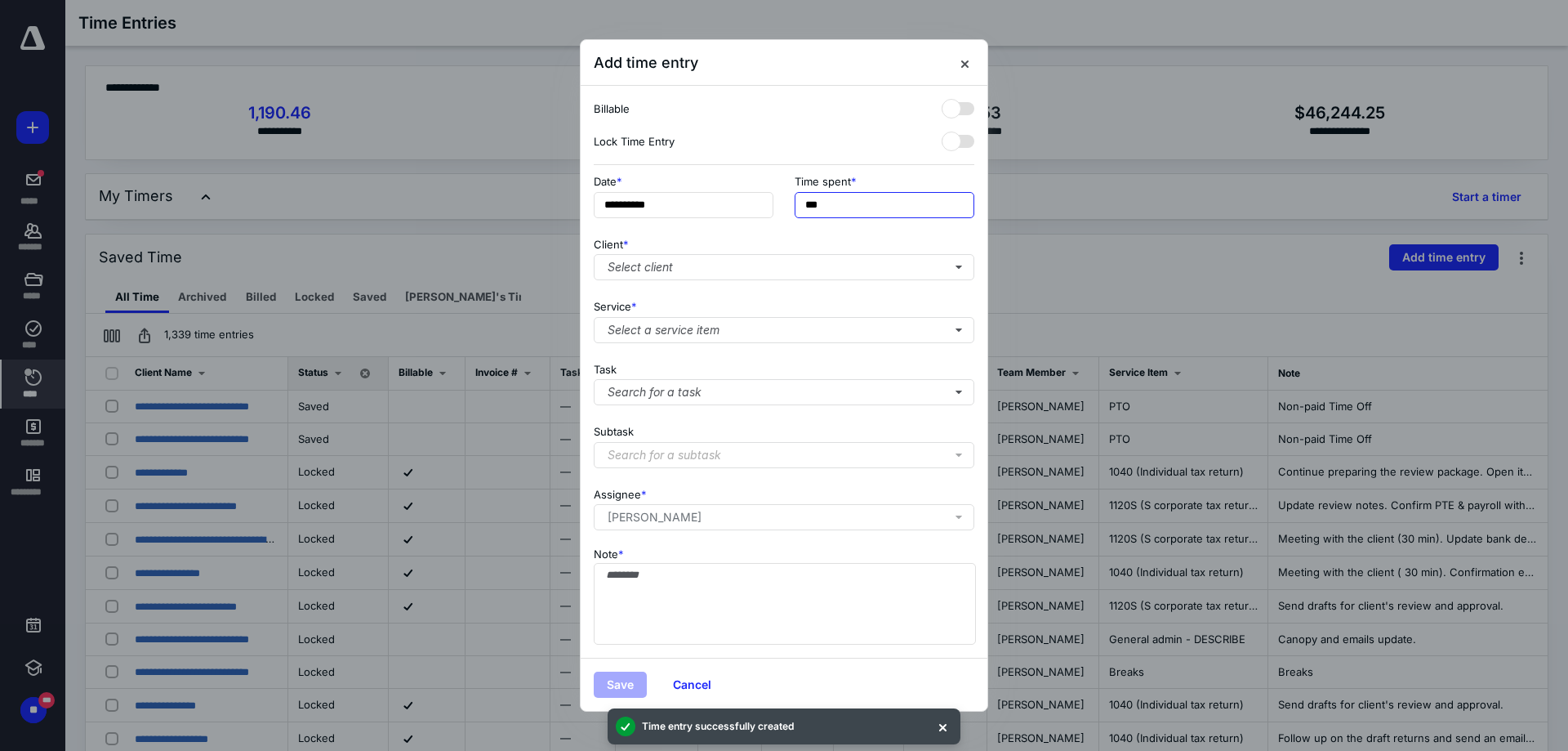 drag, startPoint x: 835, startPoint y: 207, endPoint x: 768, endPoint y: 213, distance: 67.26812 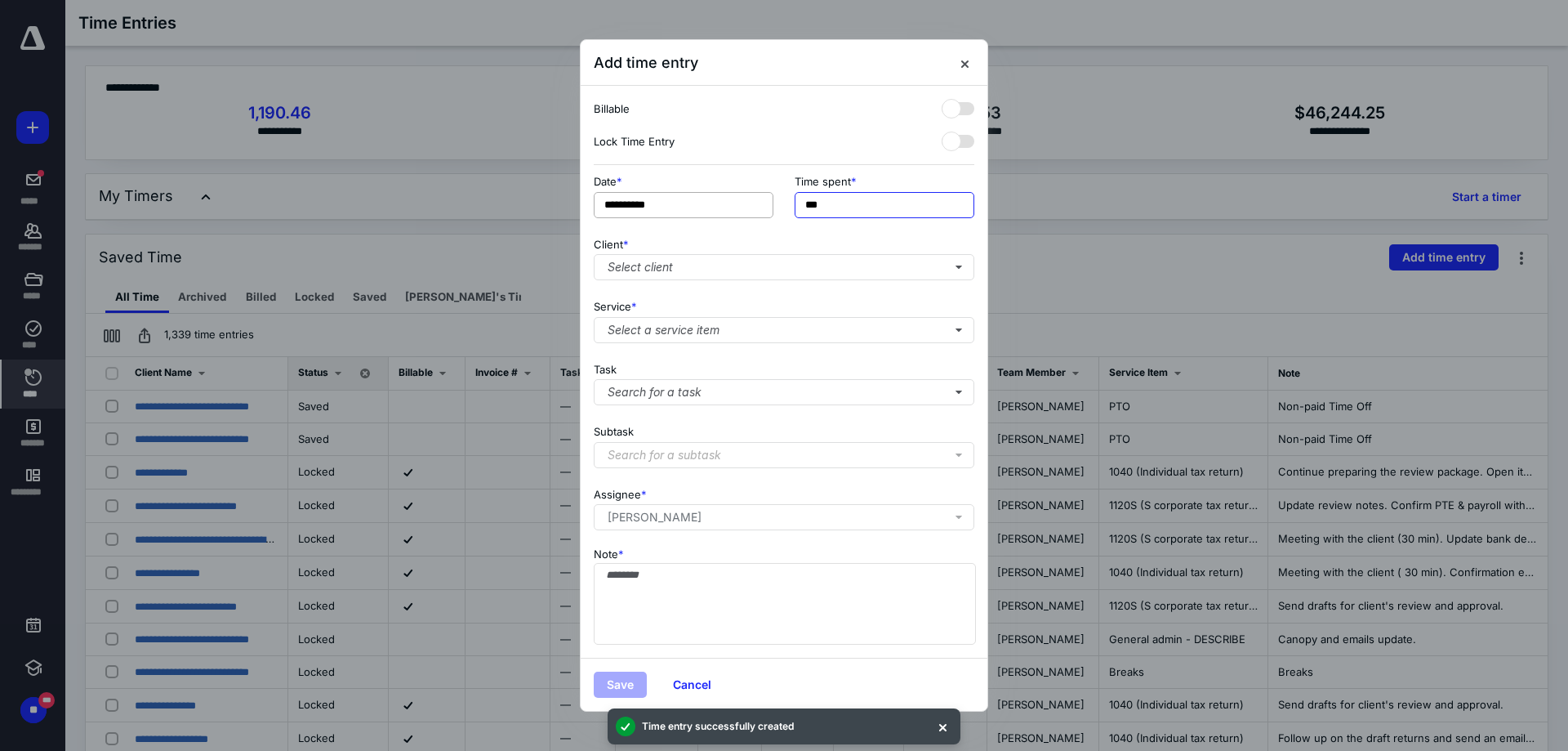 click on "**********" at bounding box center (784, 201) 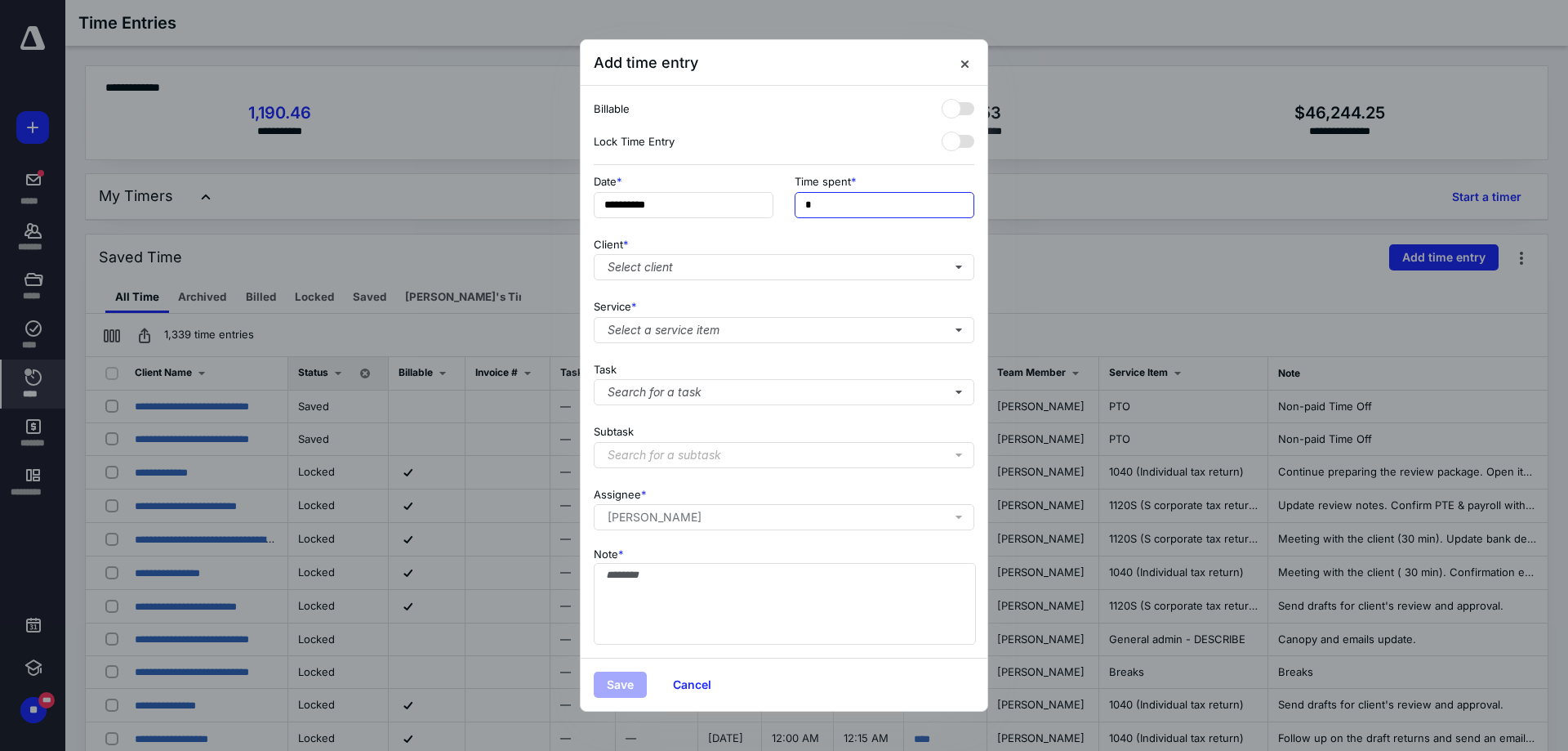 type on "**" 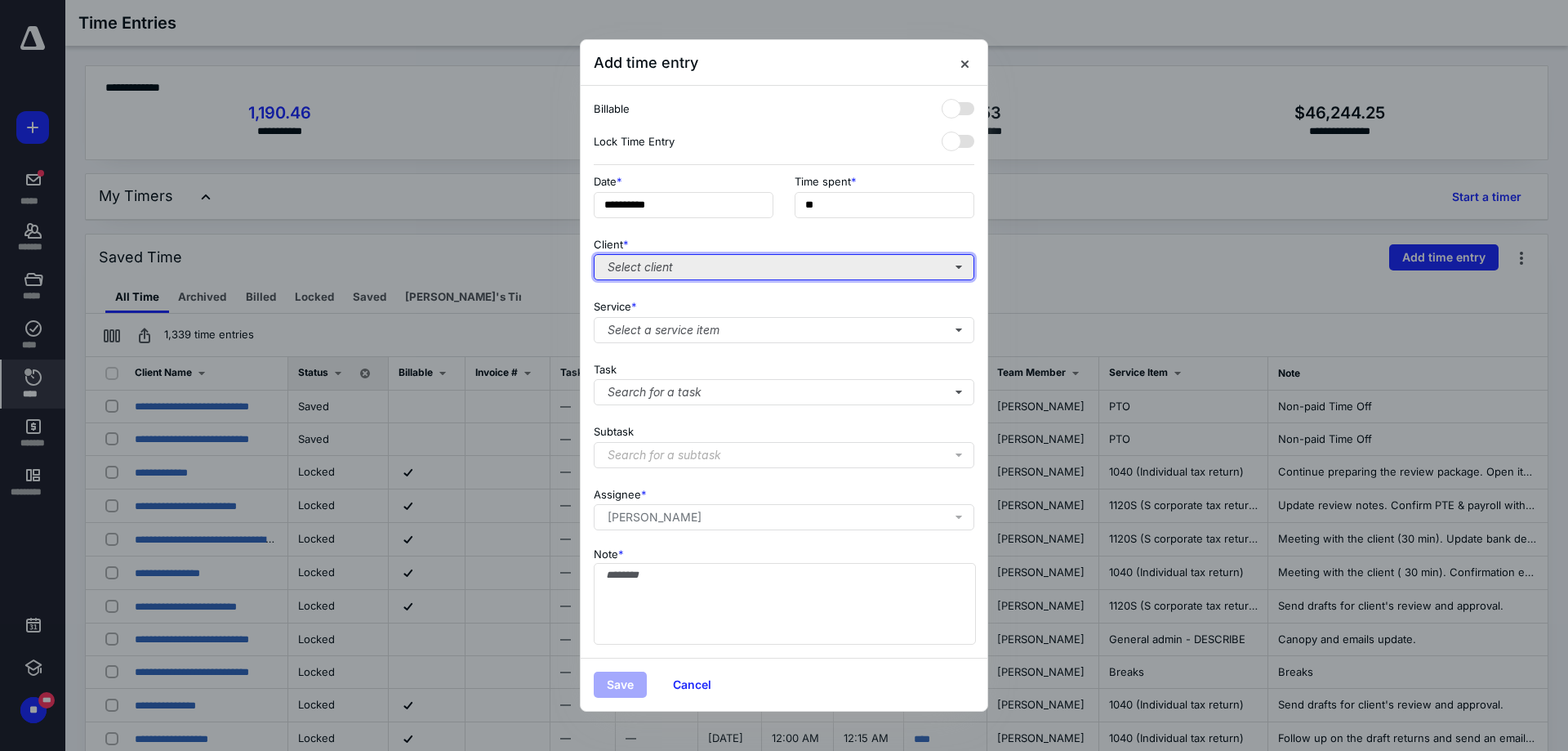 click on "Select client" at bounding box center (784, 267) 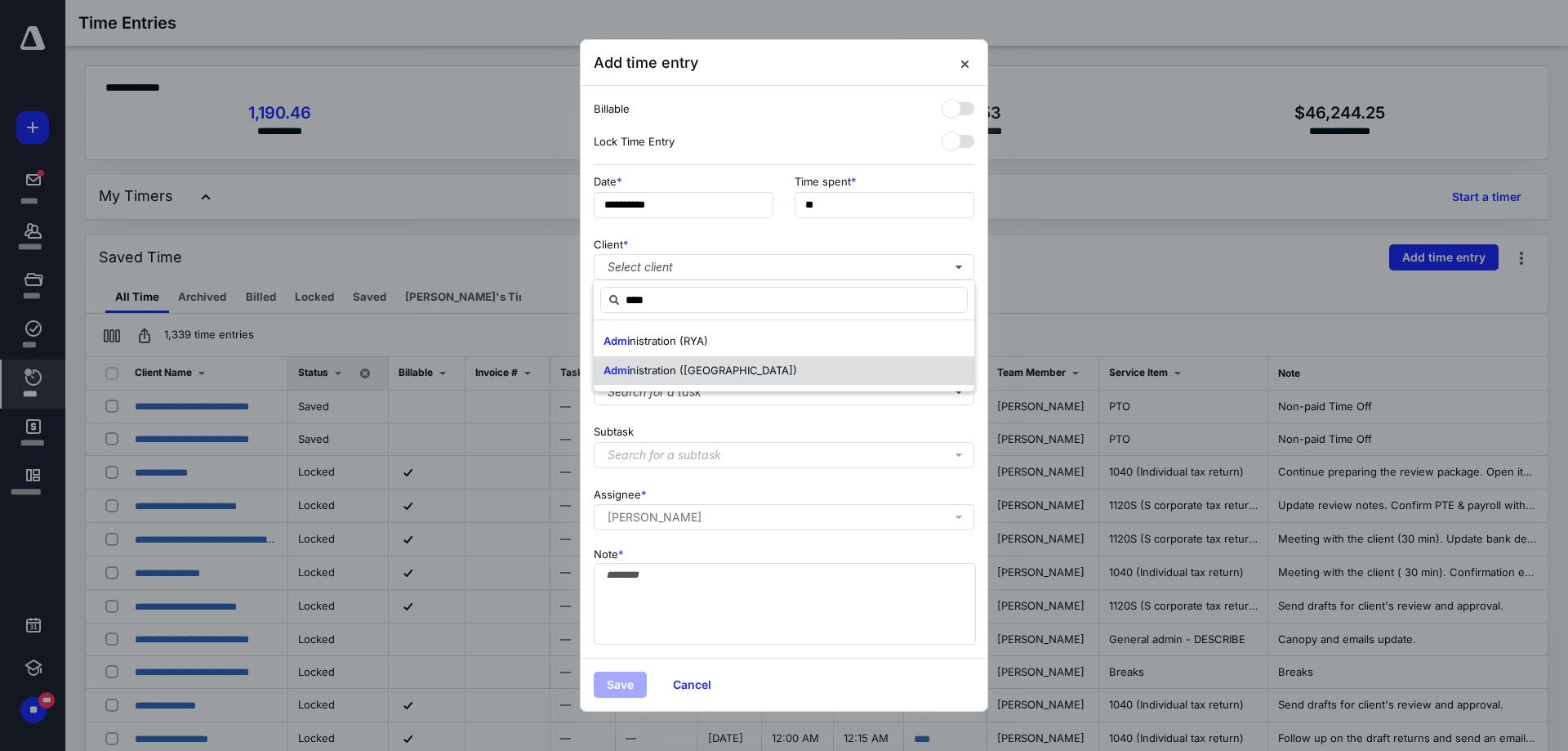 click on "nistration ([GEOGRAPHIC_DATA])" at bounding box center (713, 370) 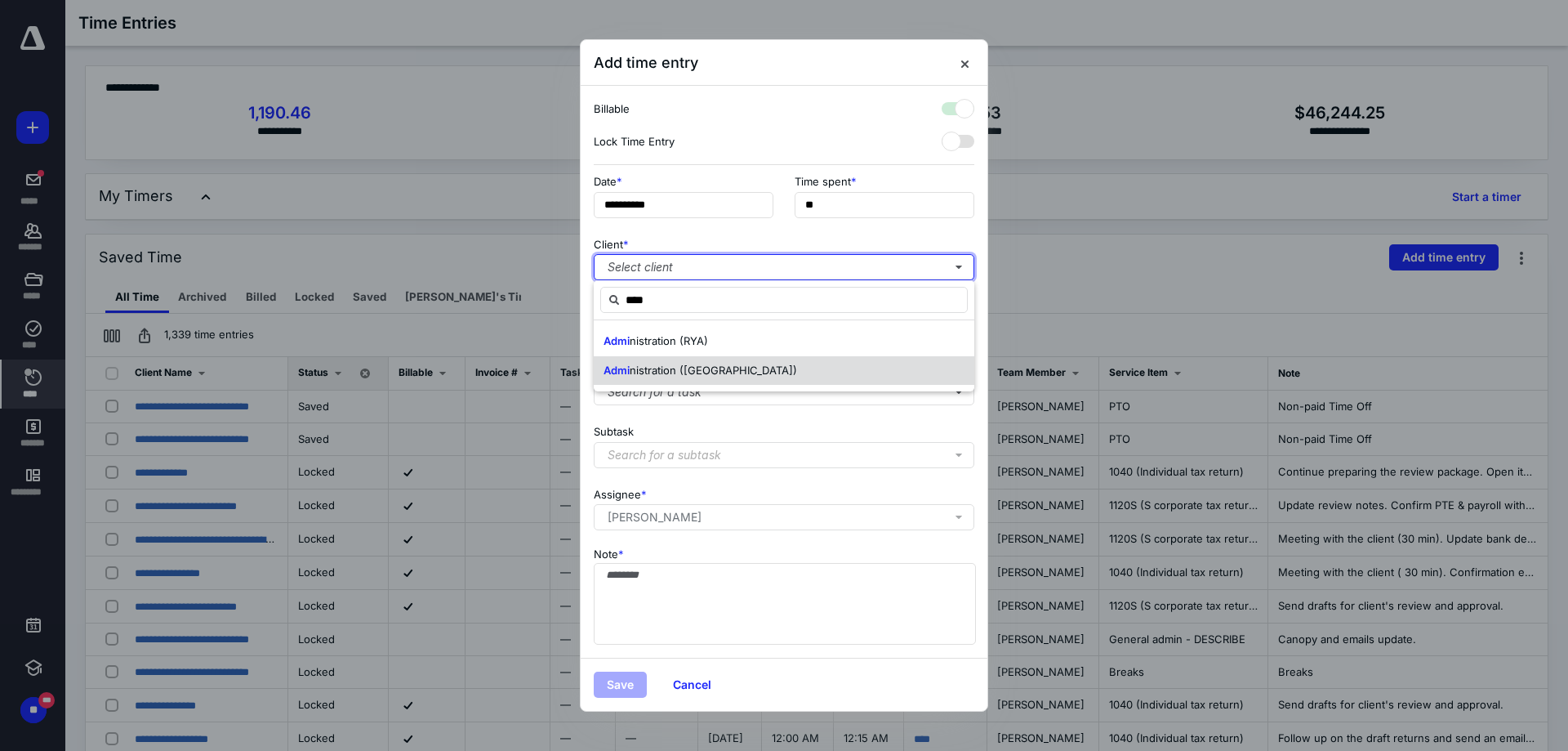 checkbox on "true" 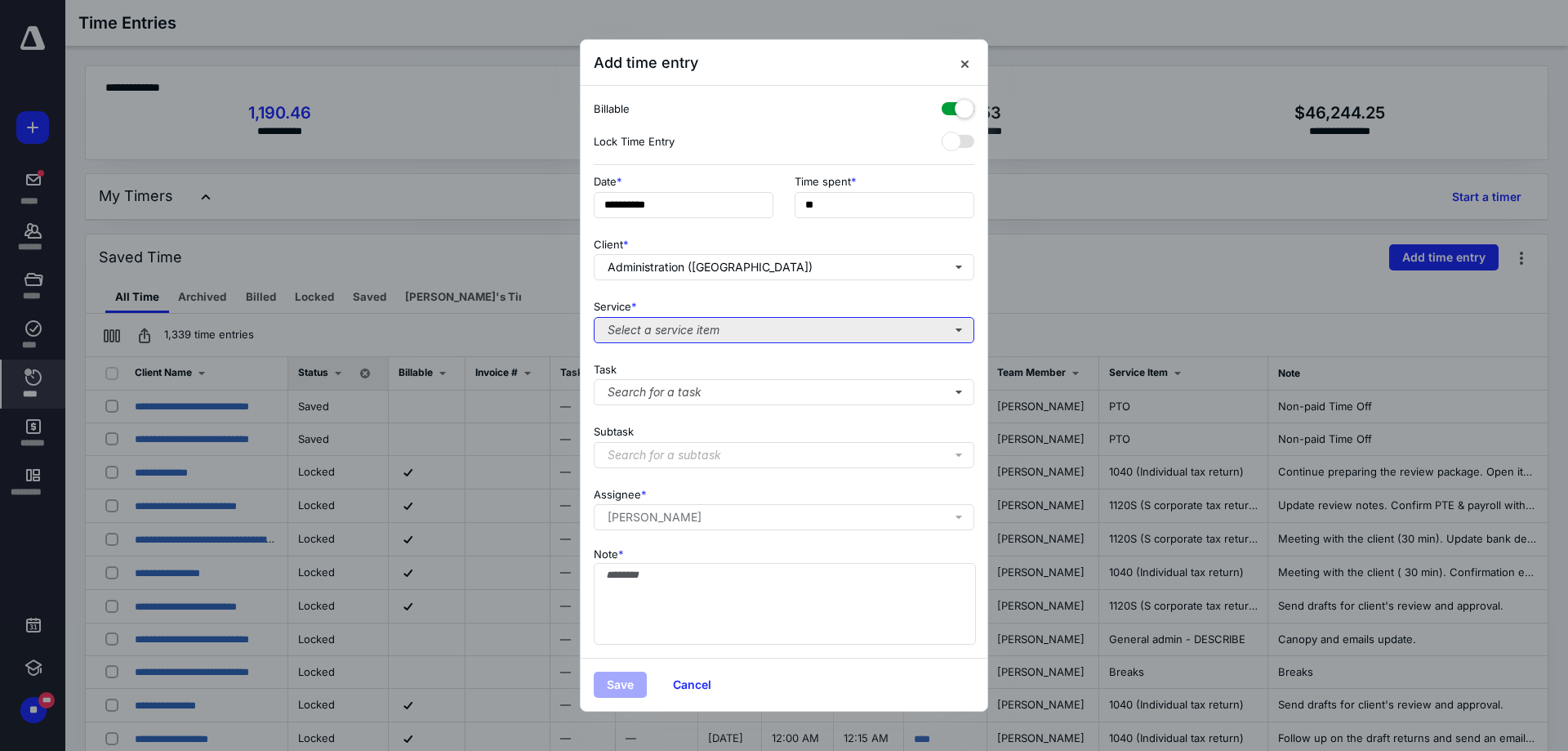 click on "Select a service item" at bounding box center [784, 330] 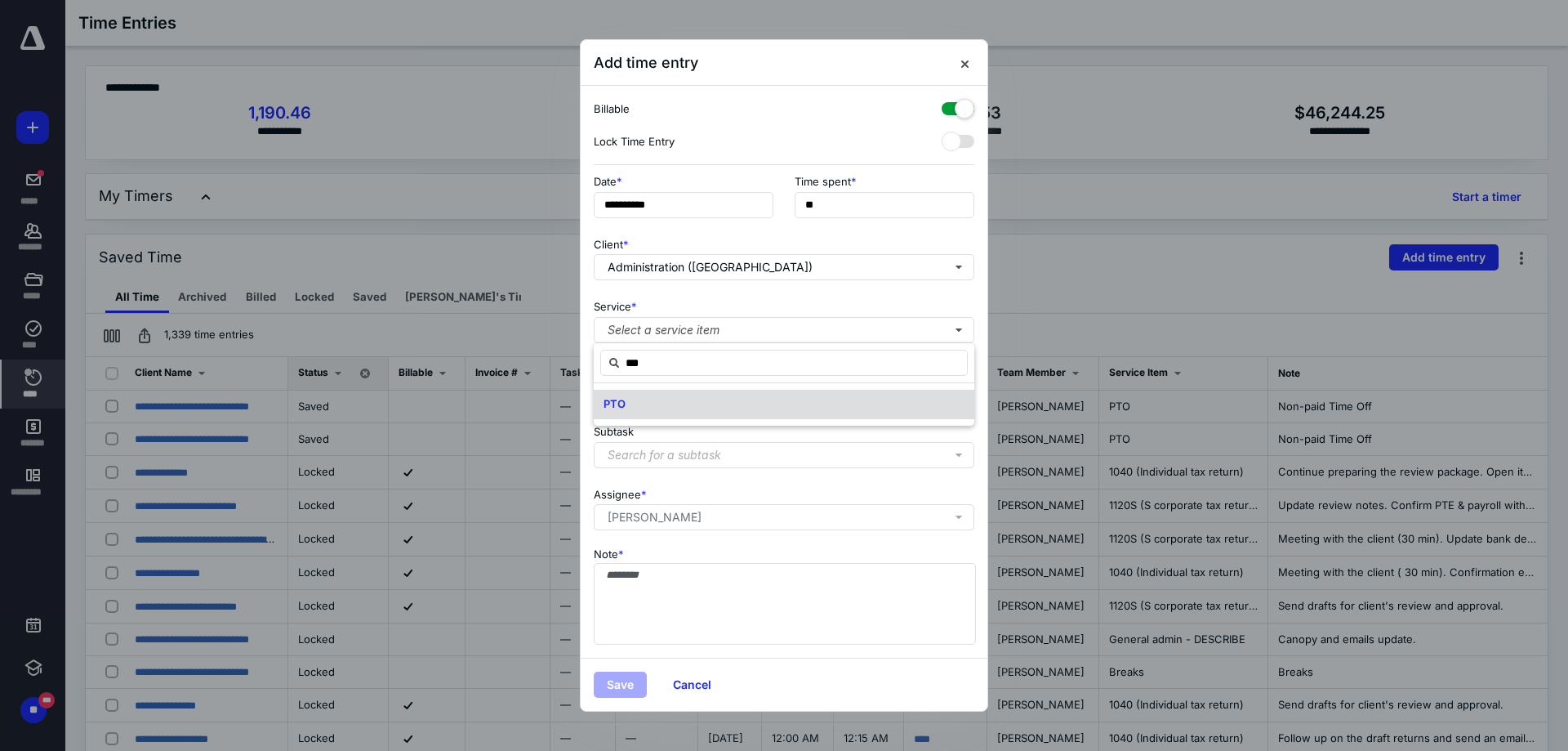 click on "PTO" at bounding box center [784, 405] 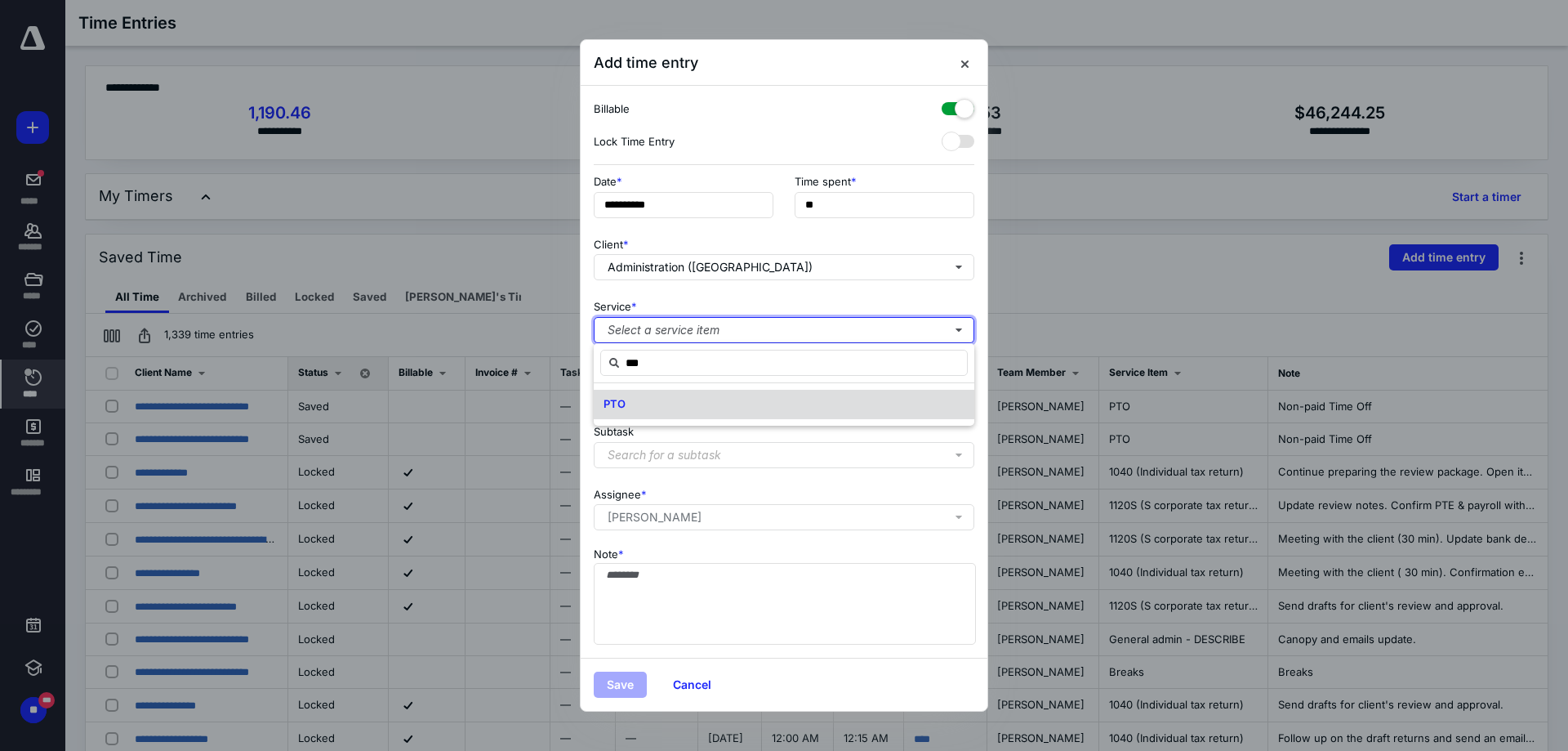 type 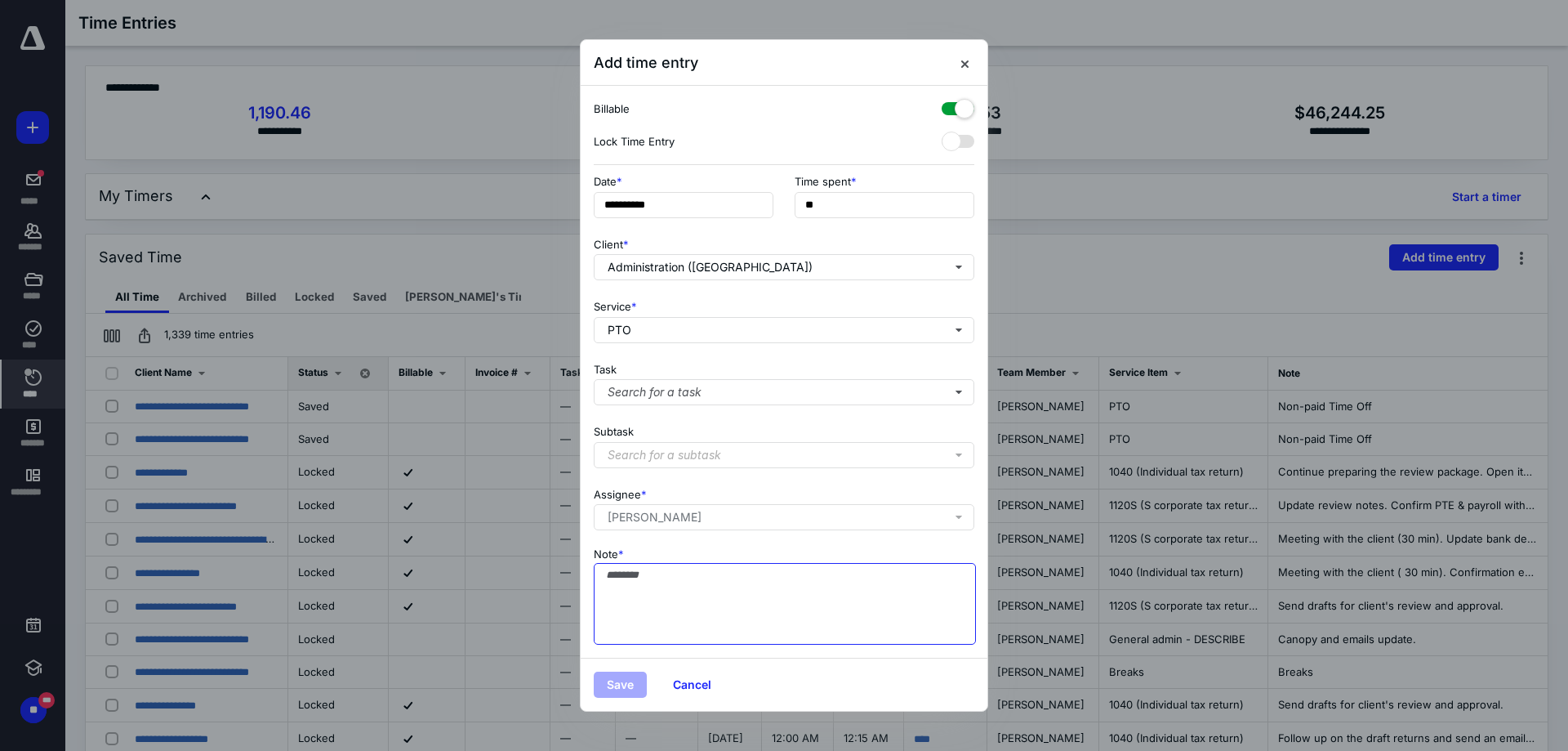 click on "Note *" at bounding box center (785, 604) 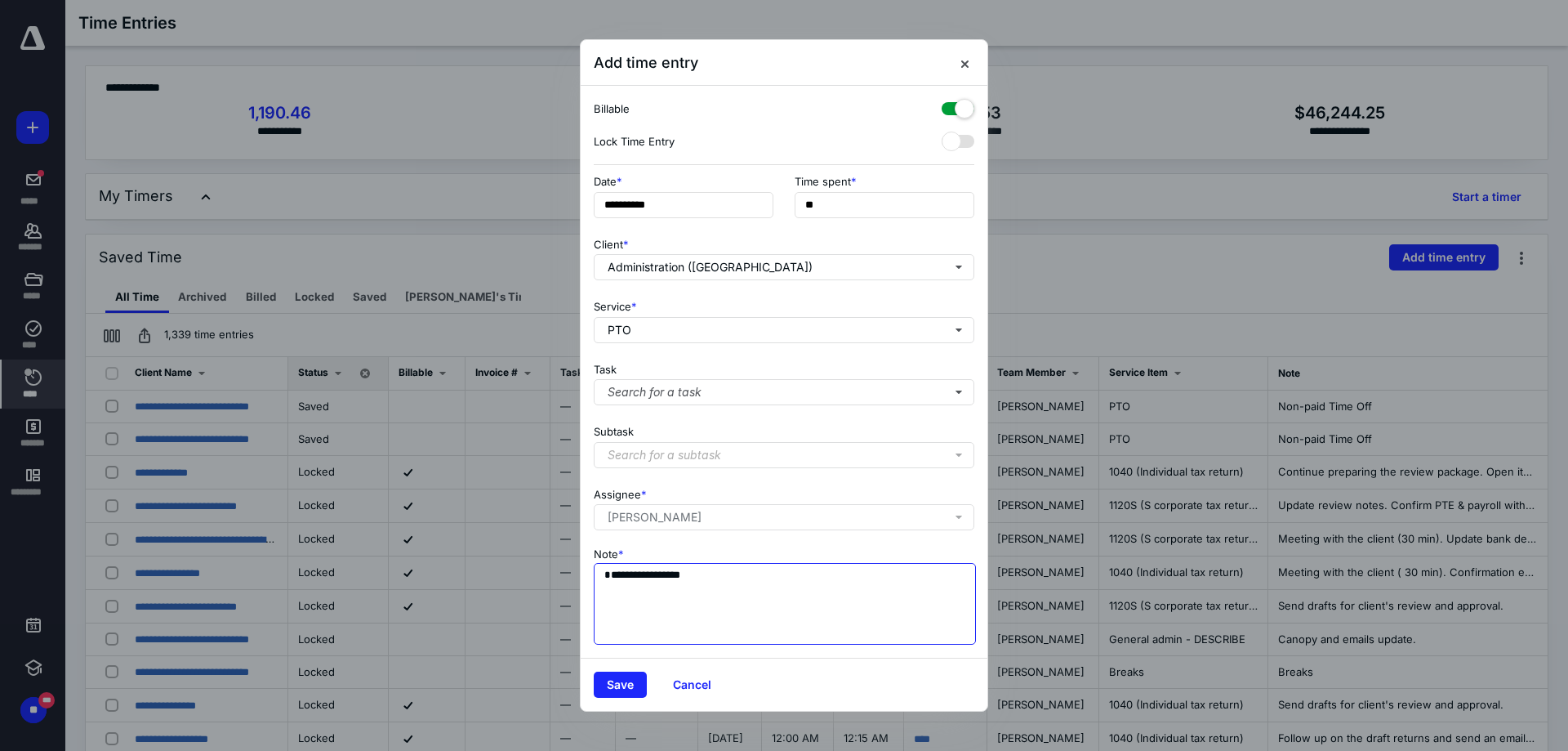 type on "**********" 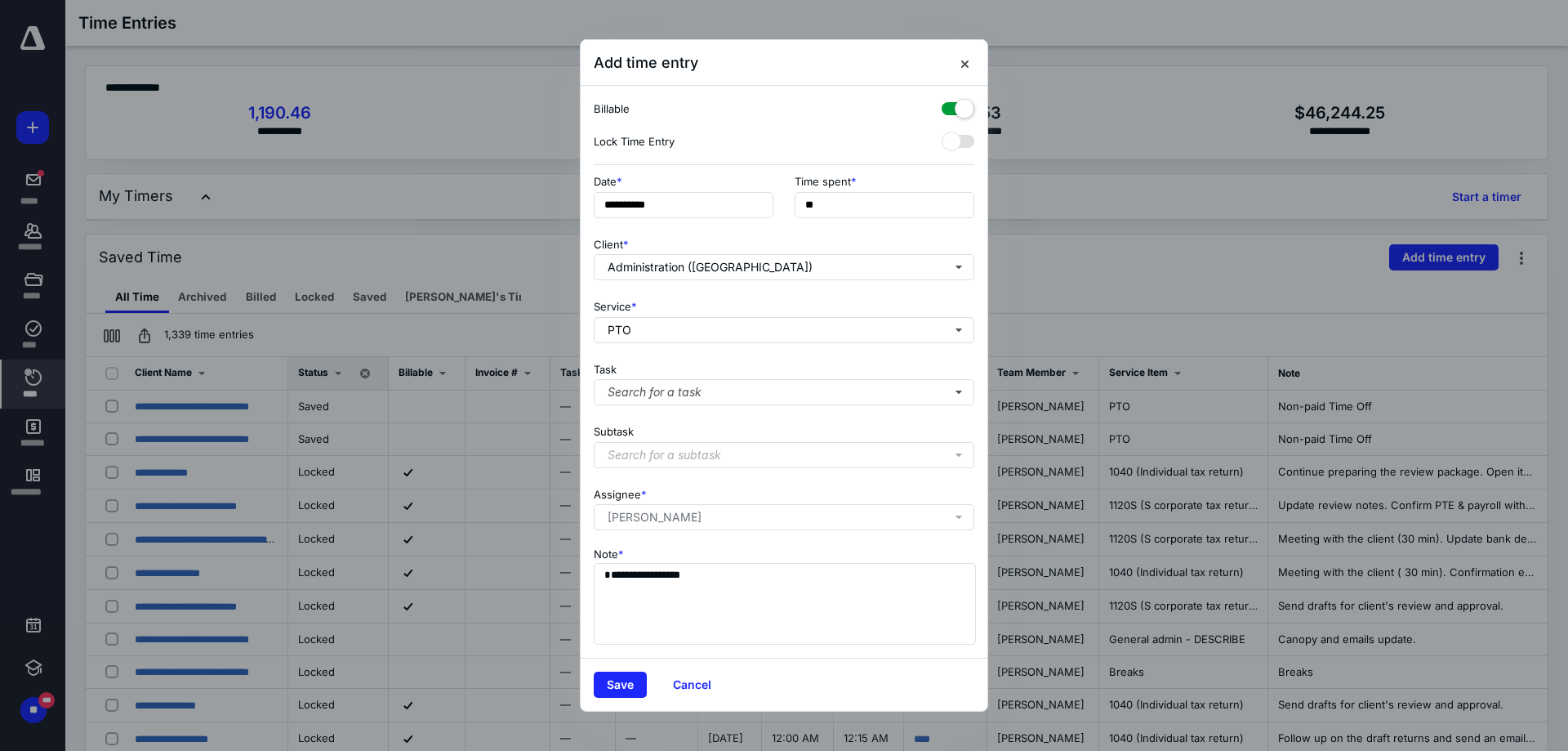 click at bounding box center (958, 105) 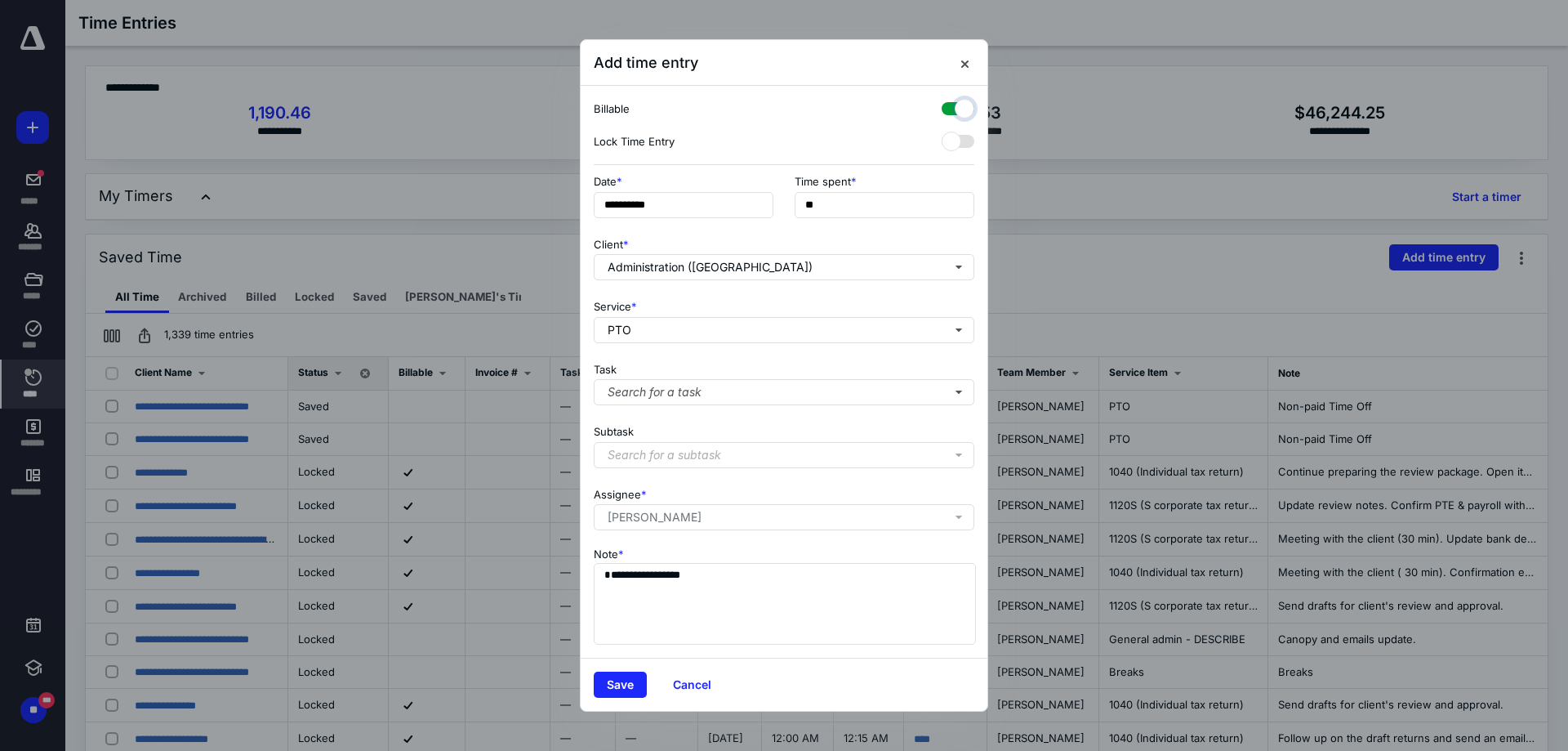 click at bounding box center [950, 106] 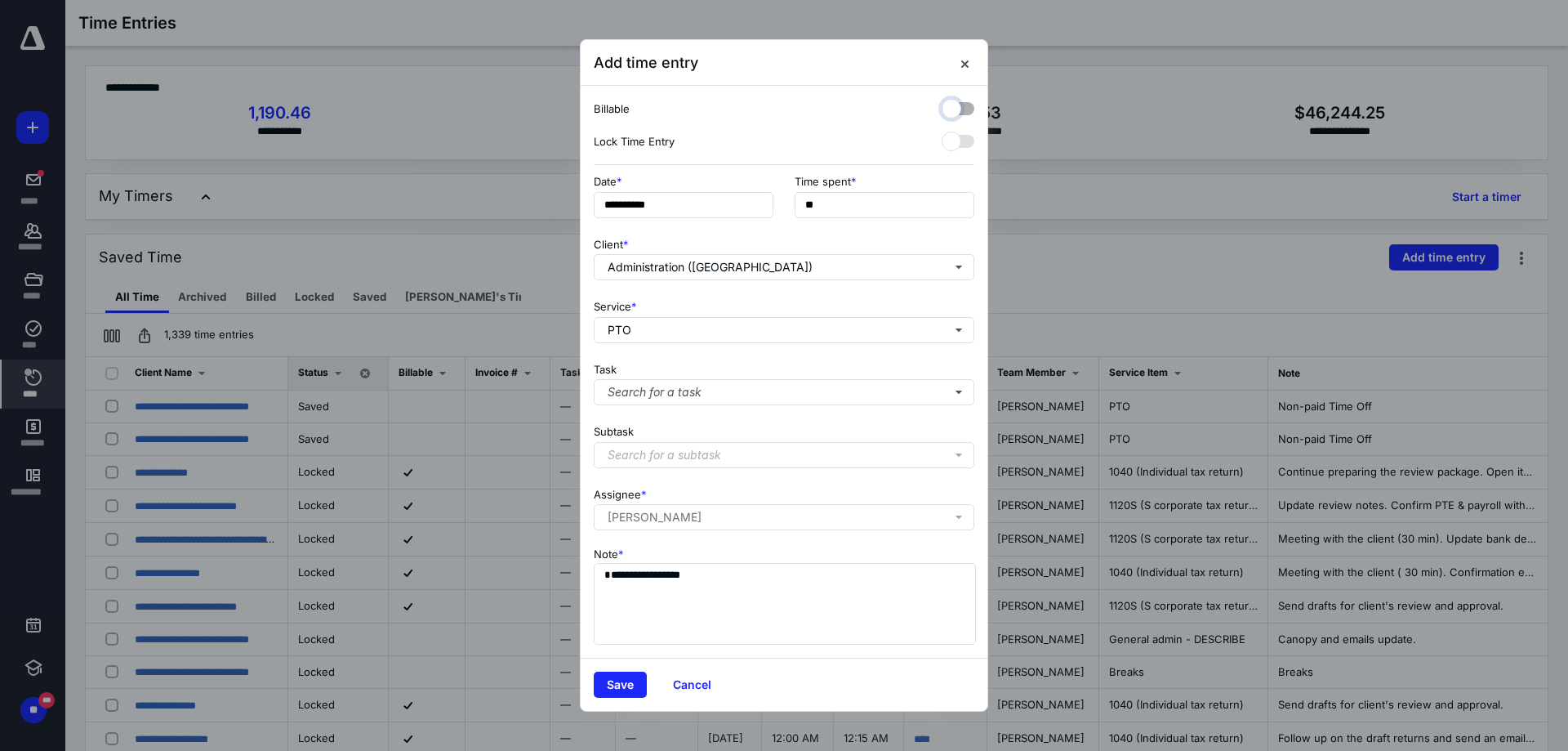 checkbox on "false" 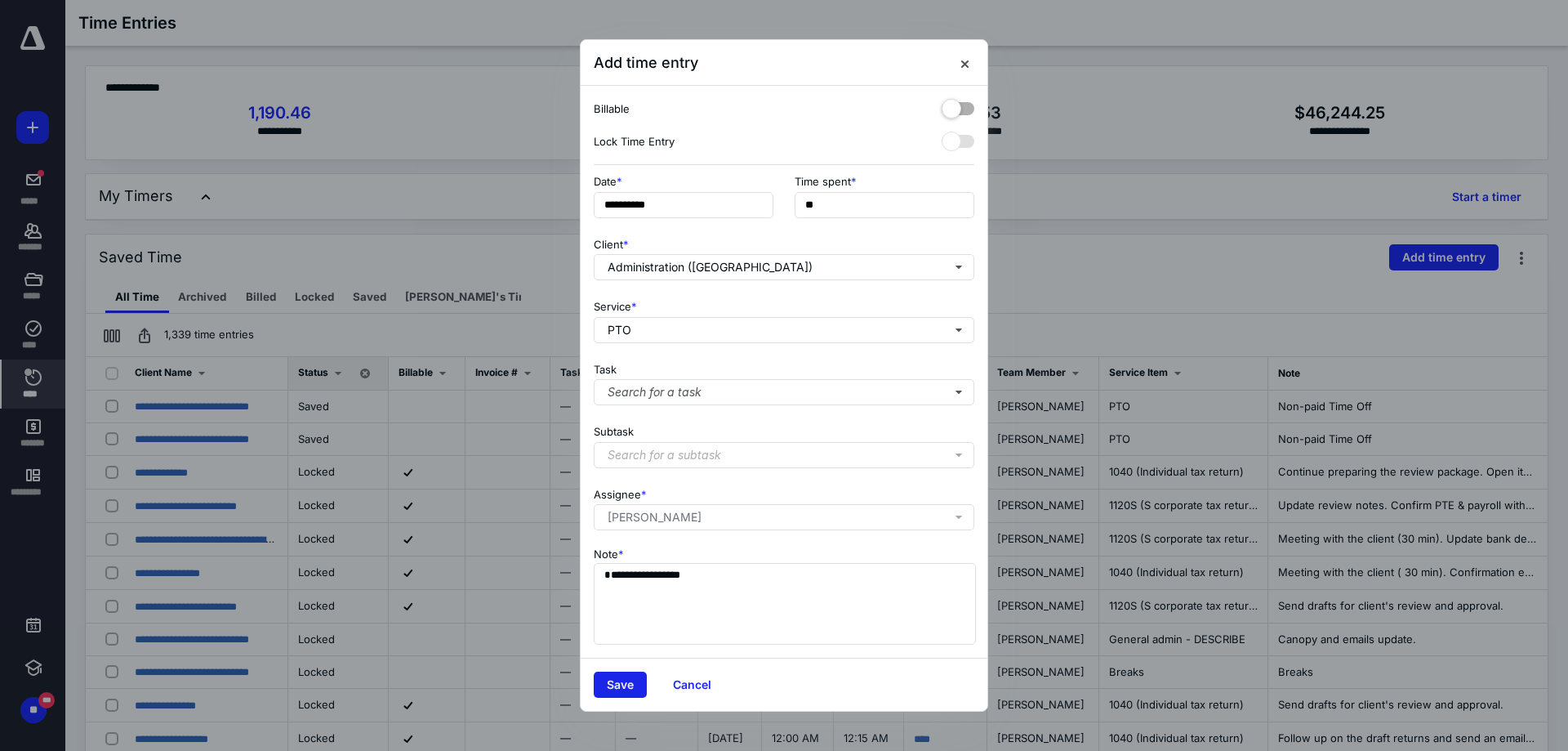 click on "Save" at bounding box center (620, 685) 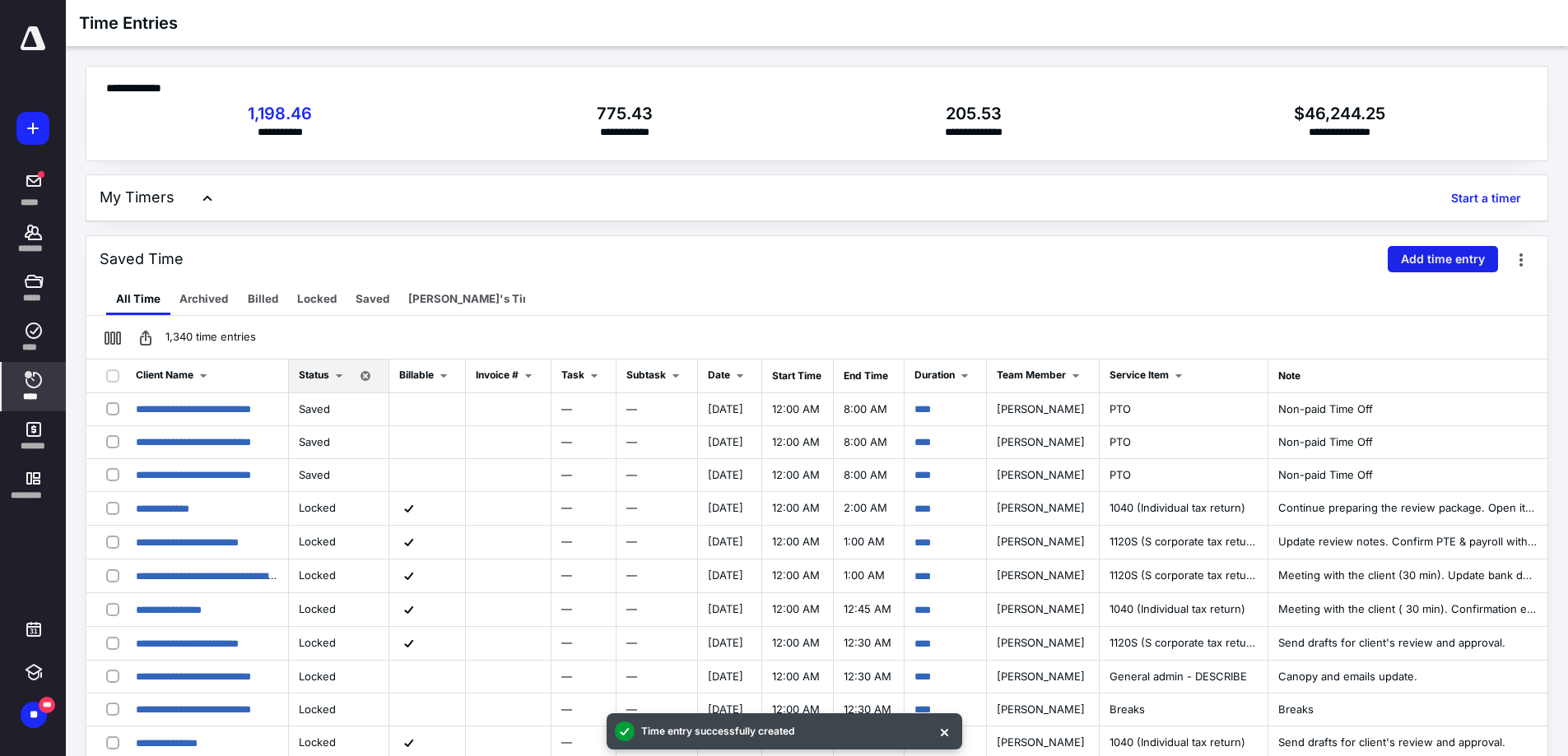click on "Add time entry" at bounding box center [1443, 259] 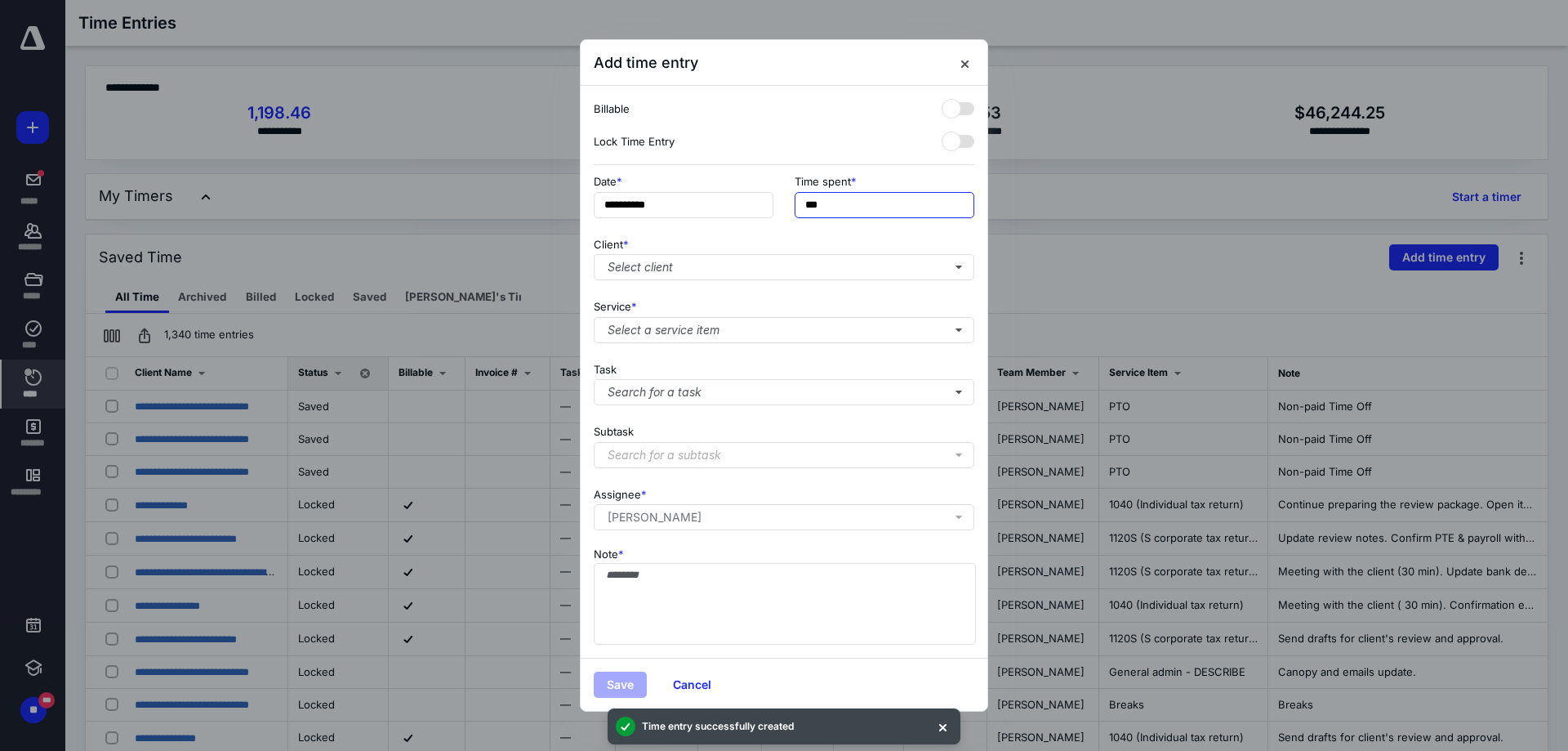 drag, startPoint x: 887, startPoint y: 210, endPoint x: 795, endPoint y: 208, distance: 92.02174 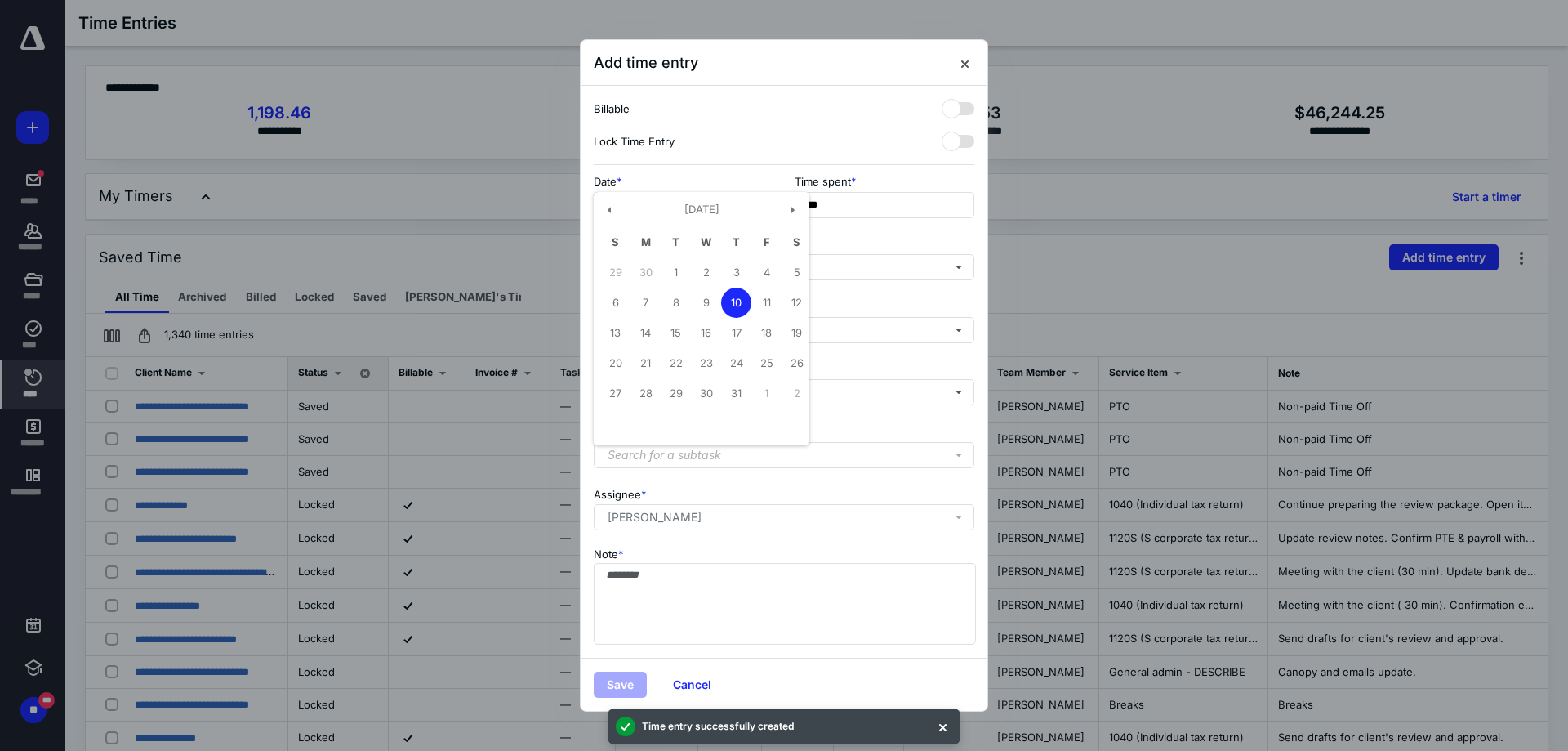 click on "**********" at bounding box center [684, 205] 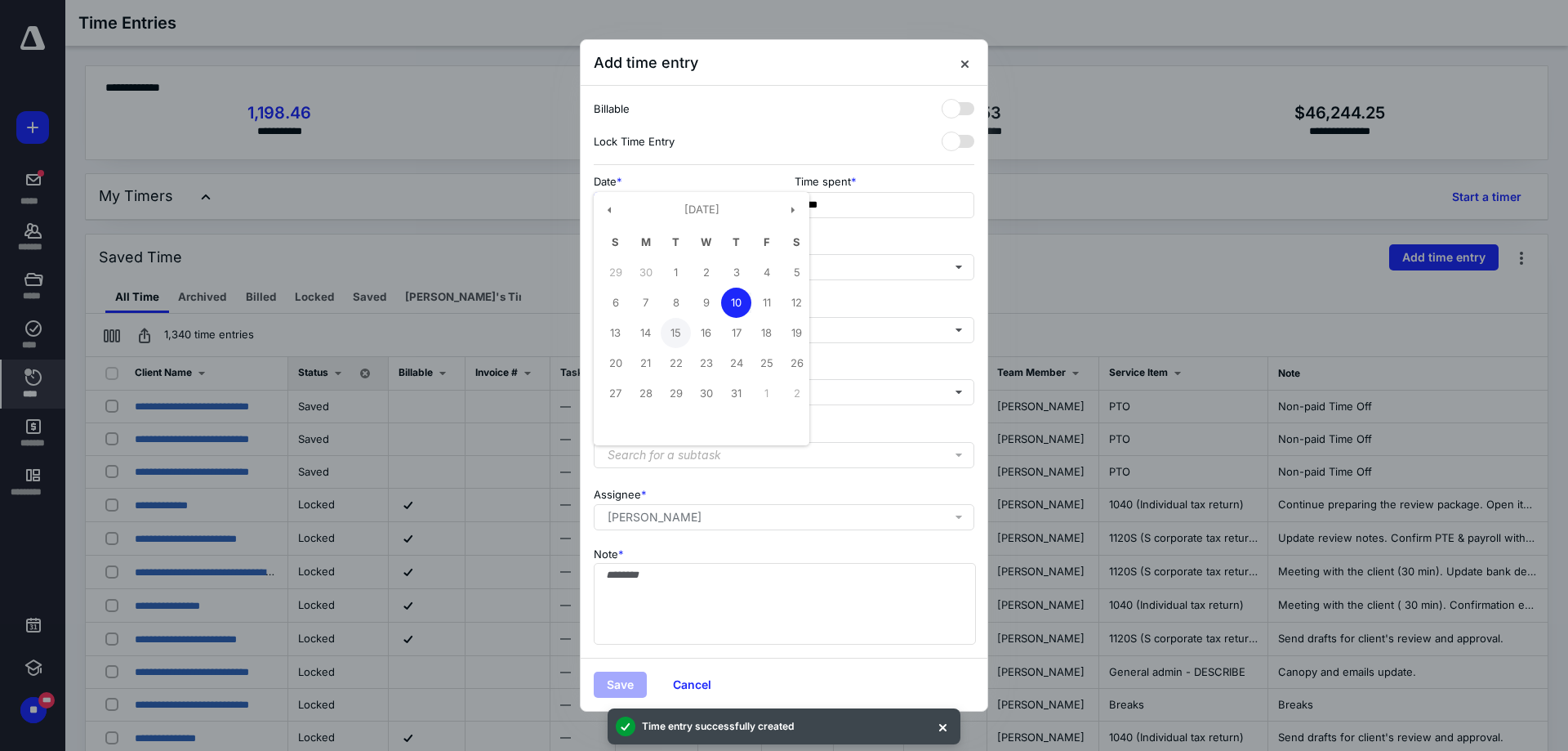 click on "15" at bounding box center (675, 333) 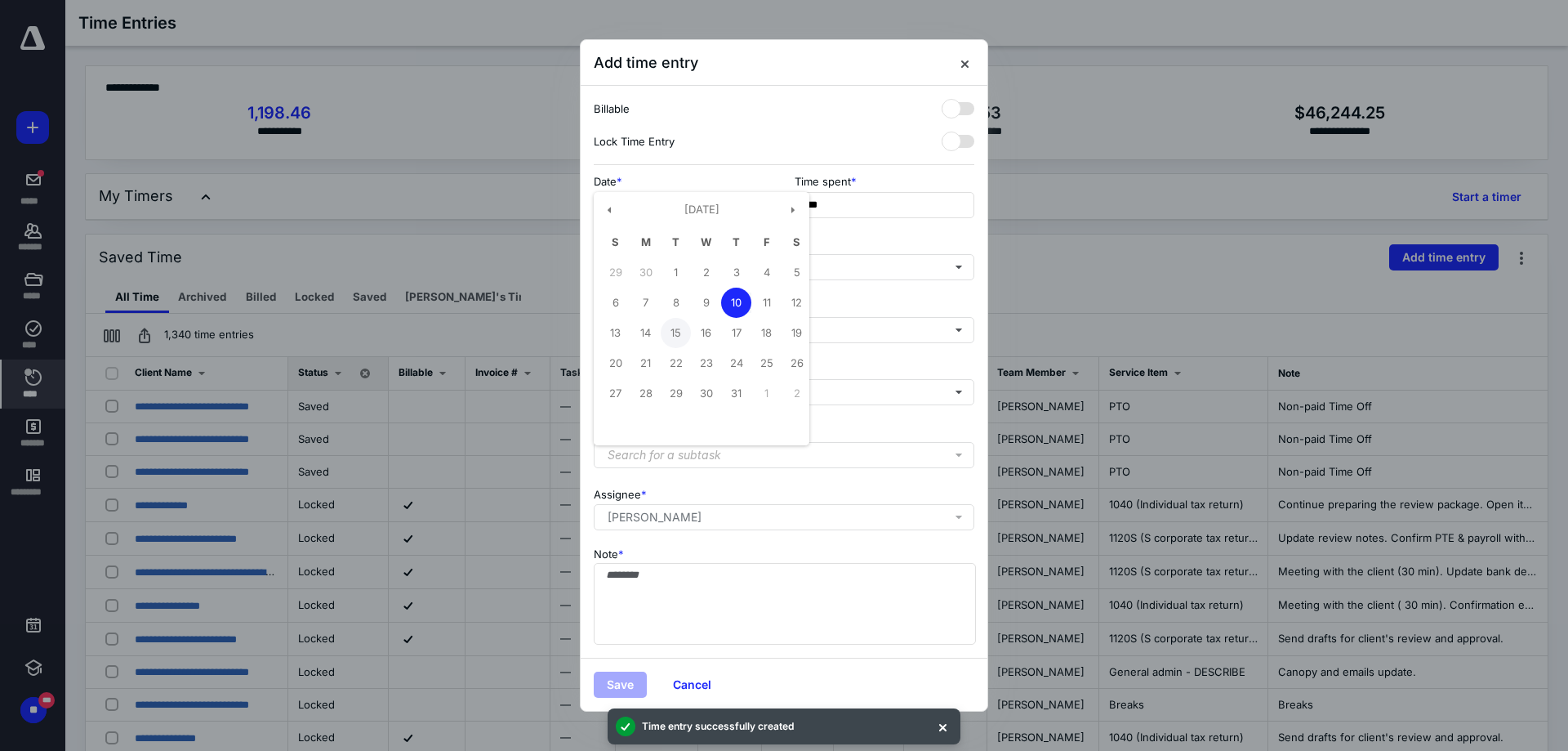 type on "**********" 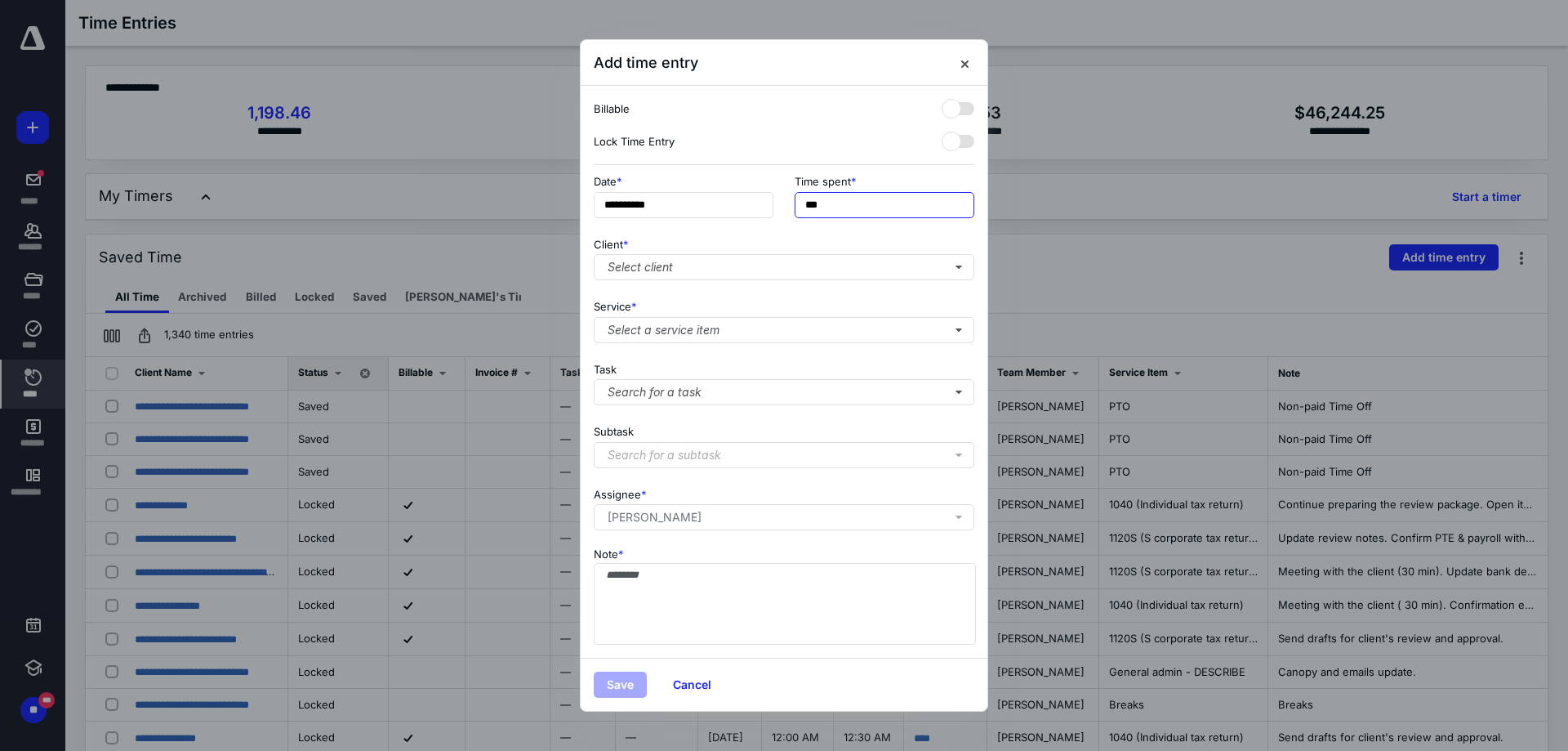 drag, startPoint x: 824, startPoint y: 208, endPoint x: 782, endPoint y: 208, distance: 42 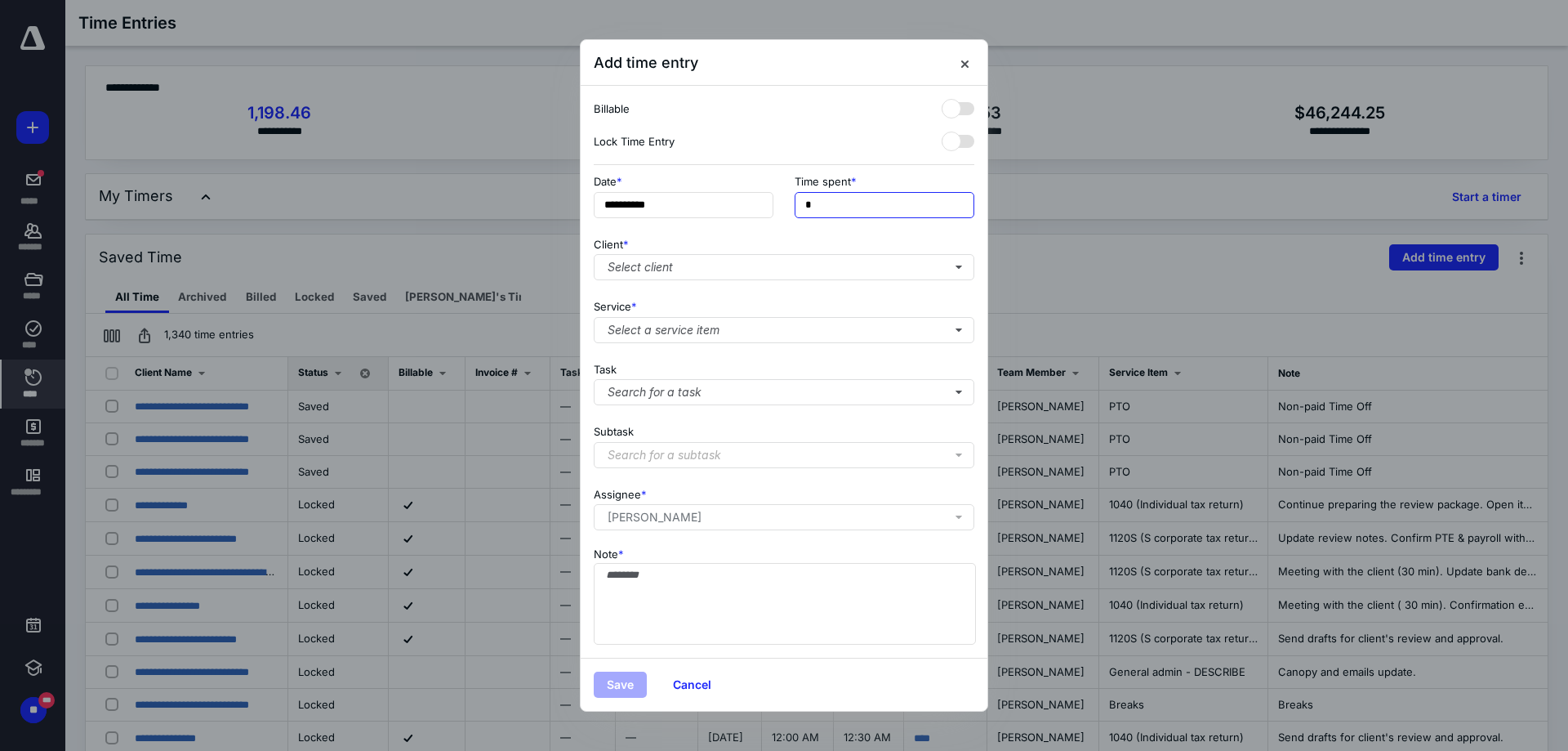 type on "**" 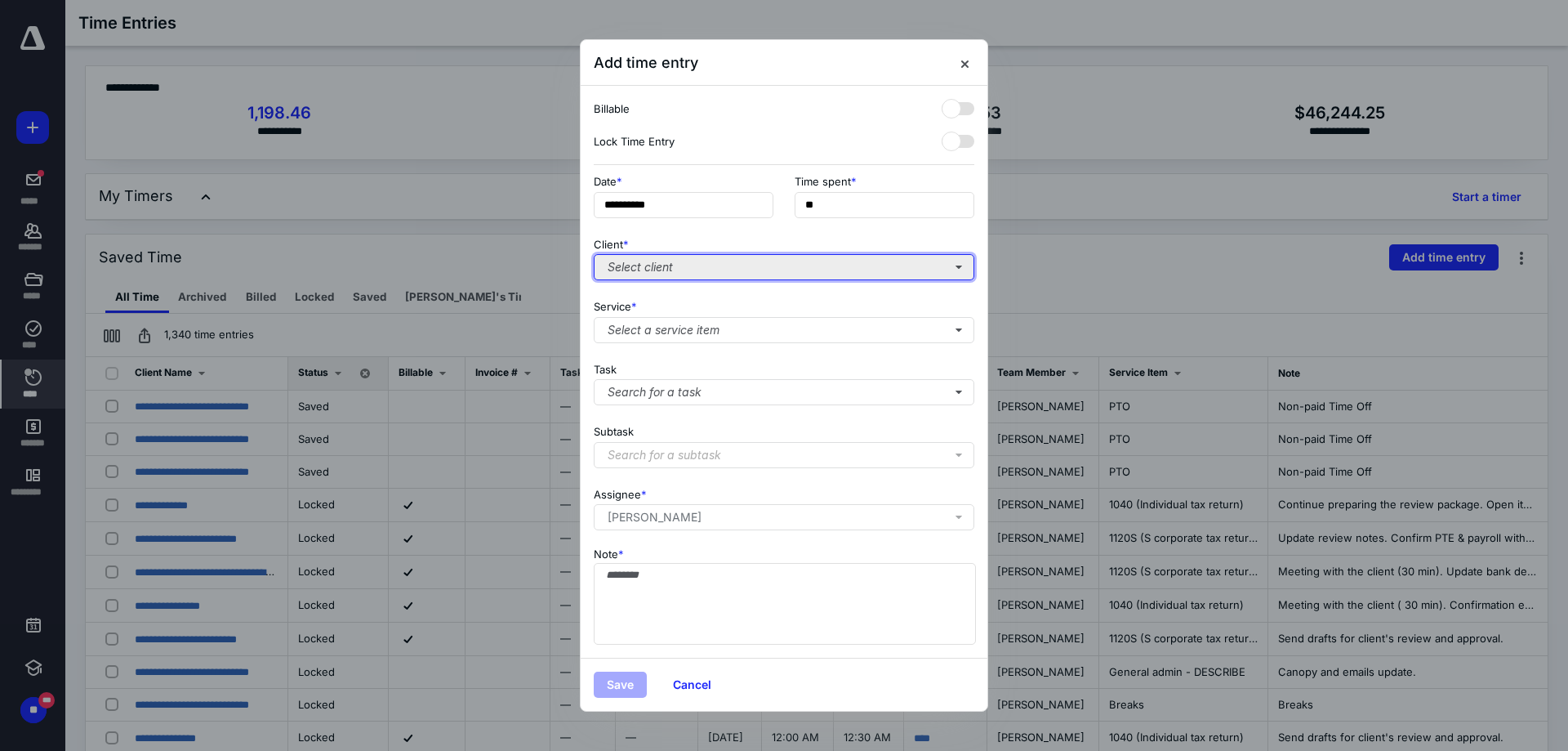 click on "Select client" at bounding box center [784, 267] 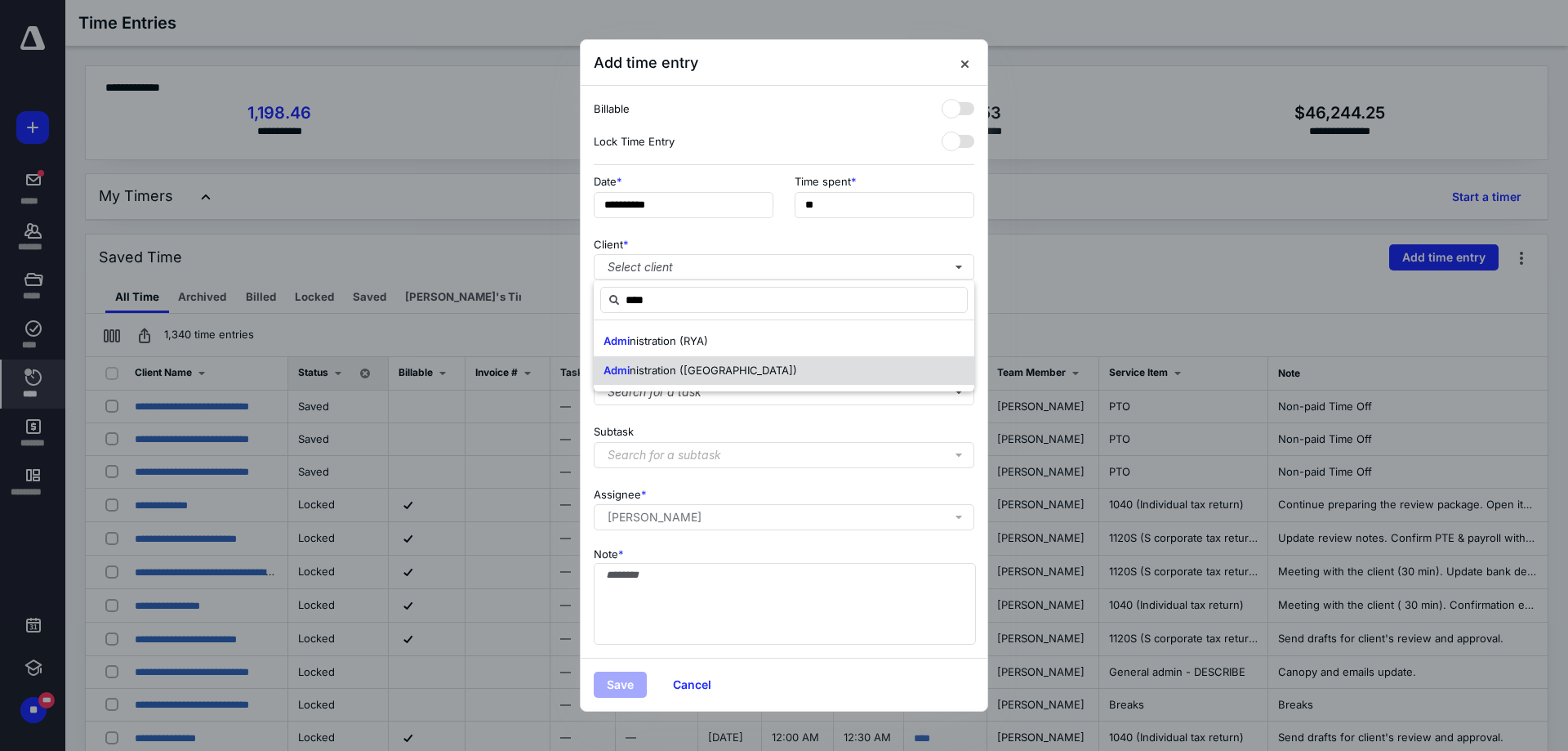 click on "Admi nistration ([GEOGRAPHIC_DATA])" at bounding box center [784, 371] 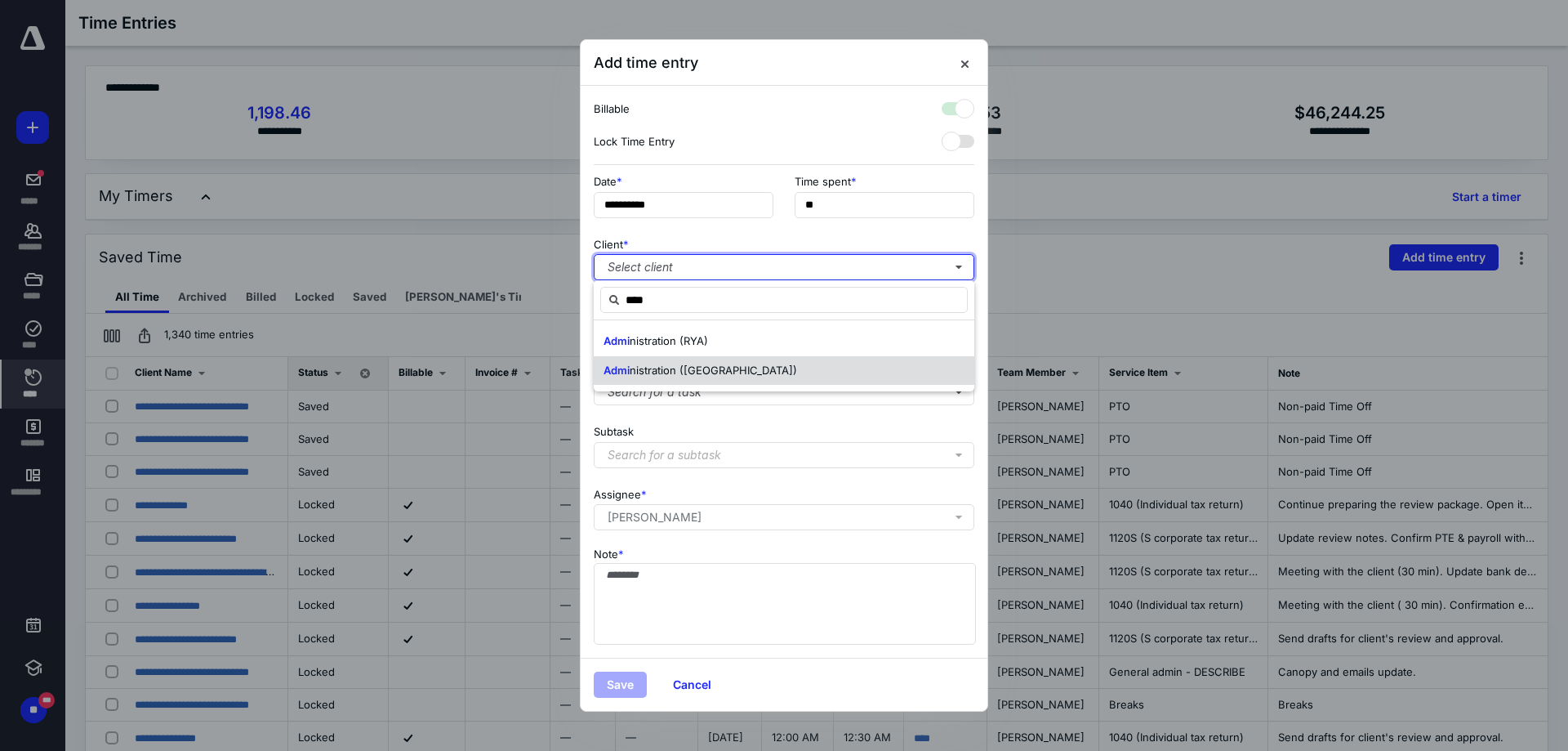 checkbox on "true" 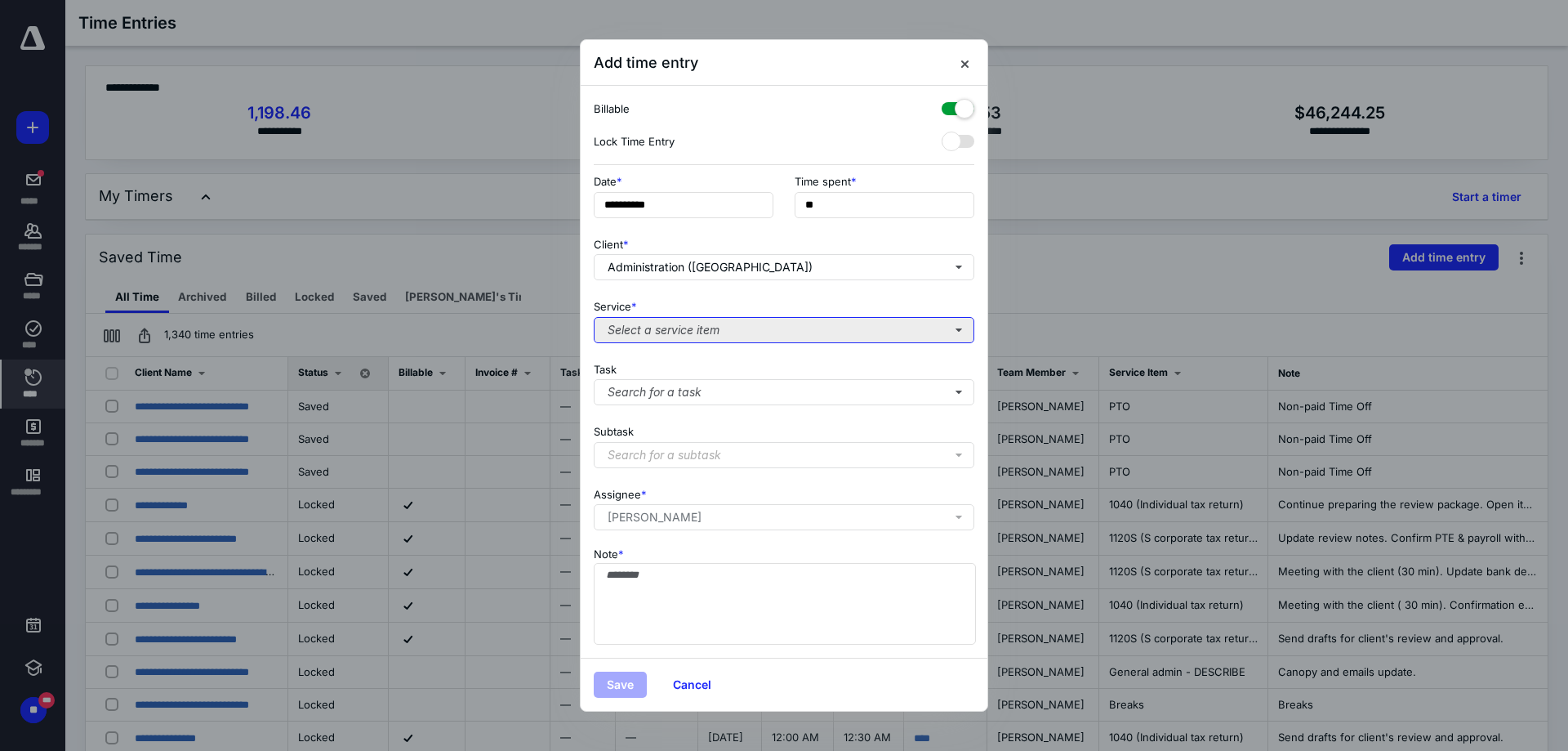 click on "Select a service item" at bounding box center [784, 330] 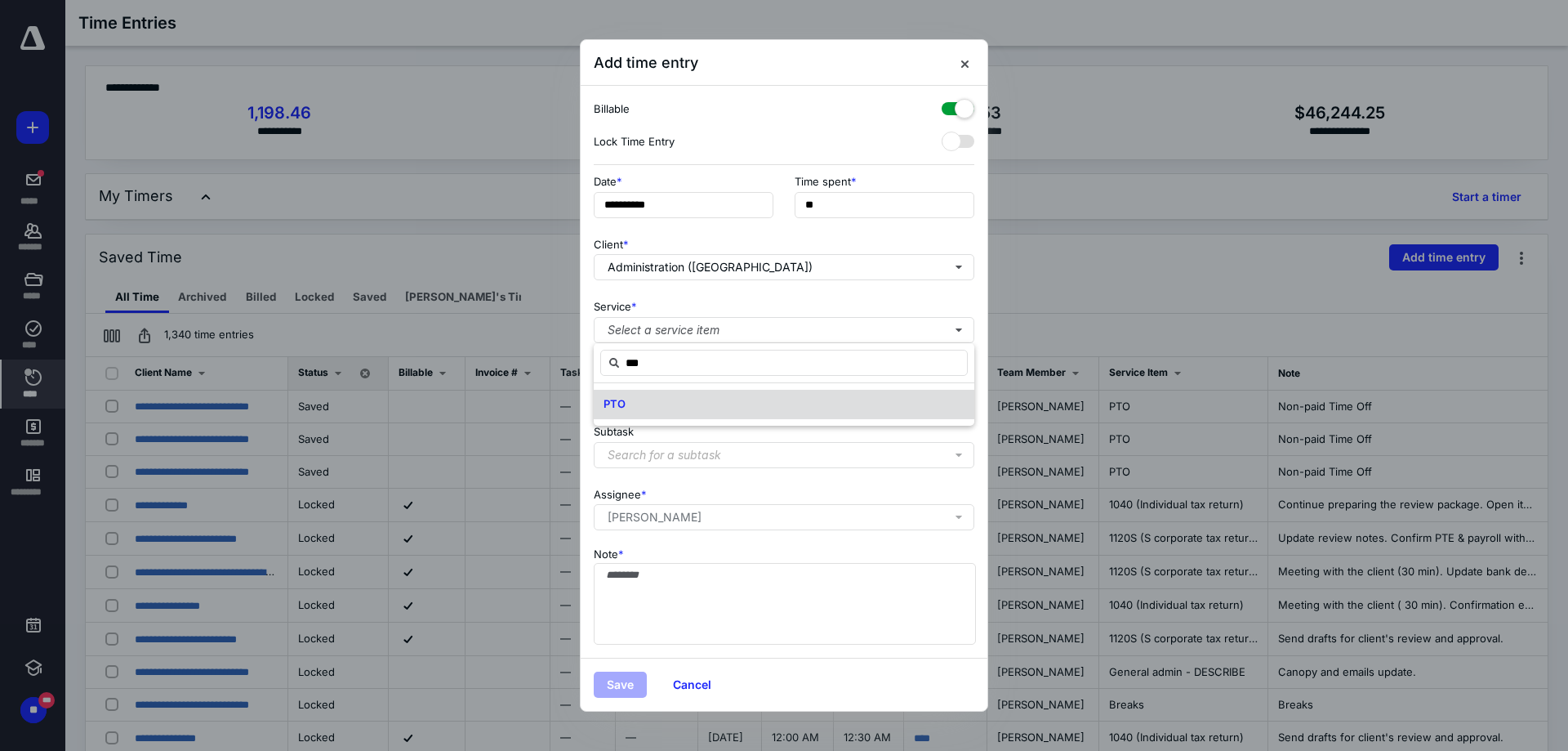 click on "PTO" at bounding box center [614, 405] 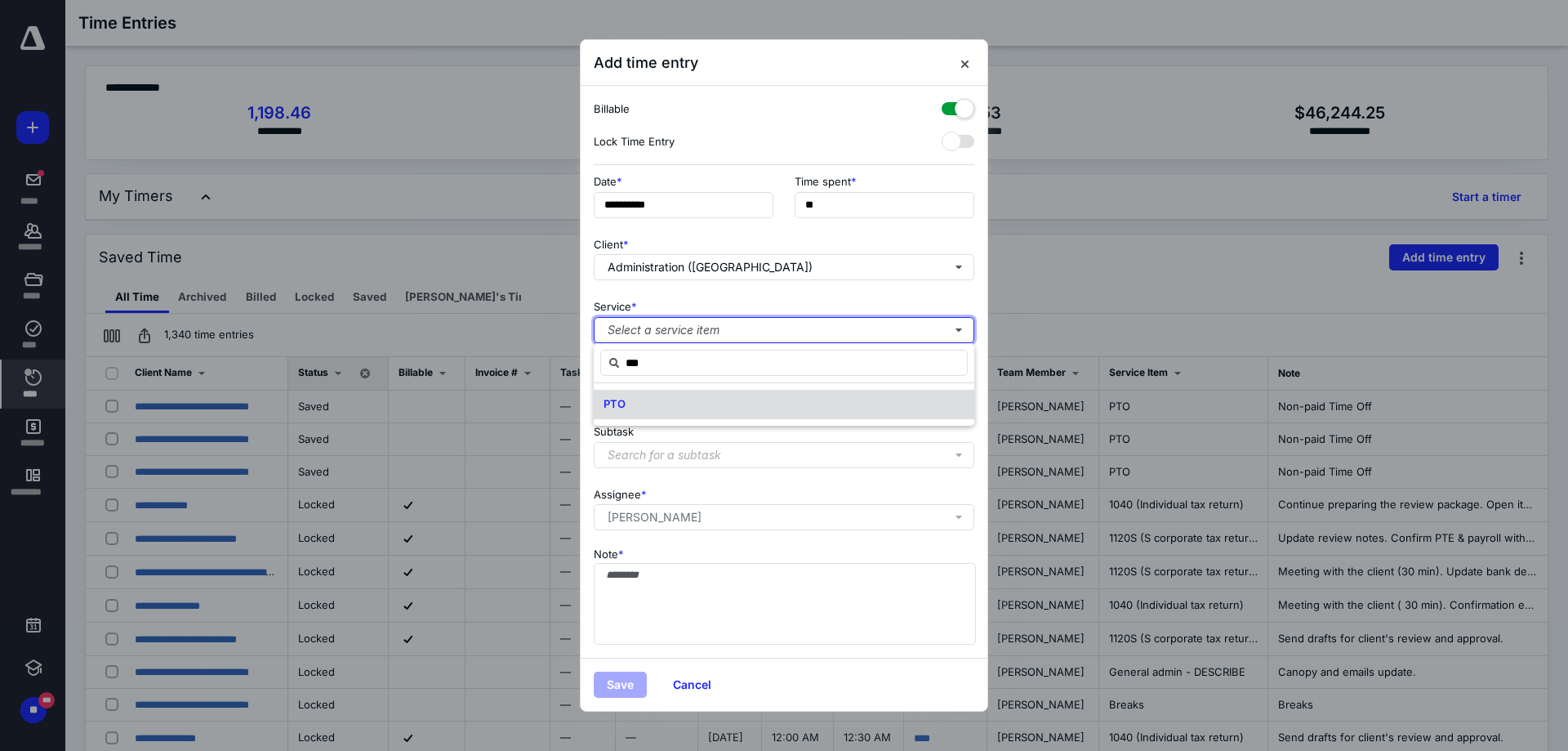 type 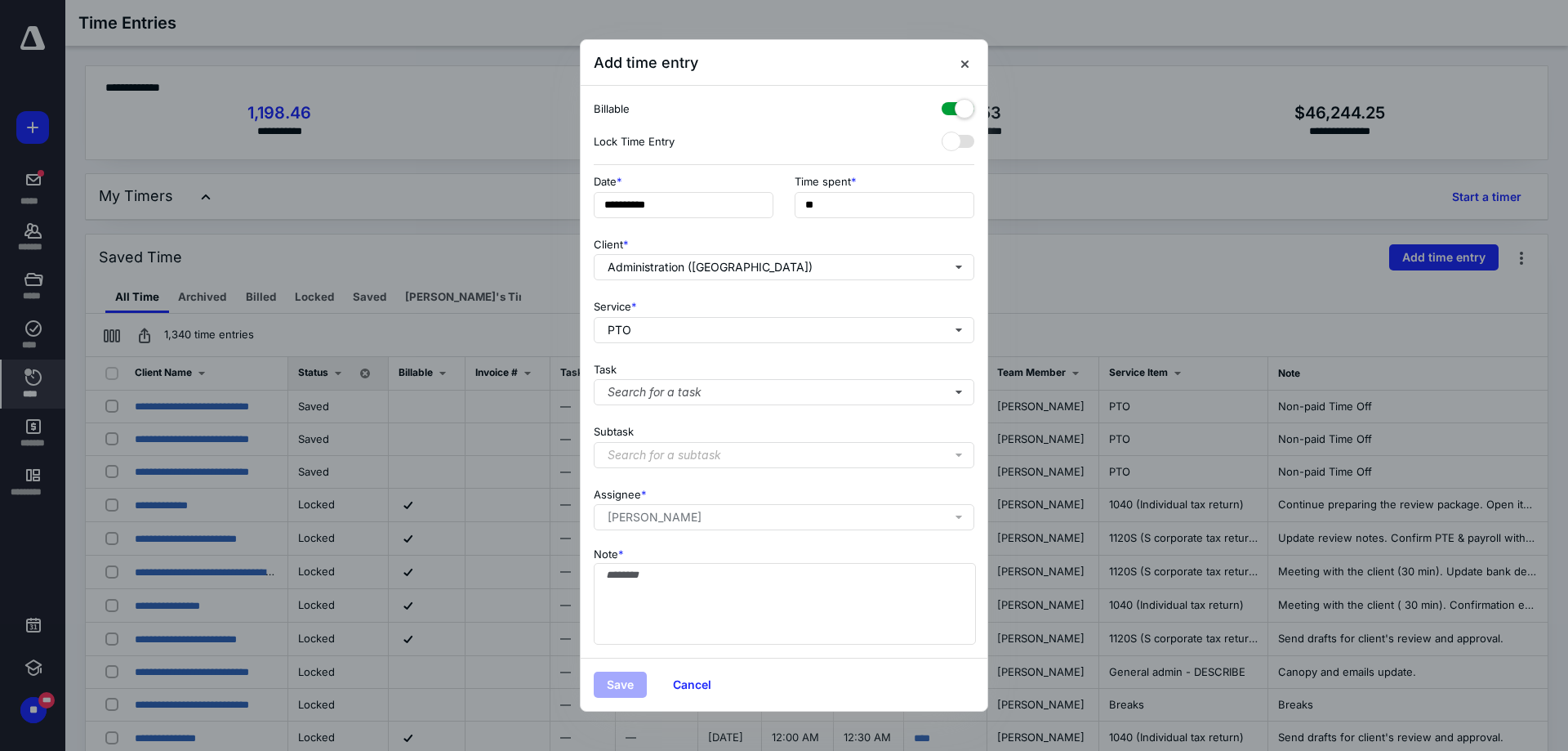 click at bounding box center [958, 105] 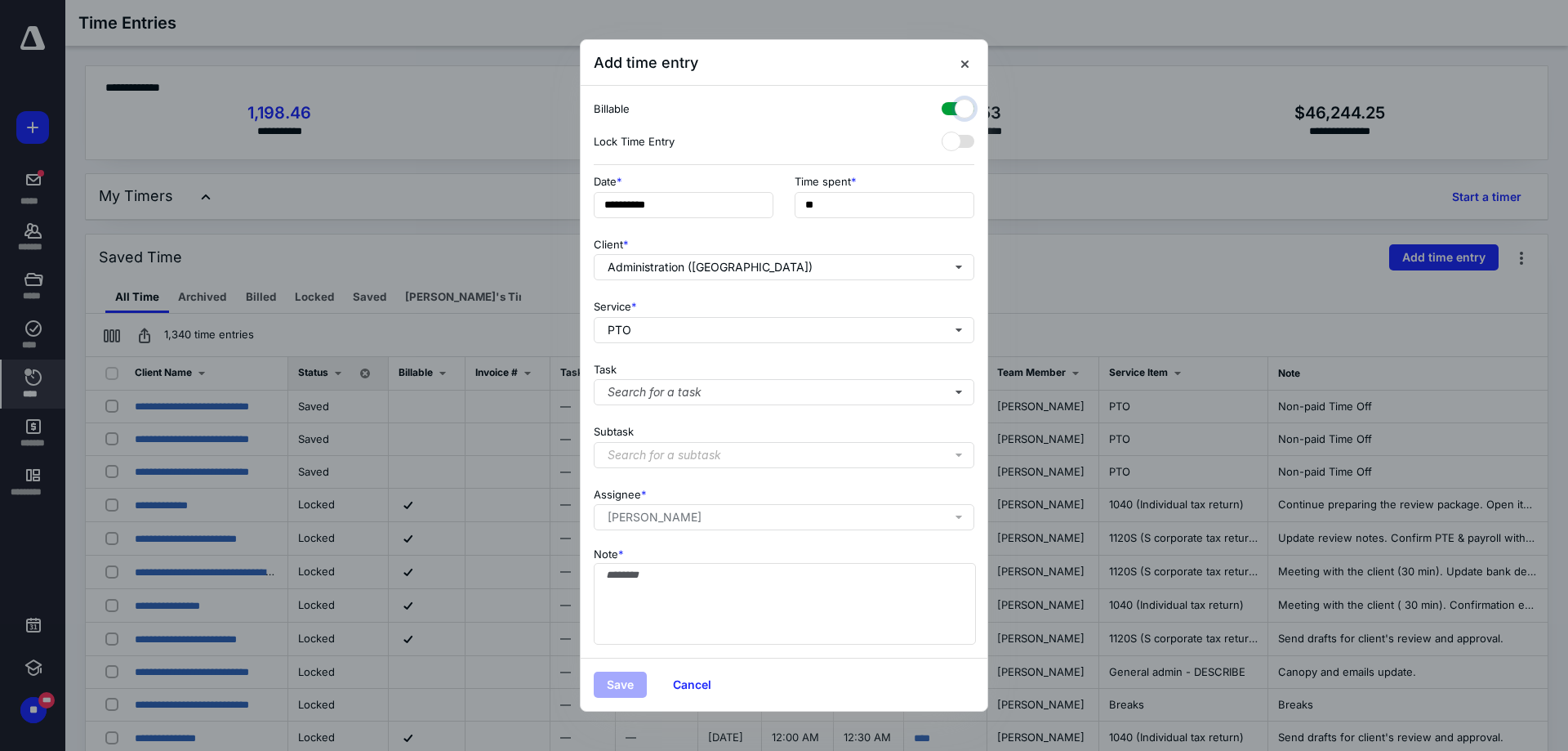 click at bounding box center [950, 106] 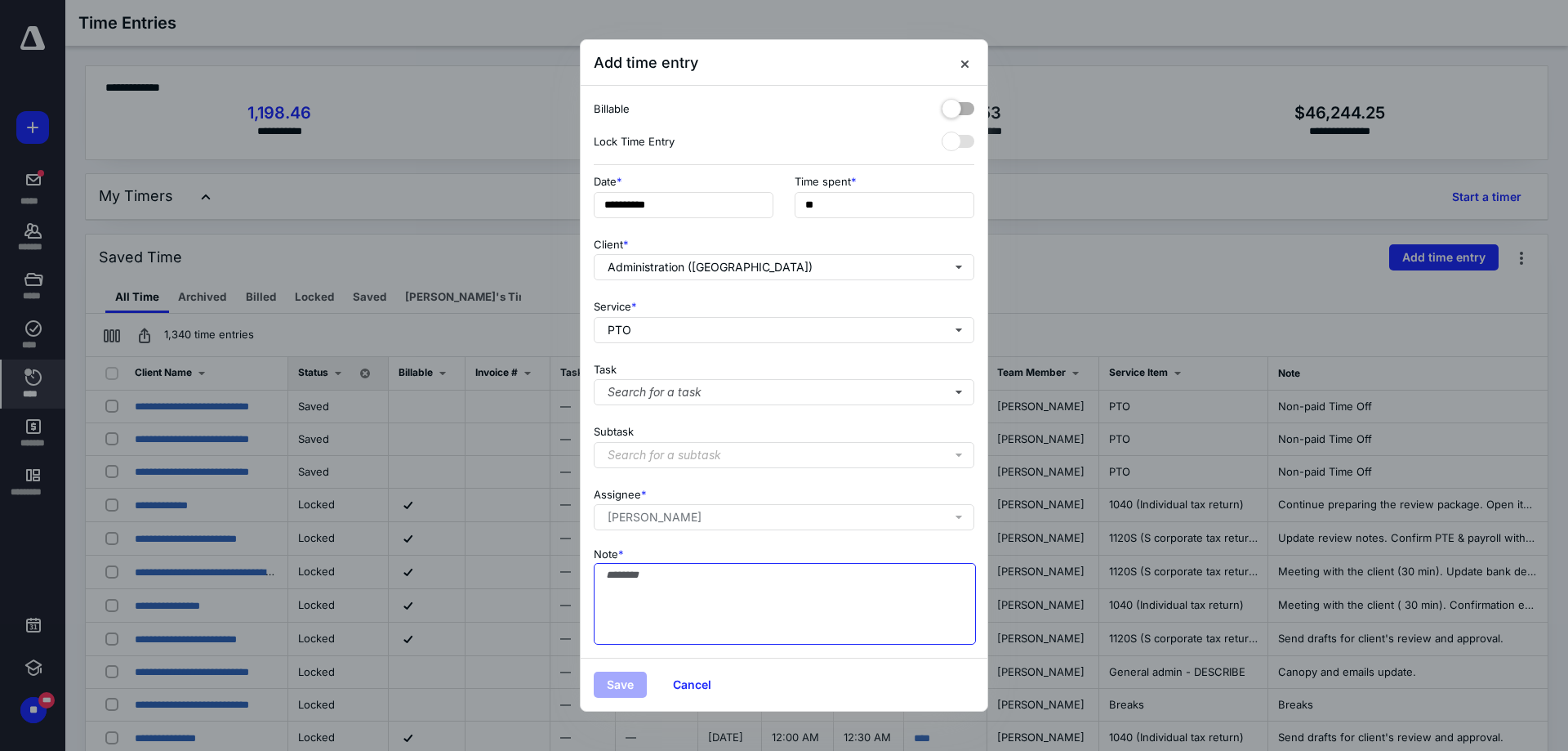 click on "Note *" at bounding box center [785, 604] 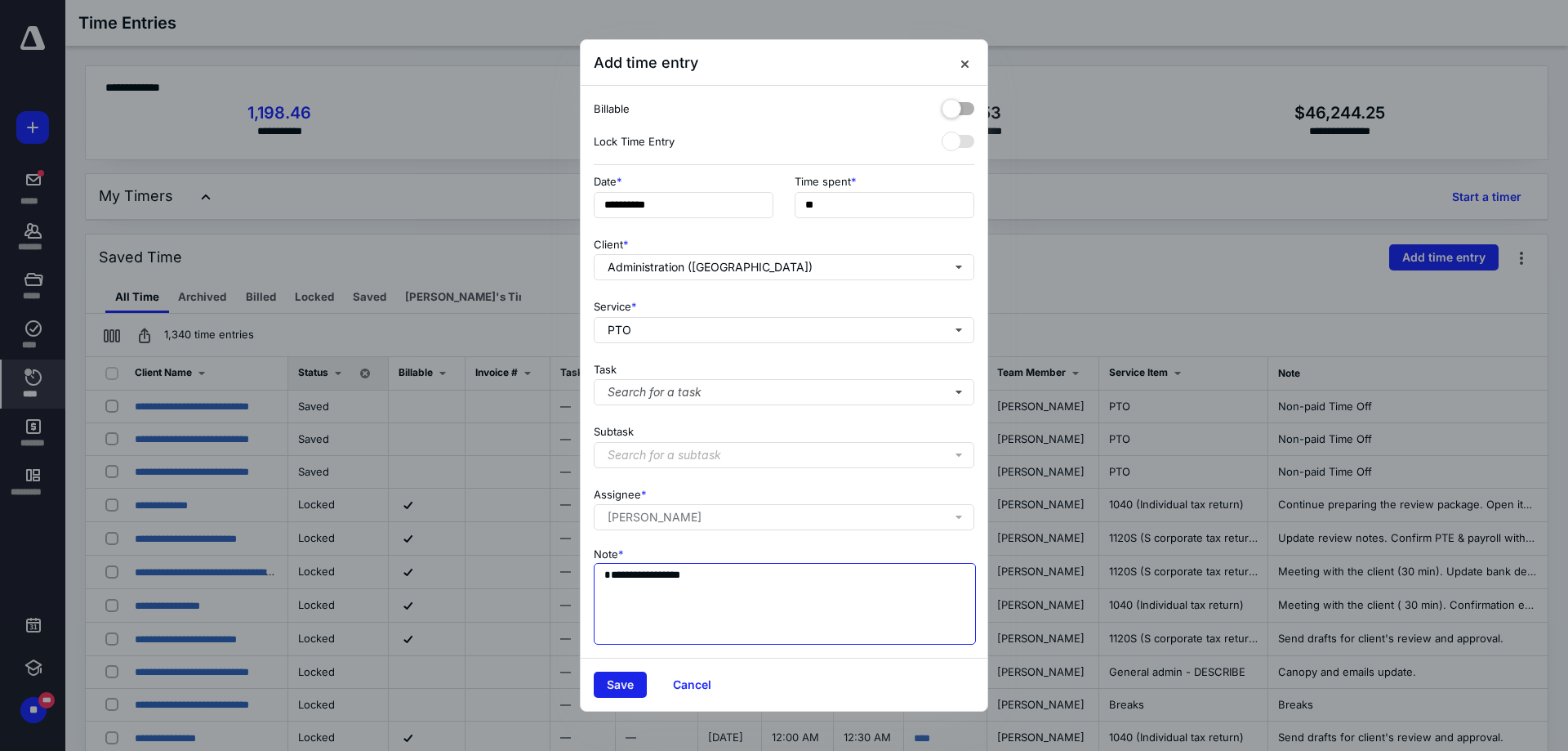 type on "**********" 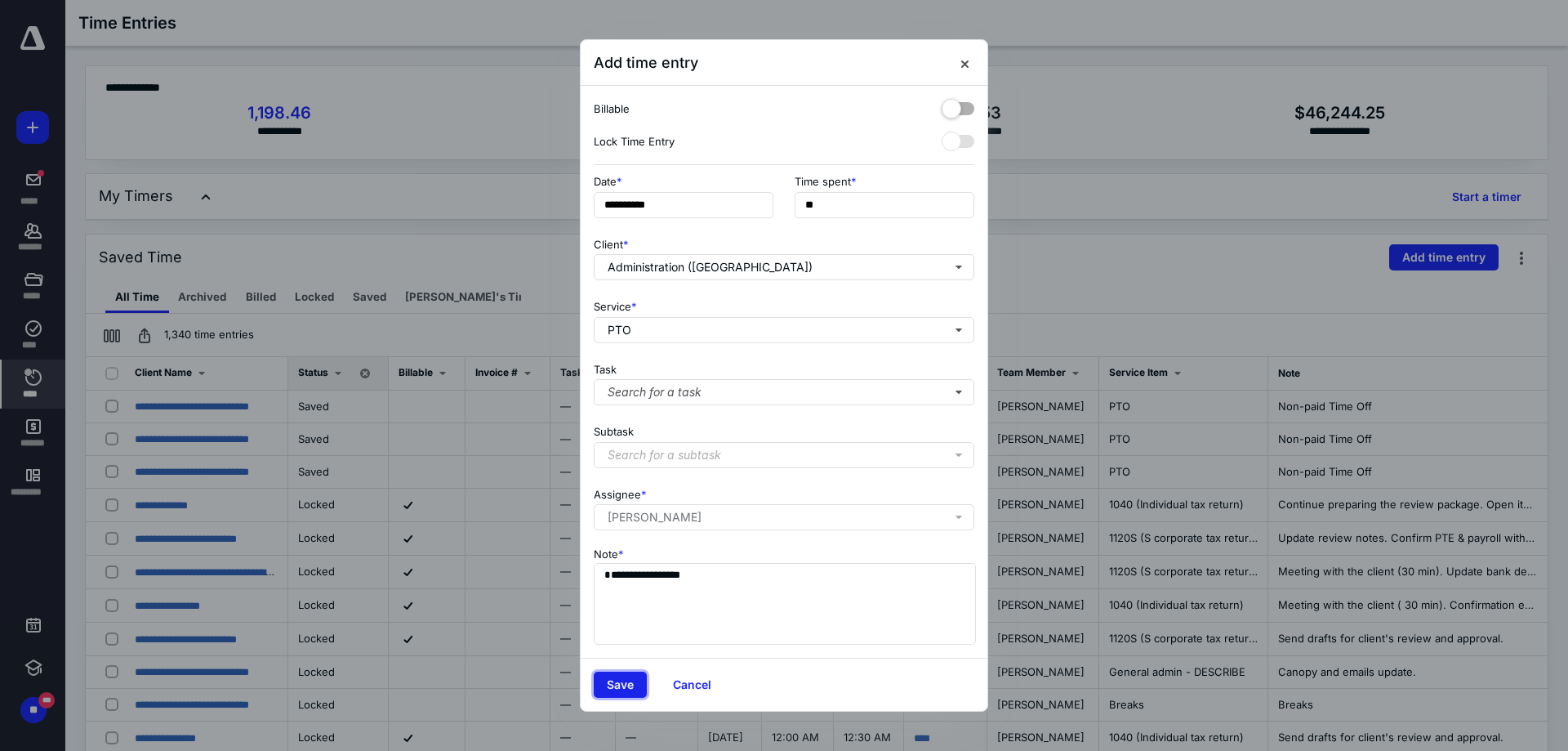 click on "Save" at bounding box center [620, 685] 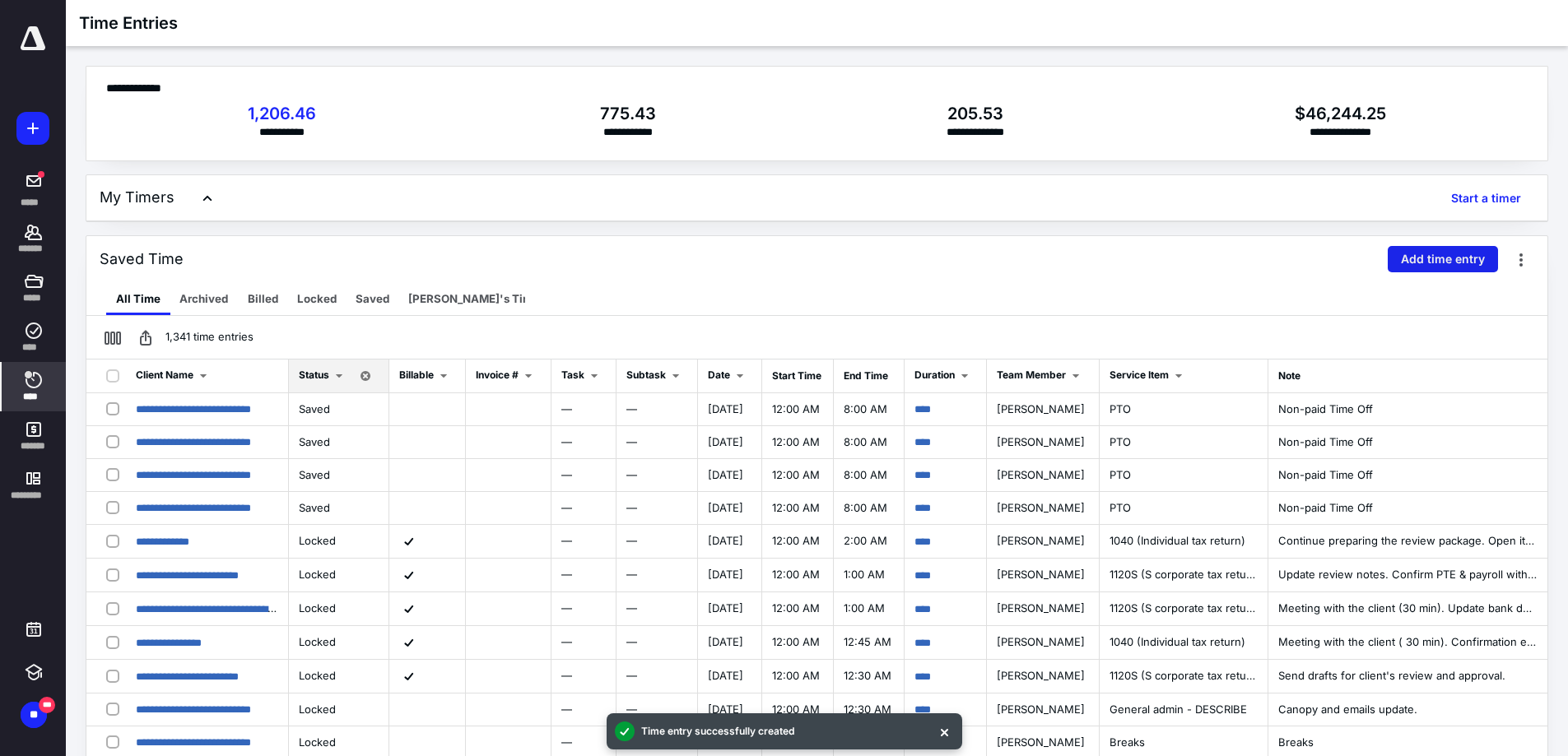 click on "Add time entry" at bounding box center (1443, 259) 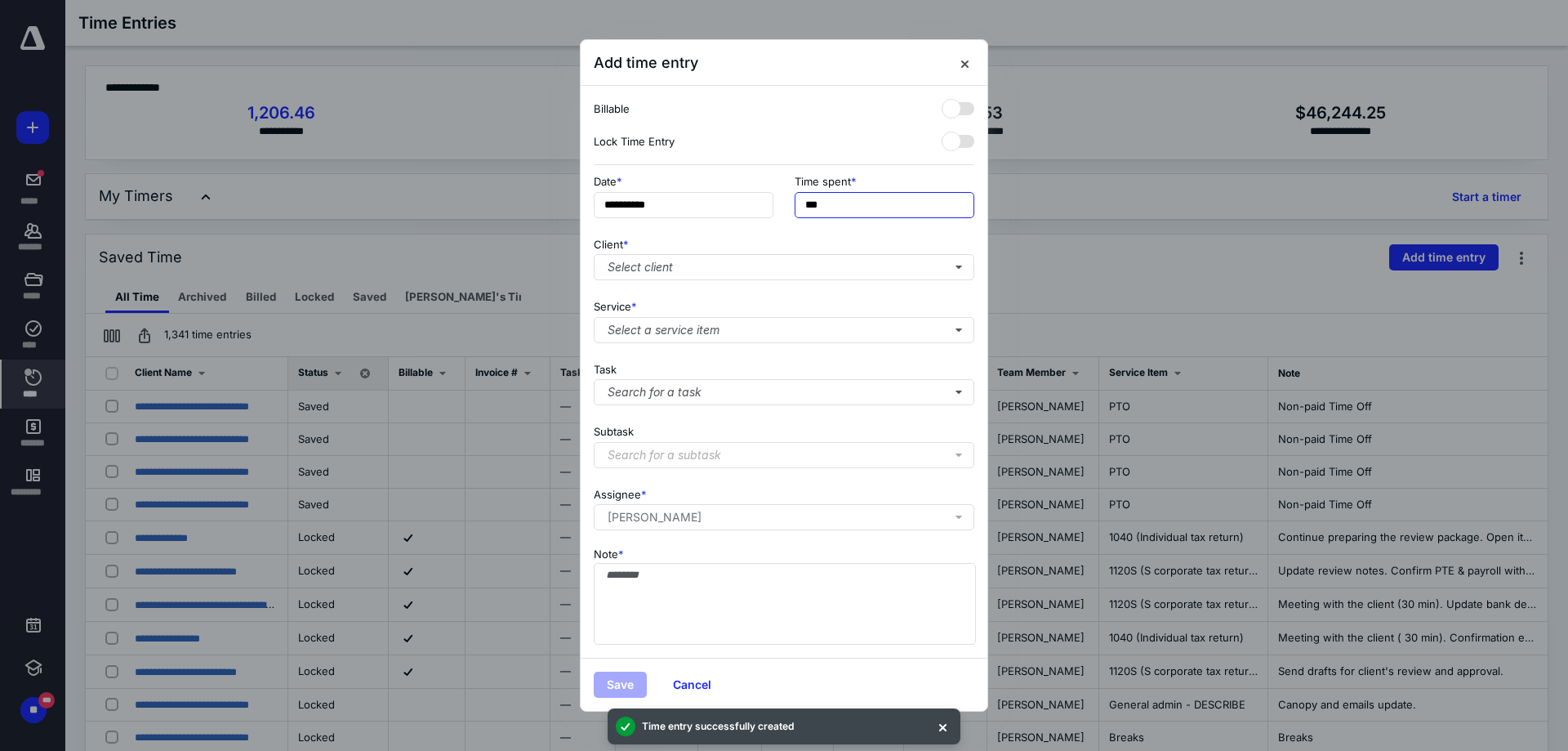 click on "***" at bounding box center [884, 205] 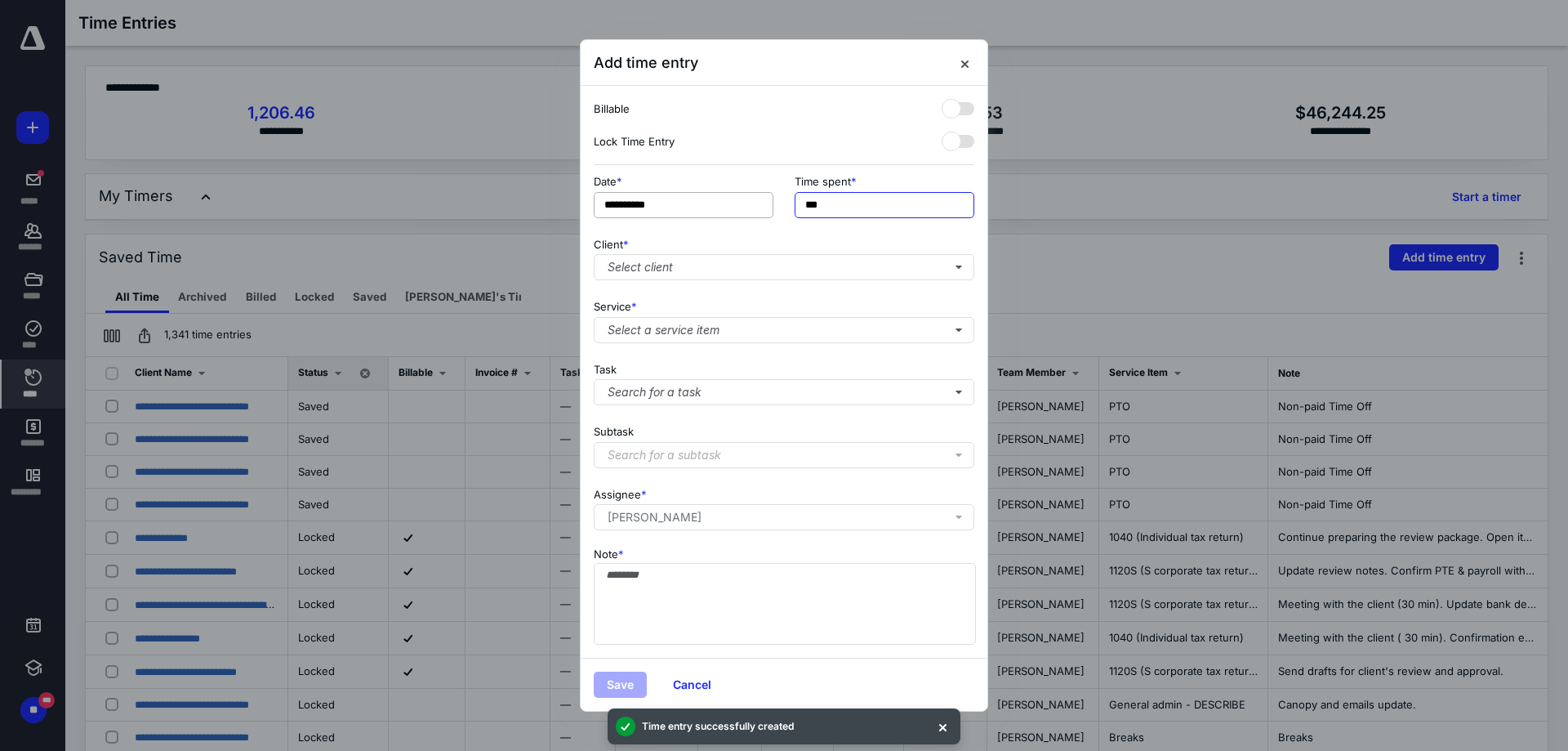 drag, startPoint x: 853, startPoint y: 206, endPoint x: 755, endPoint y: 209, distance: 98.04591 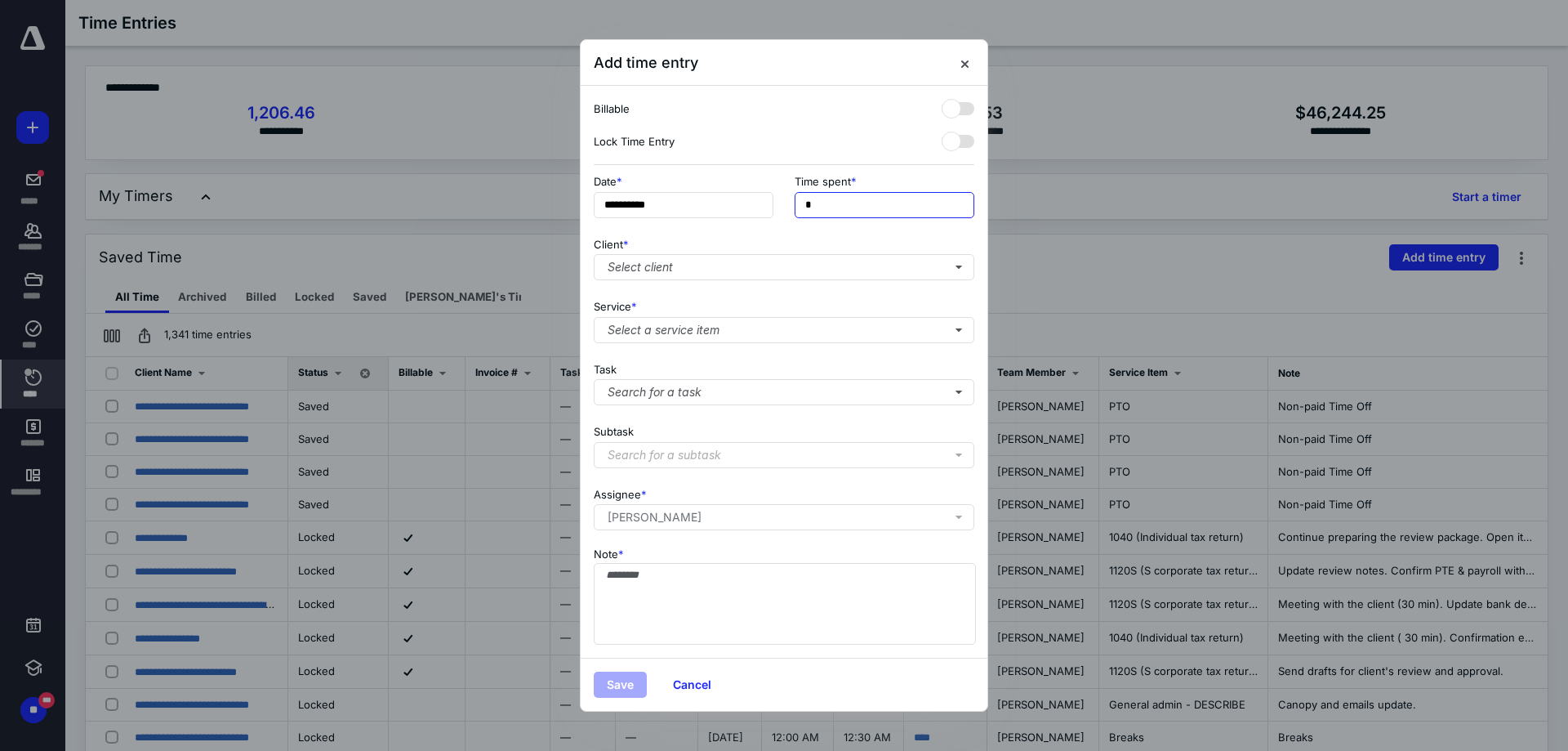type on "**" 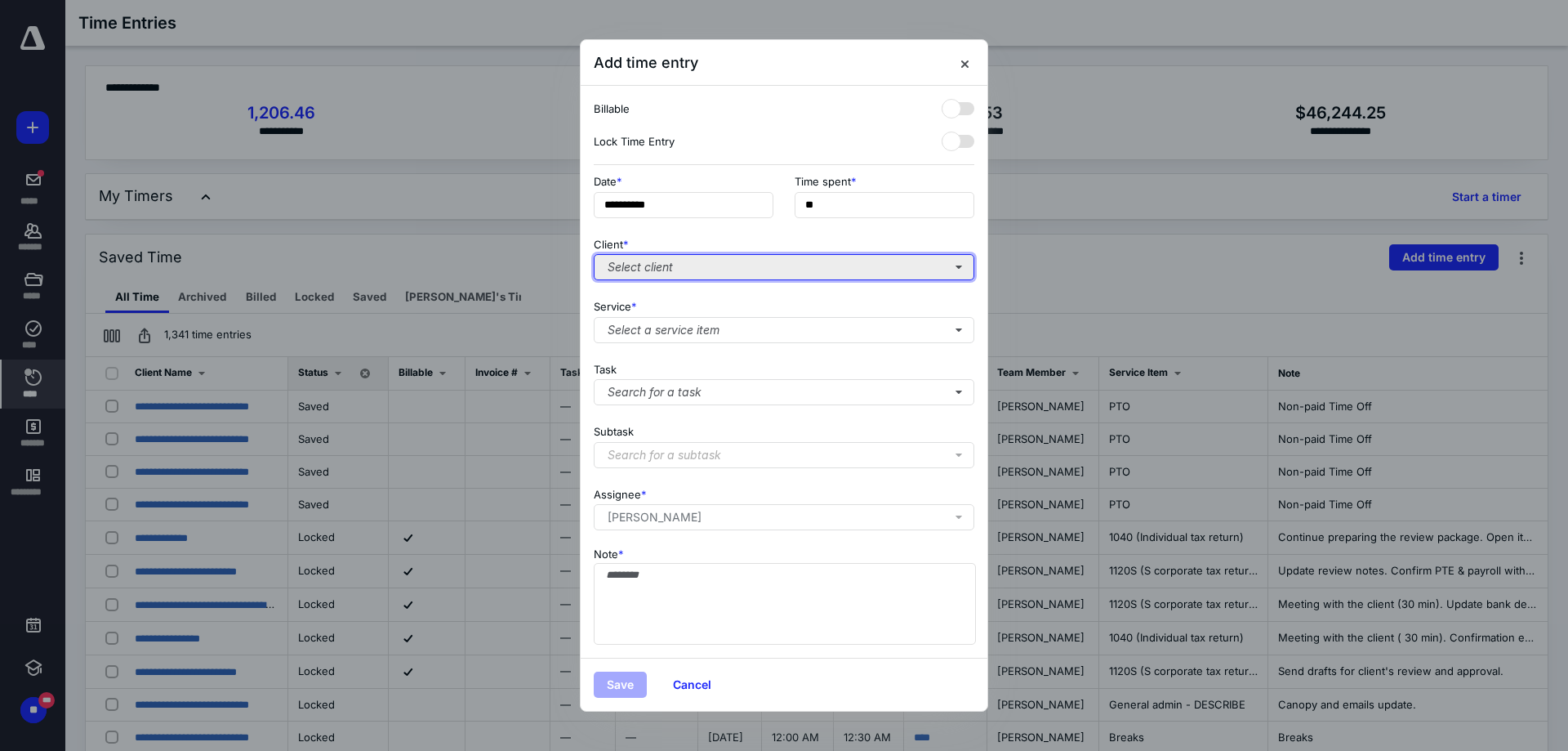 click on "Select client" at bounding box center [784, 267] 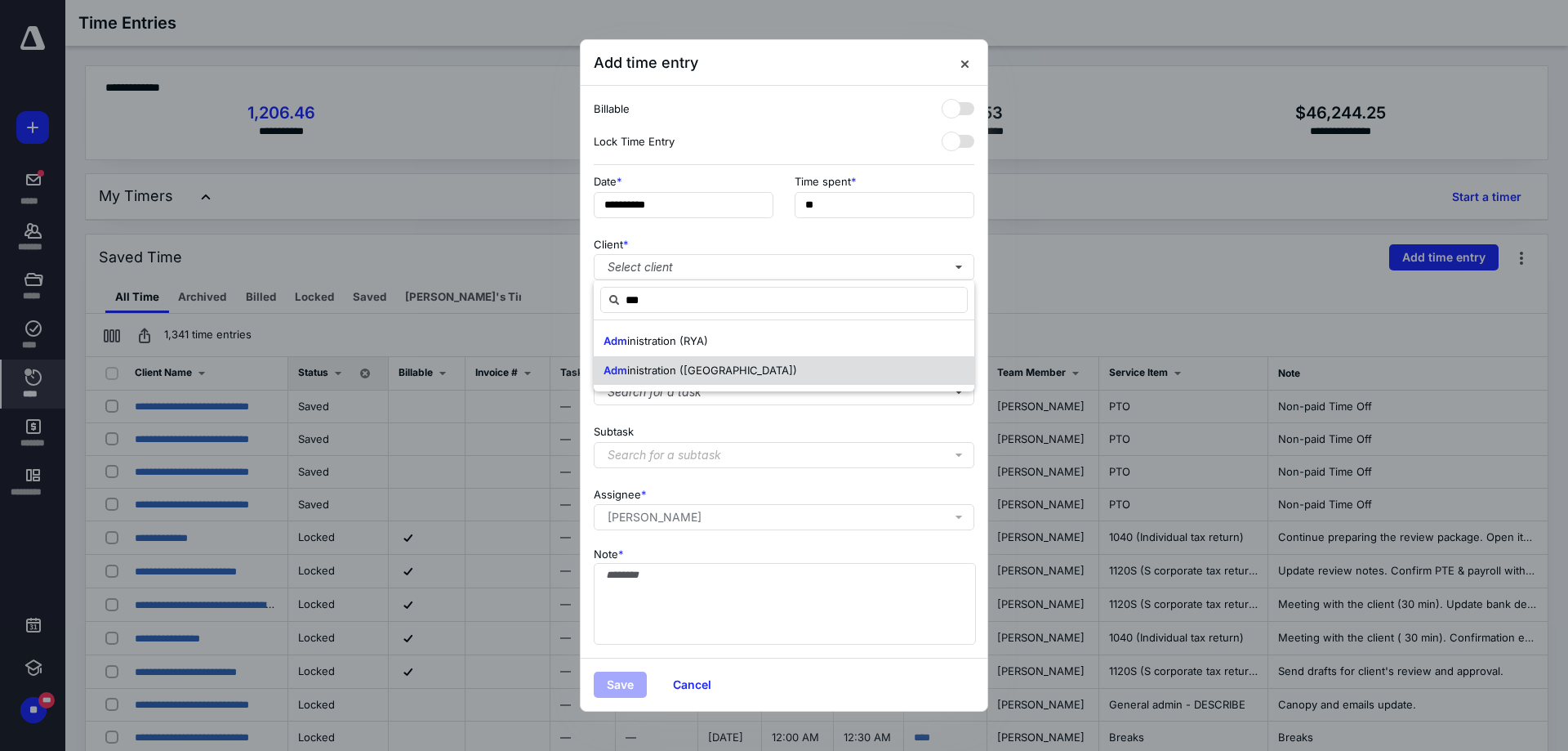 click on "Adm inistration ([GEOGRAPHIC_DATA])" at bounding box center (784, 371) 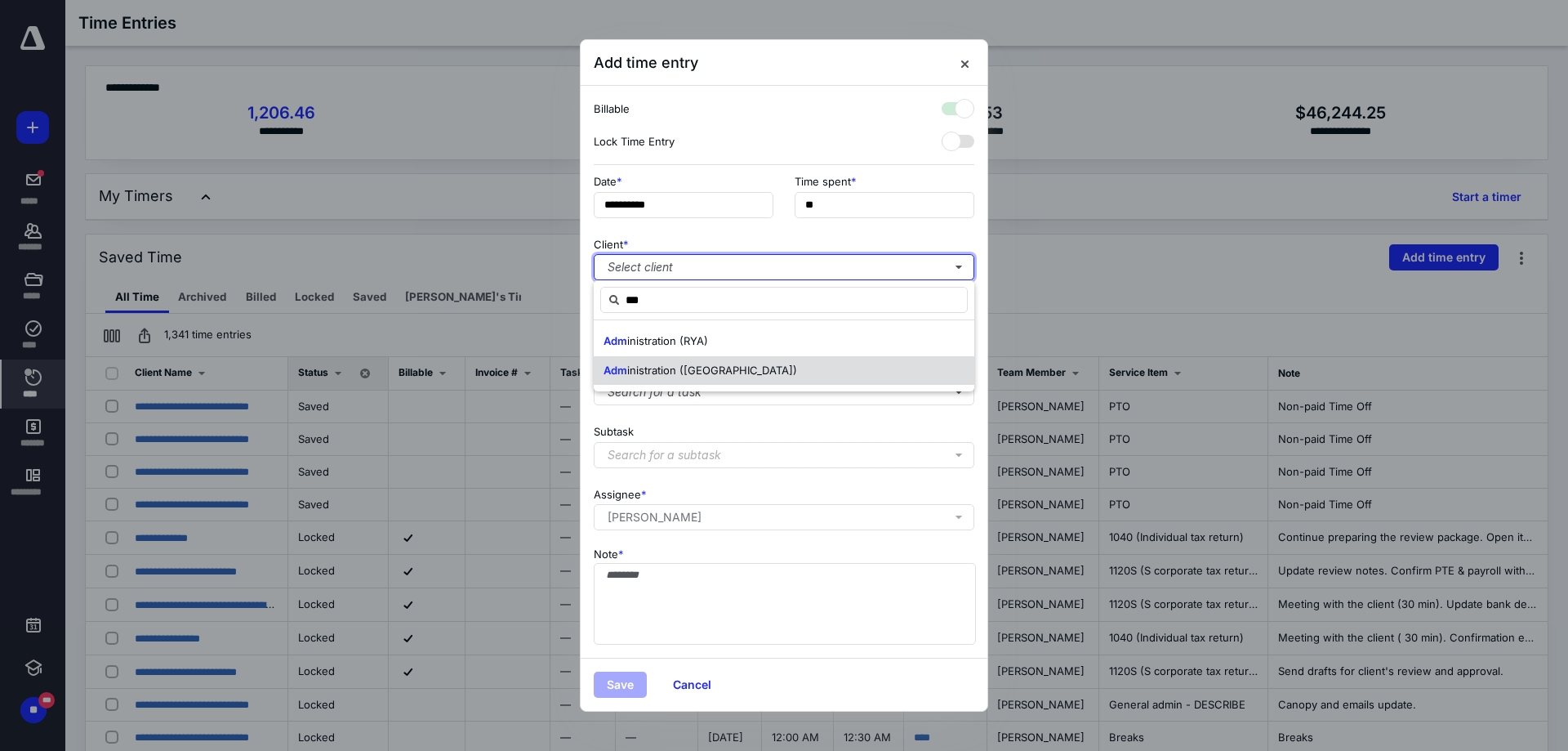 checkbox on "true" 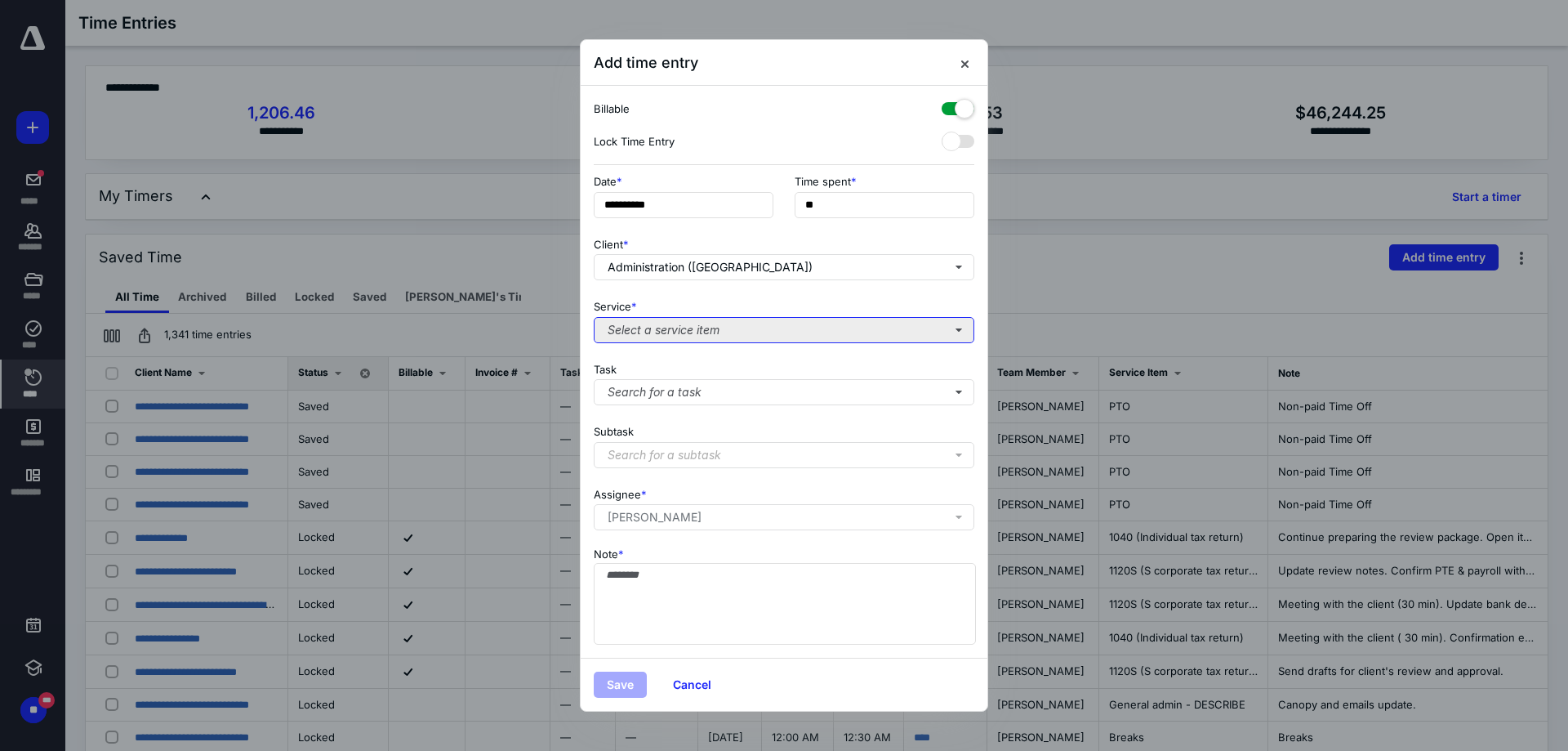 click on "Select a service item" at bounding box center (784, 330) 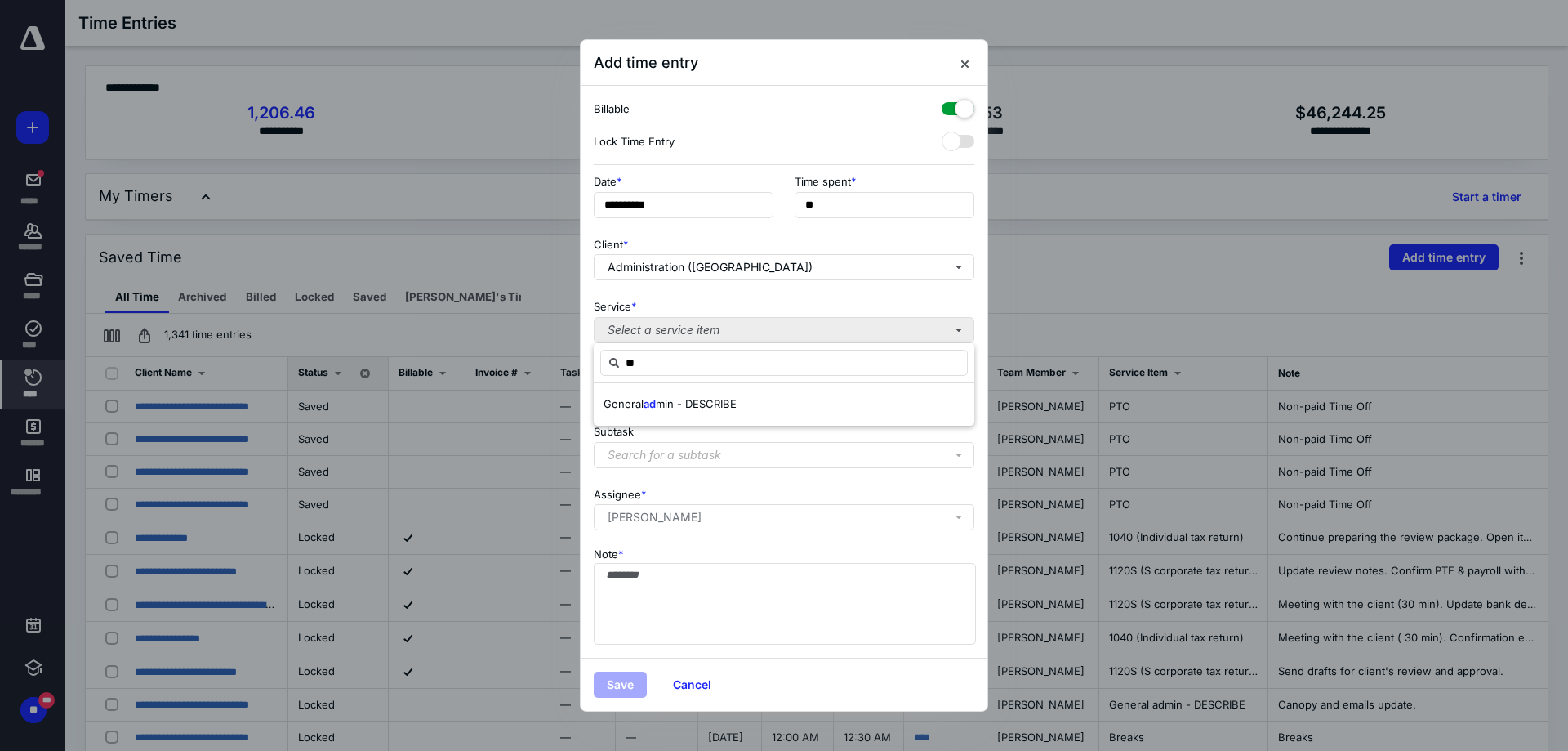 type on "*" 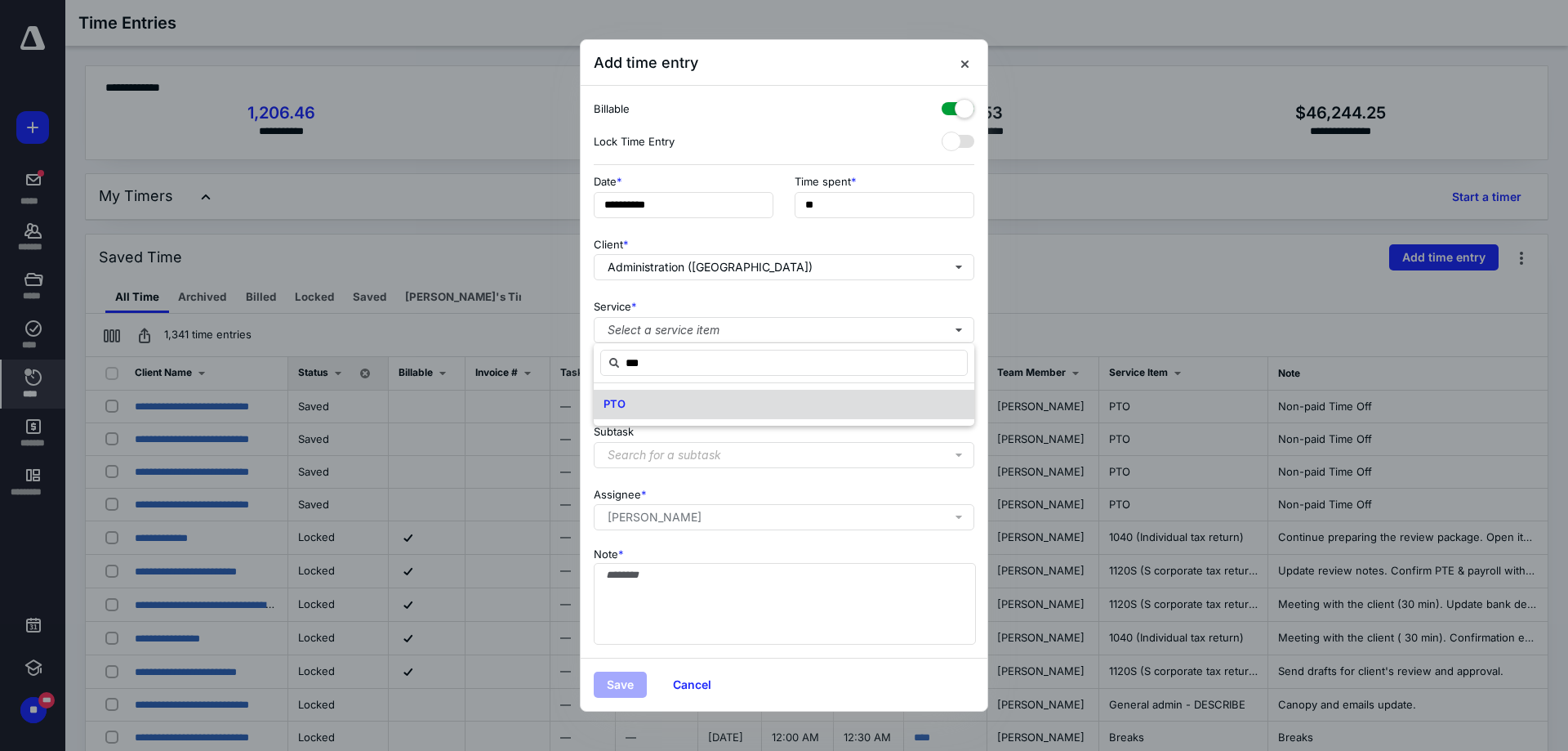 click on "PTO" at bounding box center (614, 404) 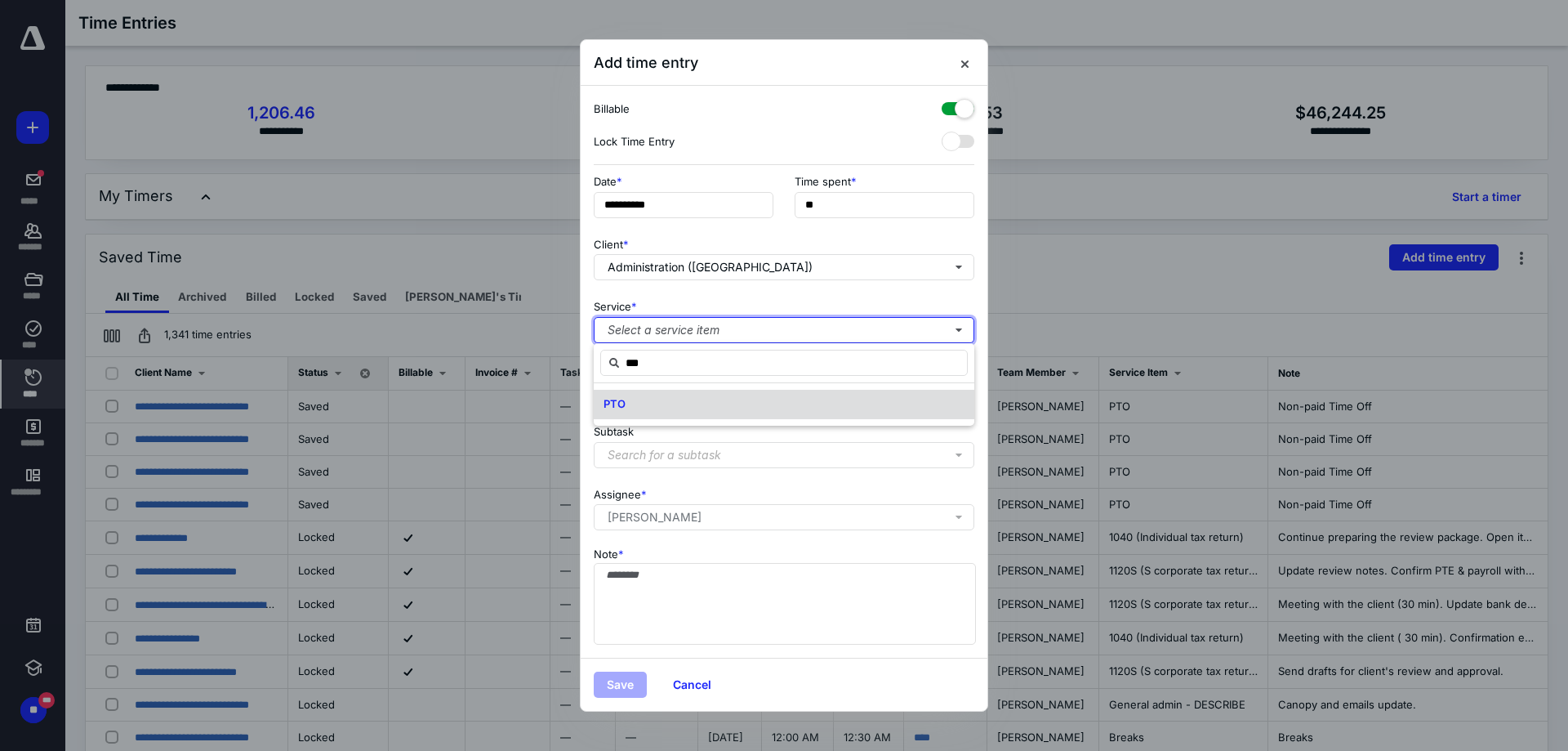 type 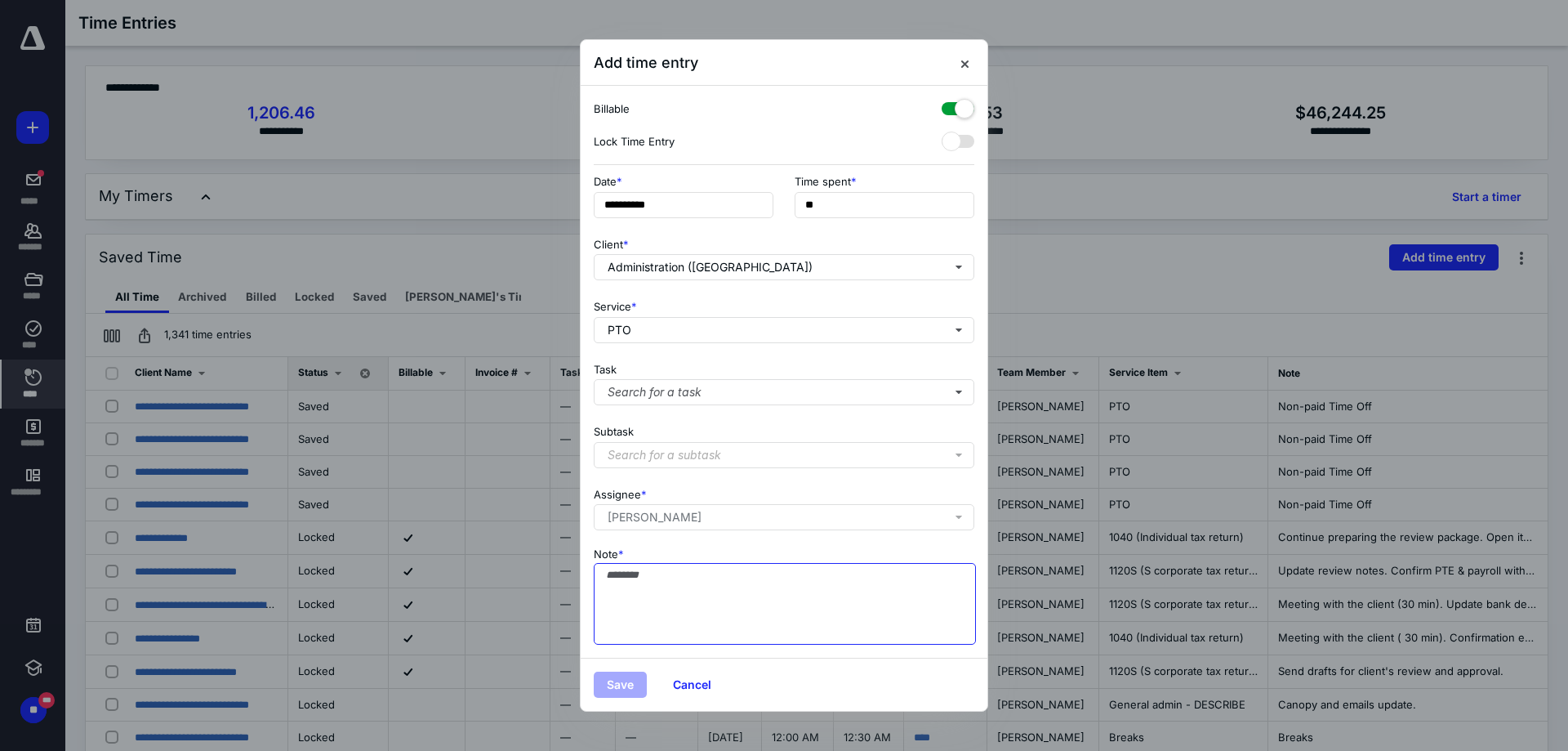 click on "Note *" at bounding box center [785, 604] 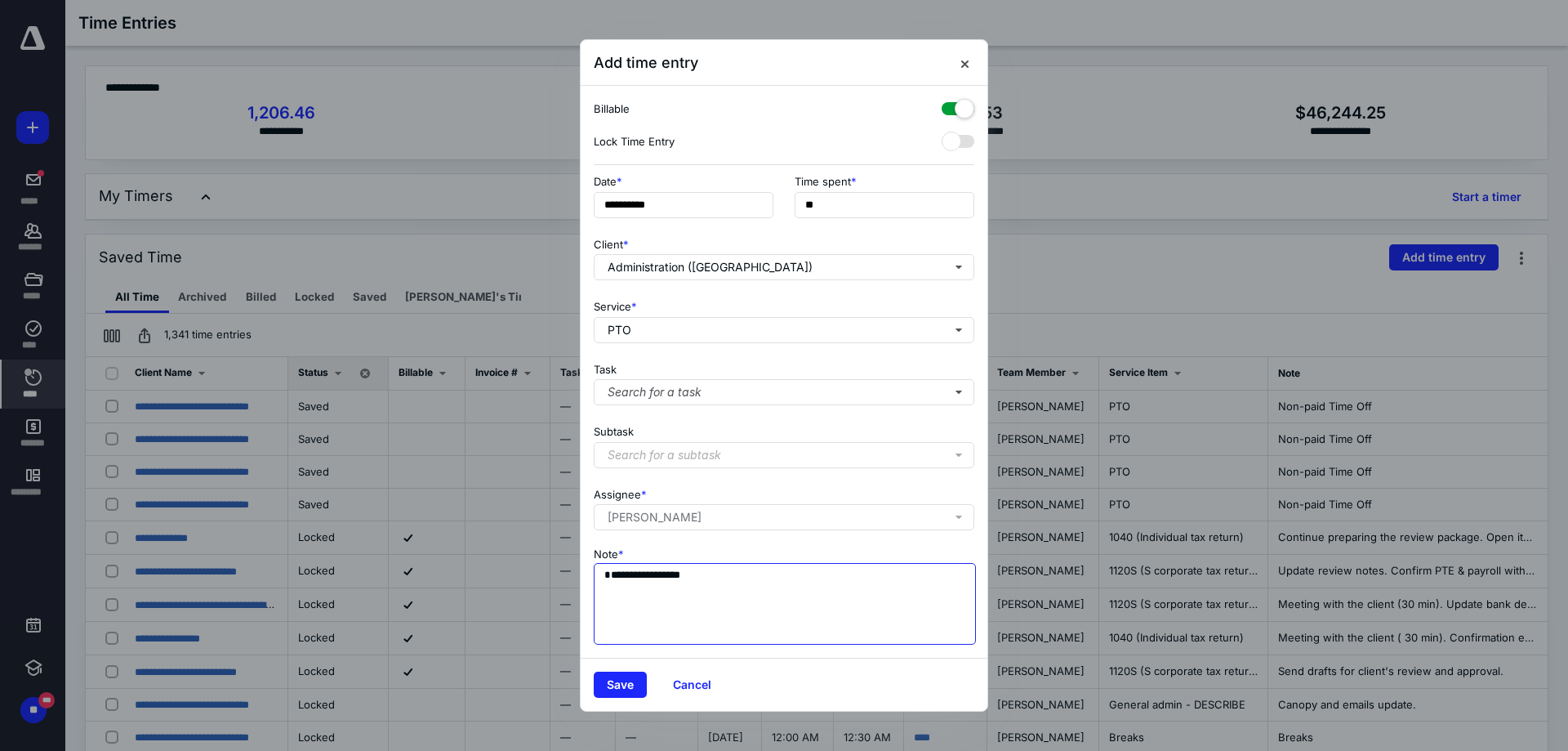 type on "**********" 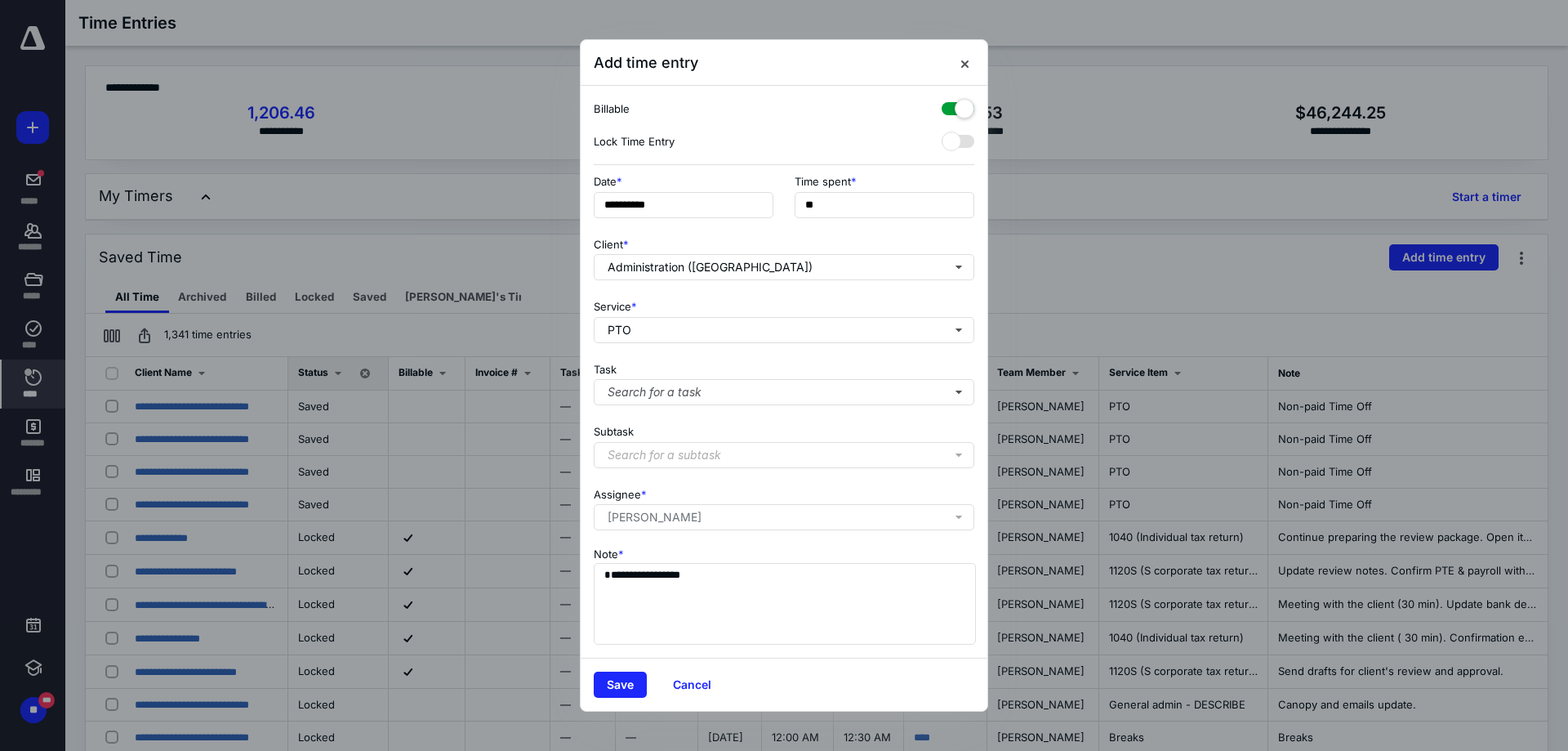 click on "**********" at bounding box center [784, 372] 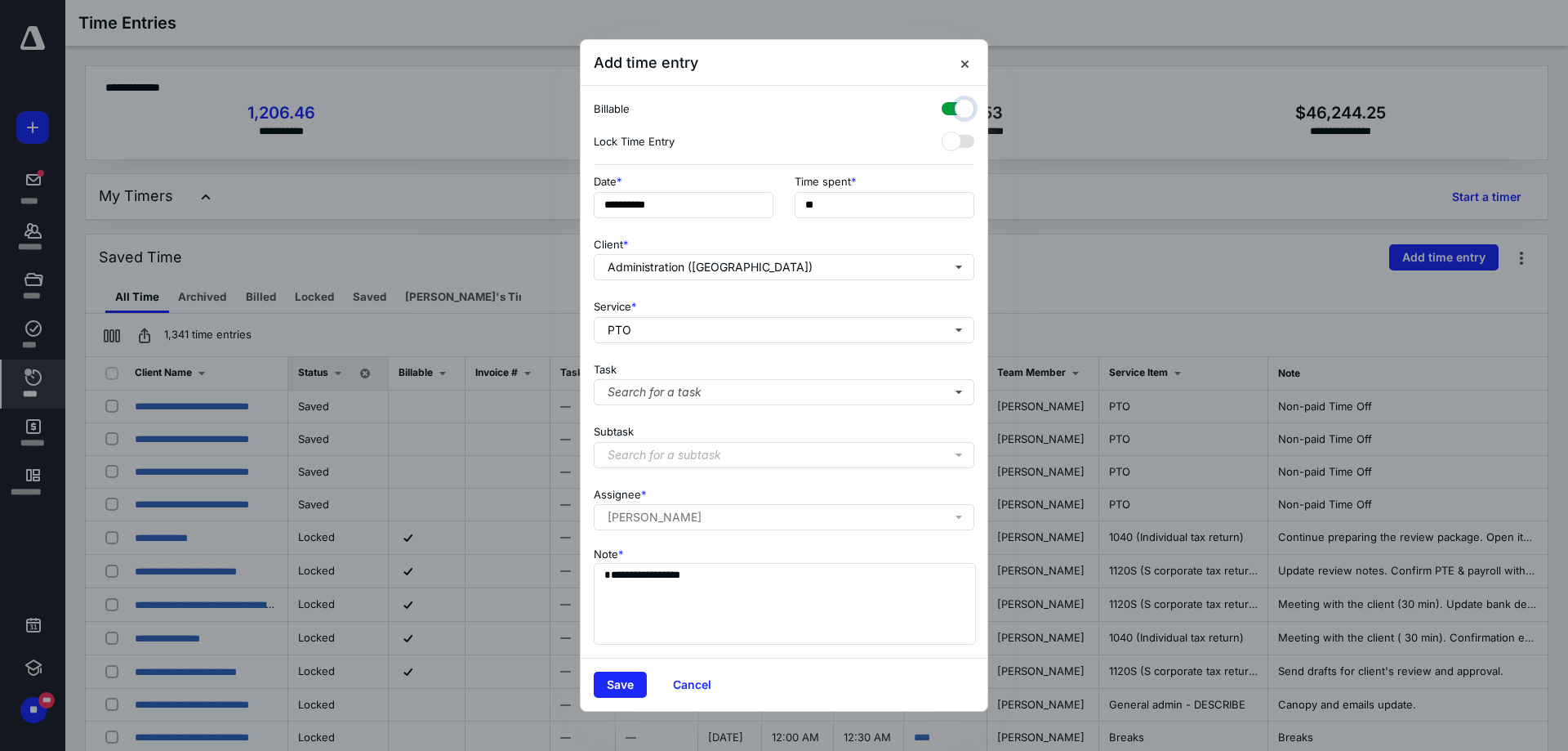 click at bounding box center (950, 106) 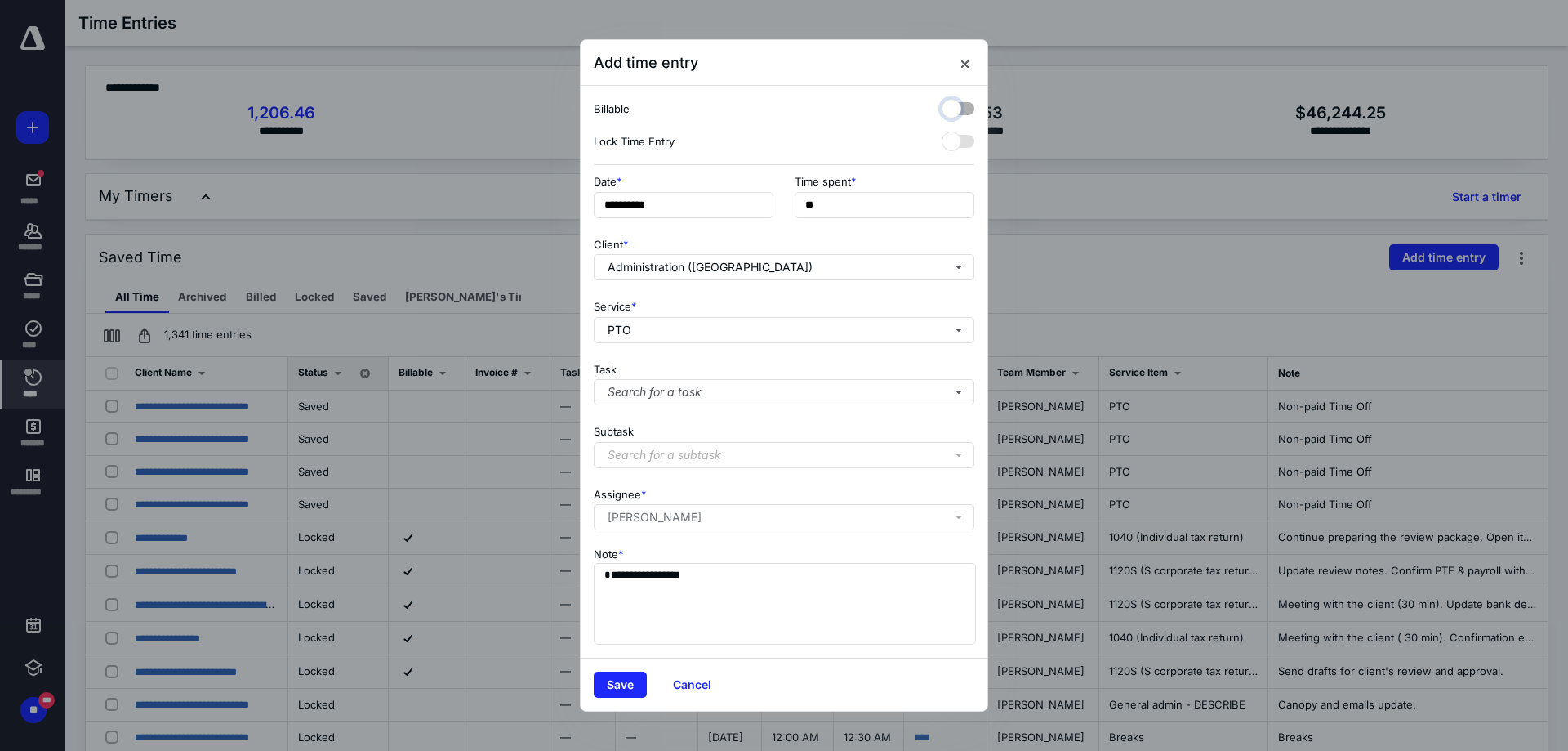 checkbox on "false" 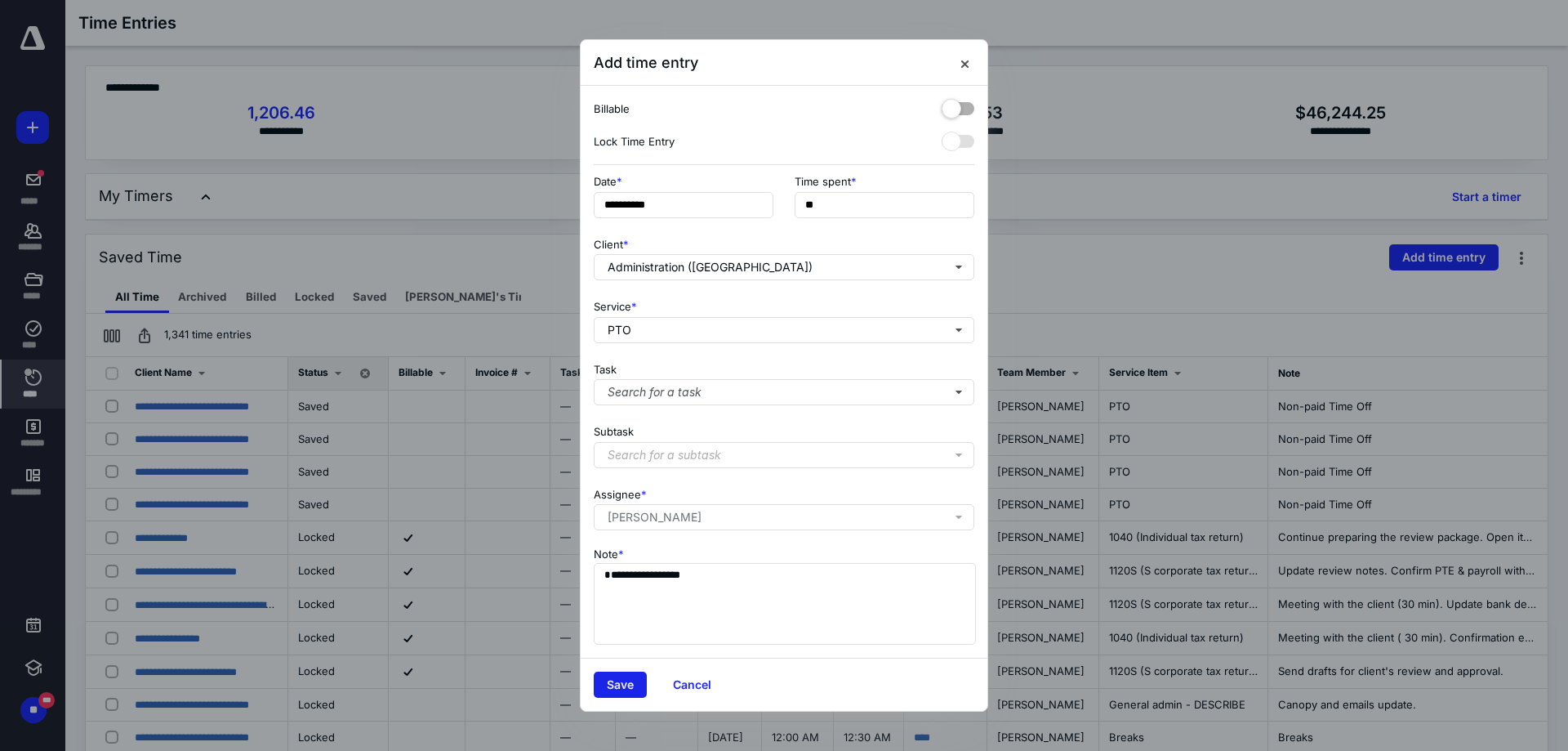 click on "Save" at bounding box center [620, 685] 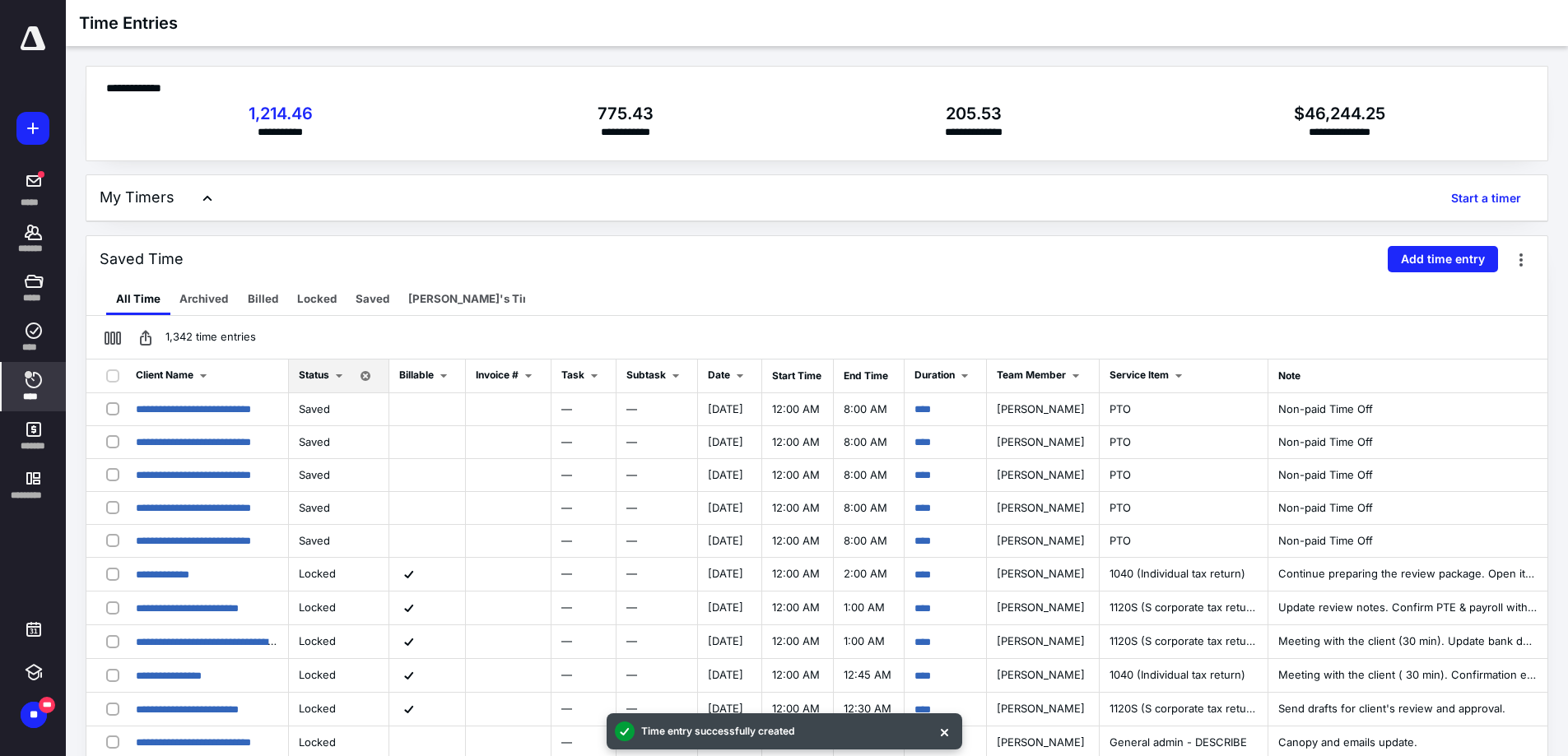 scroll, scrollTop: 189, scrollLeft: 0, axis: vertical 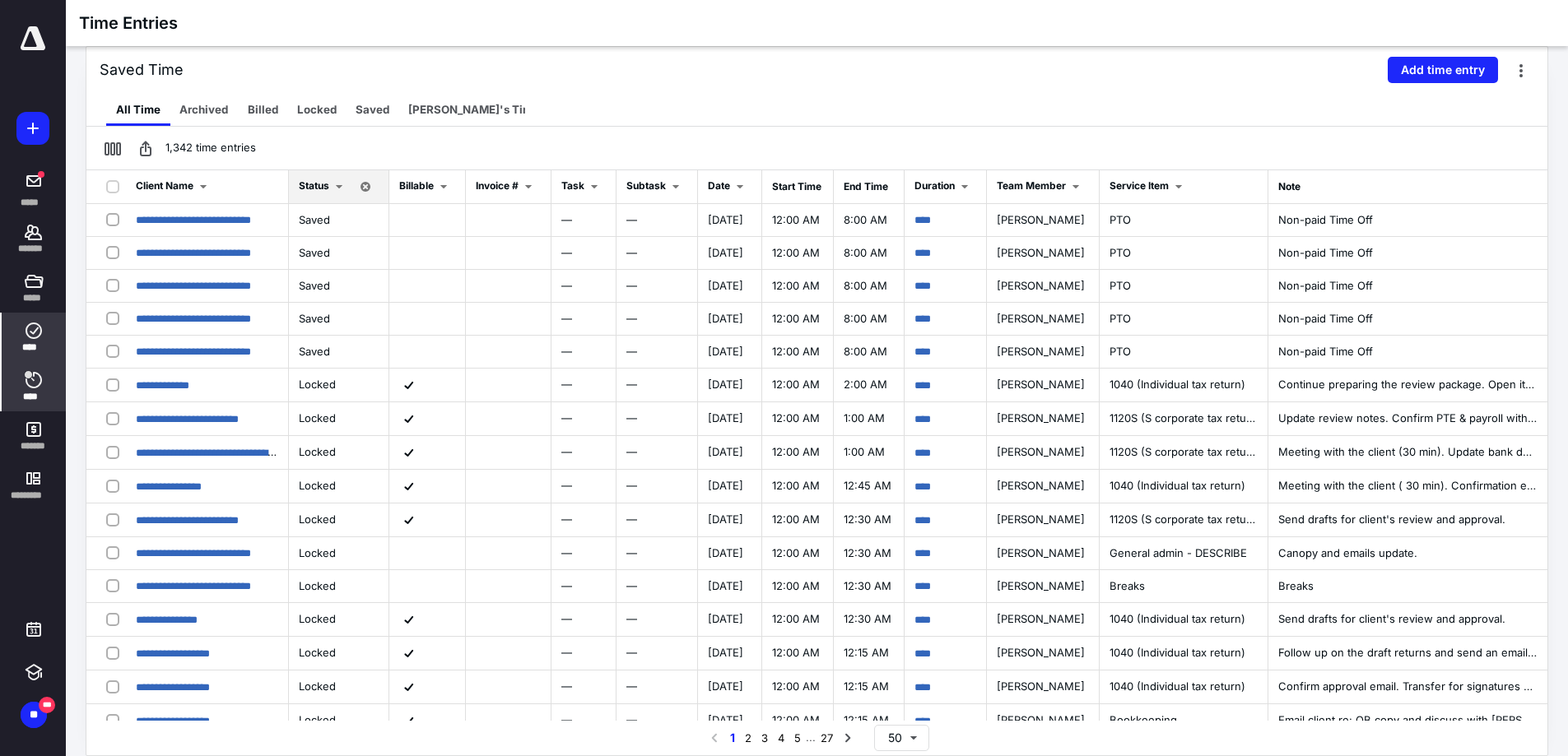 click 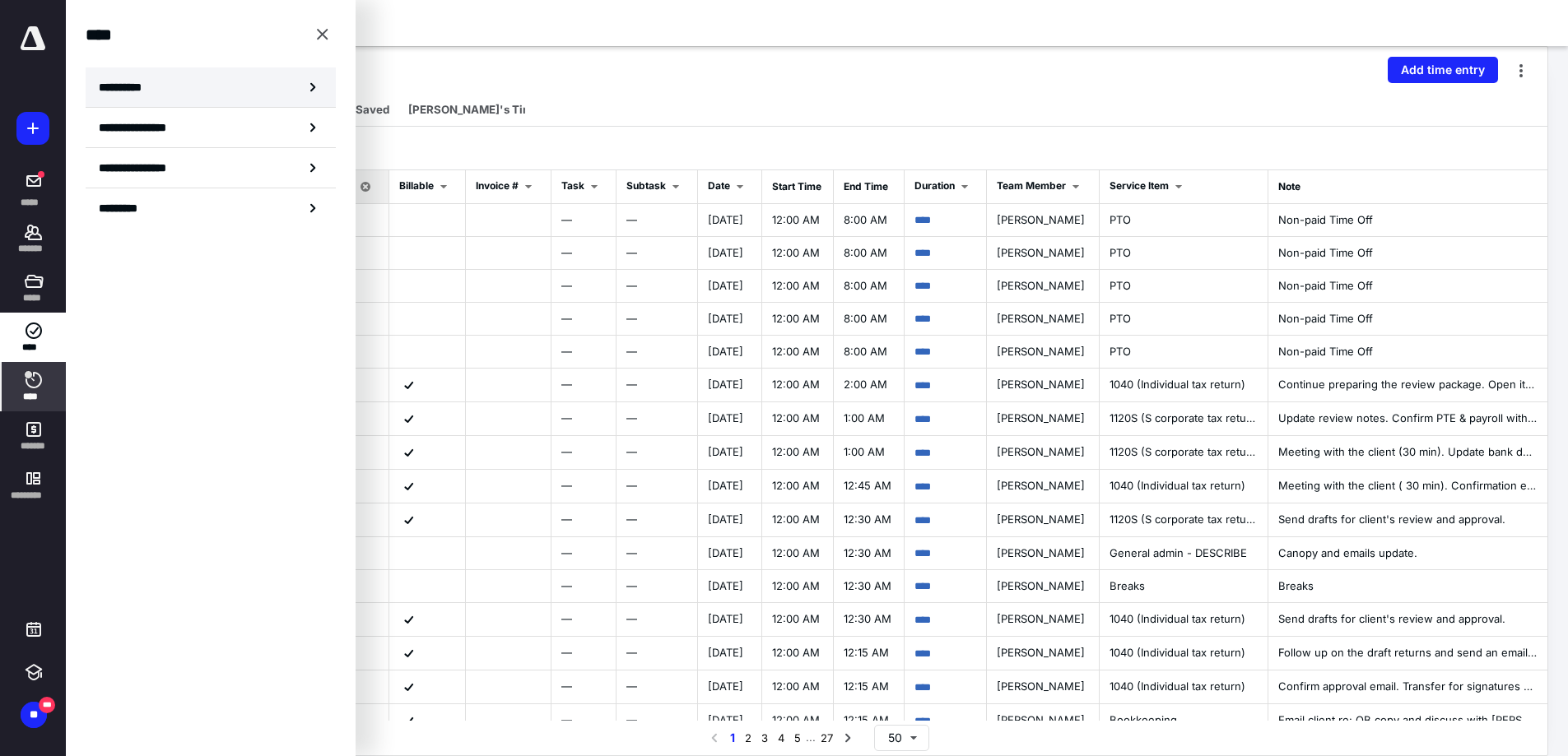 click on "**********" at bounding box center (211, 87) 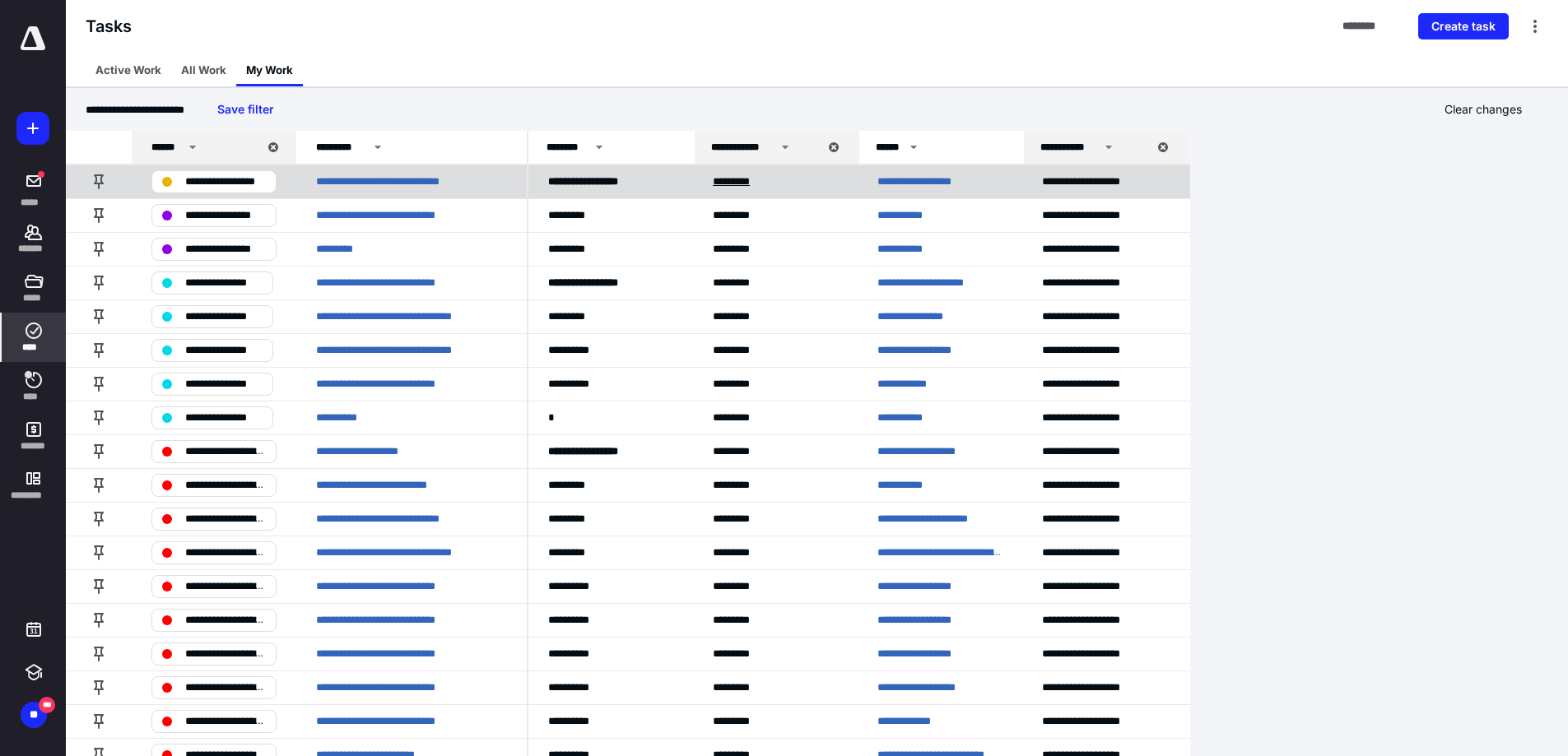 click on "*********" at bounding box center (738, 182) 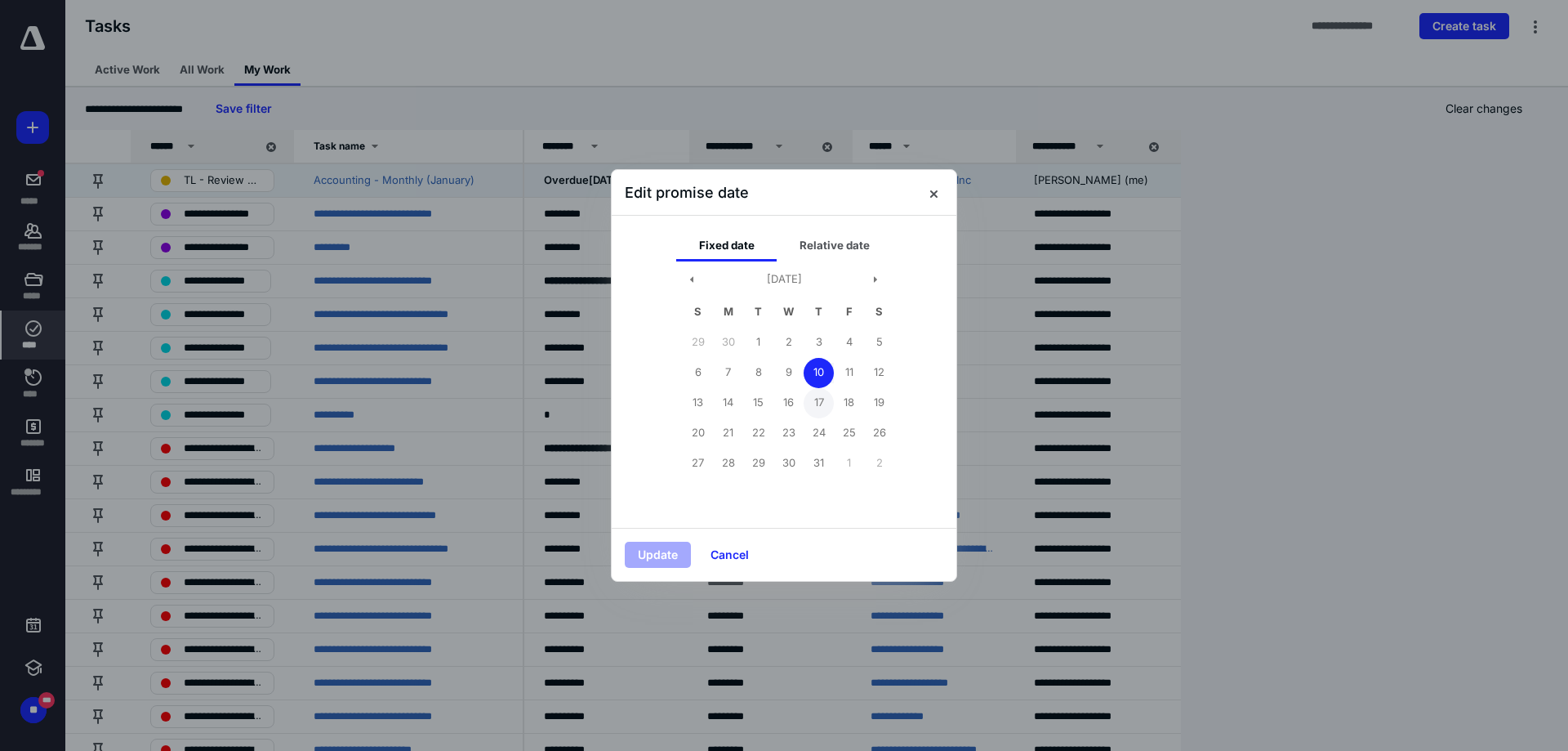 click on "17" at bounding box center (818, 403) 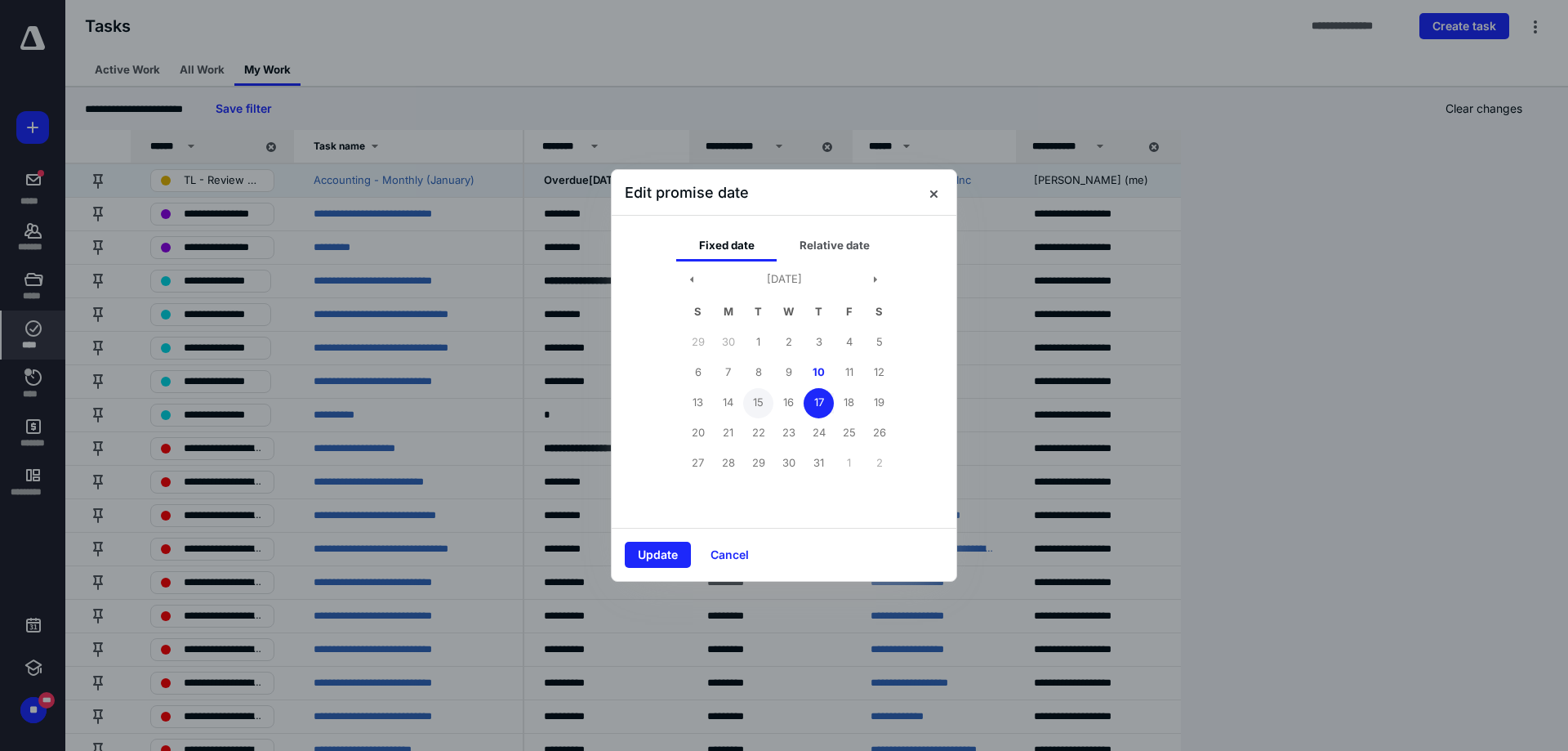 click on "15" at bounding box center [758, 403] 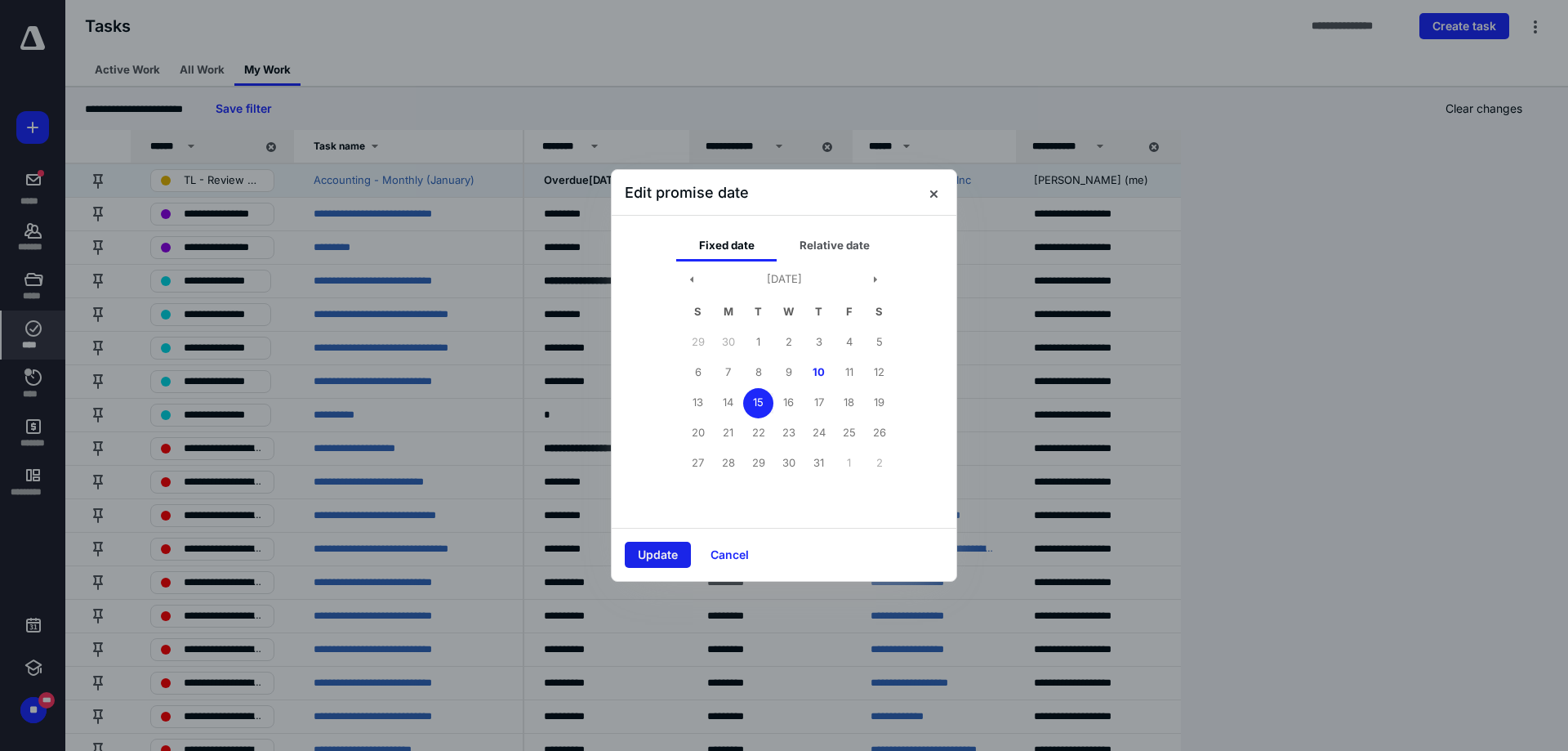 click on "Update" at bounding box center (657, 555) 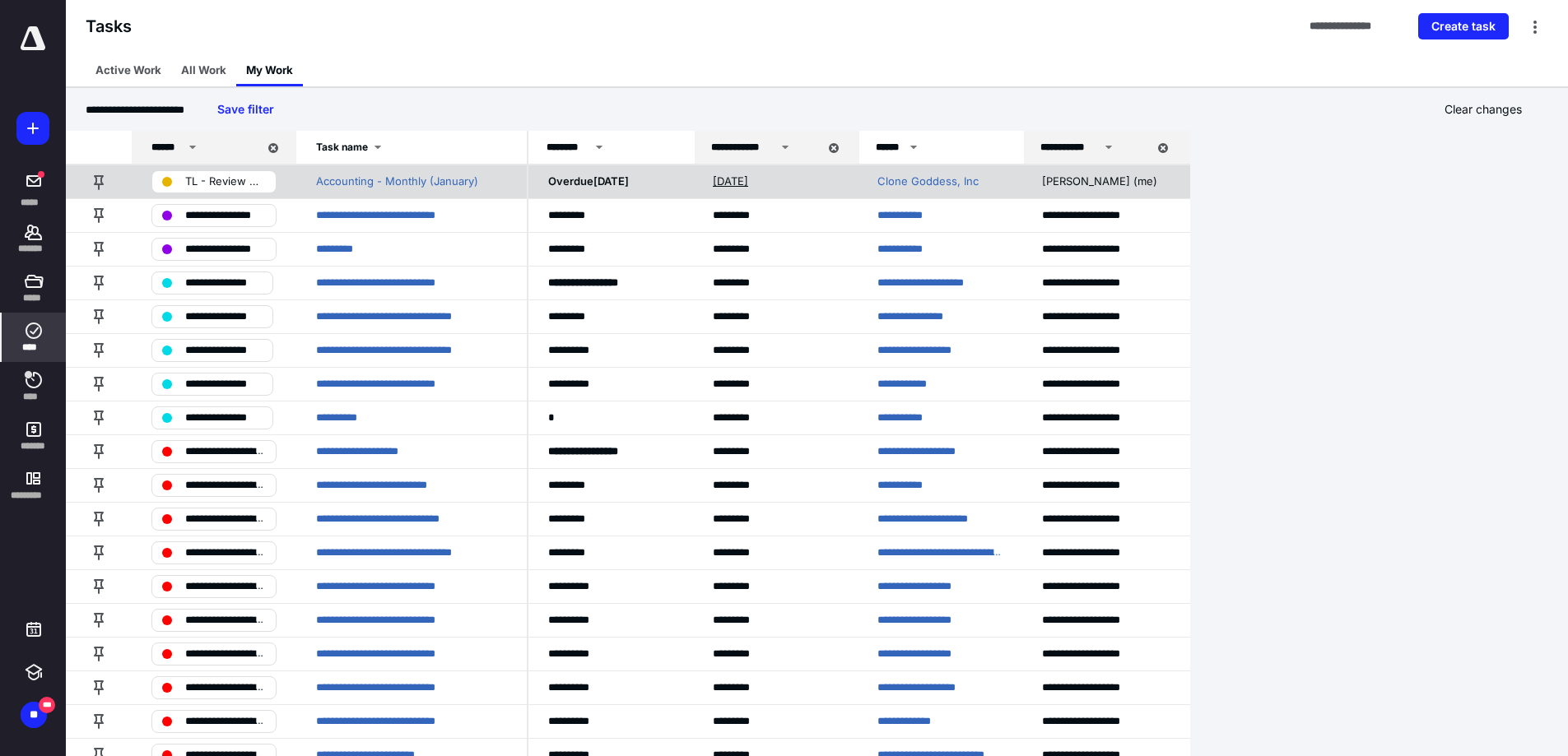 click on "[DATE]" at bounding box center [730, 182] 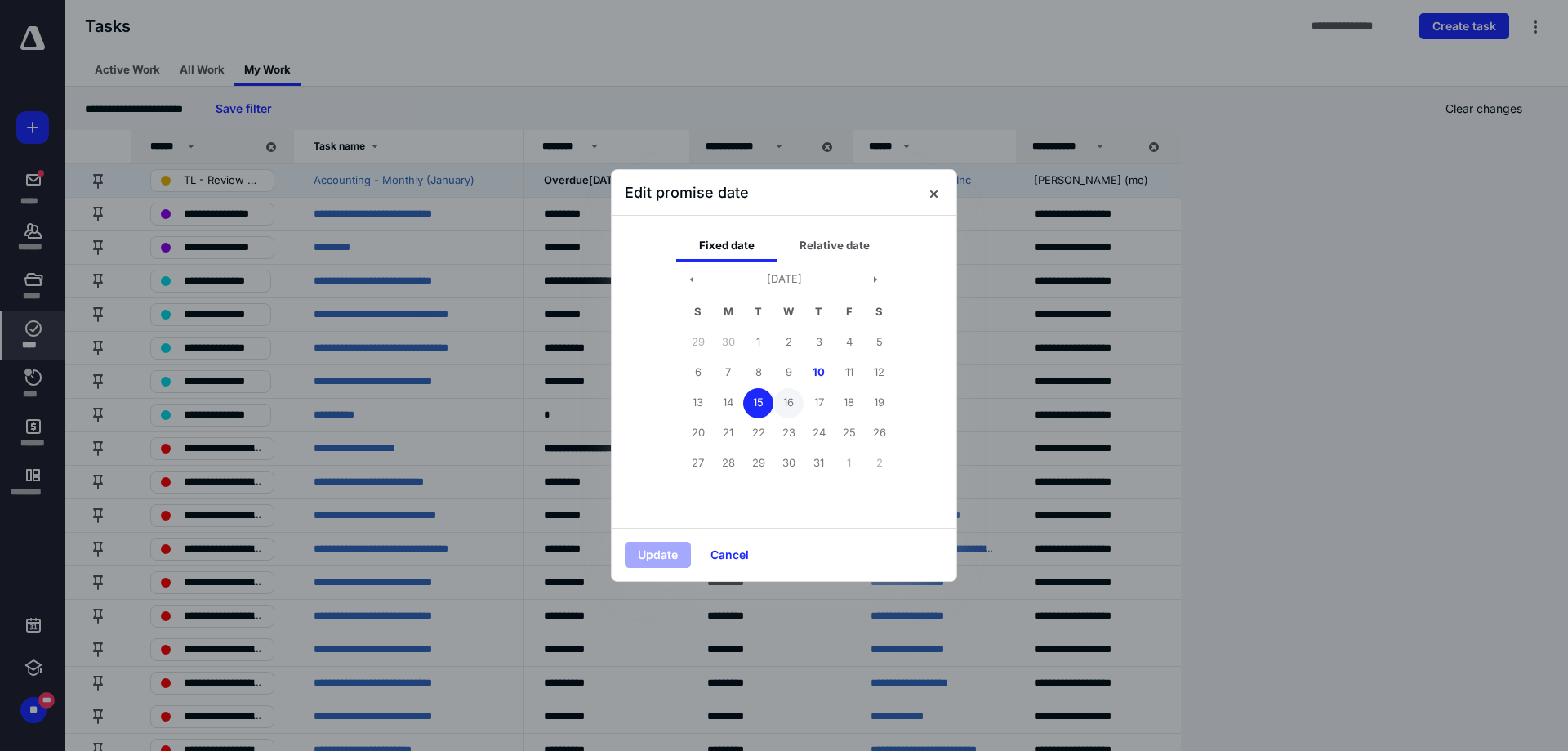 click on "16" at bounding box center [788, 403] 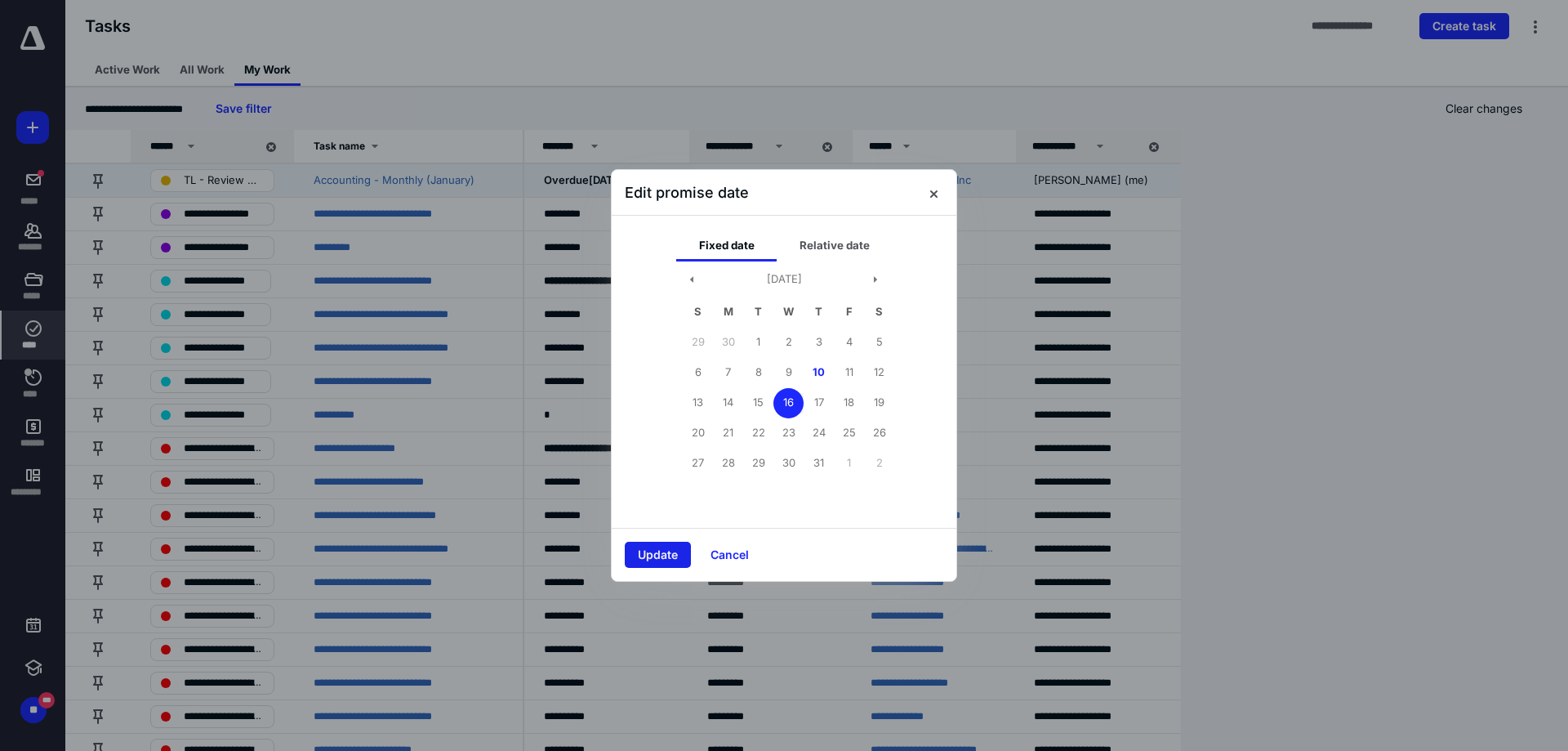 click on "Update" at bounding box center (657, 555) 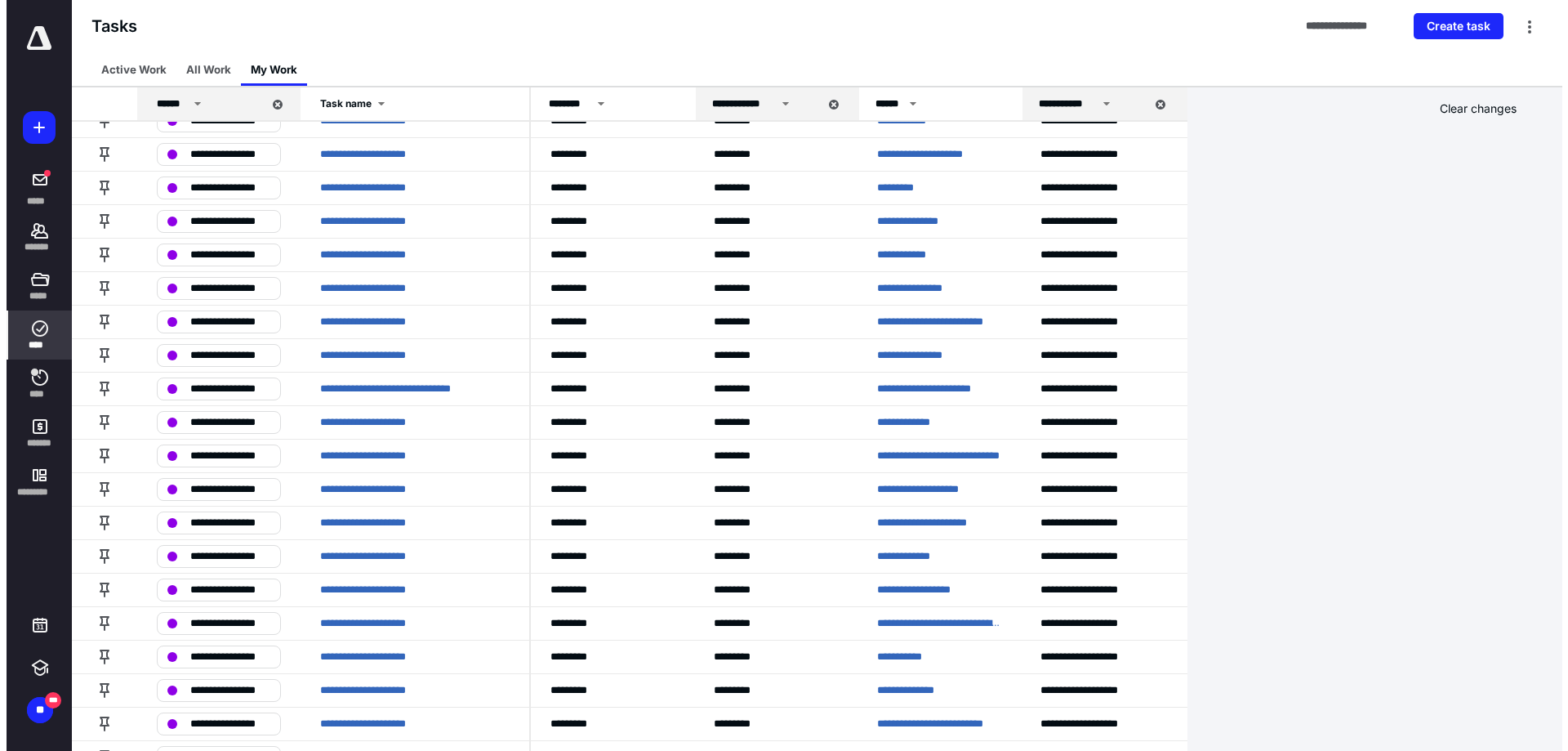 scroll, scrollTop: 1946, scrollLeft: 0, axis: vertical 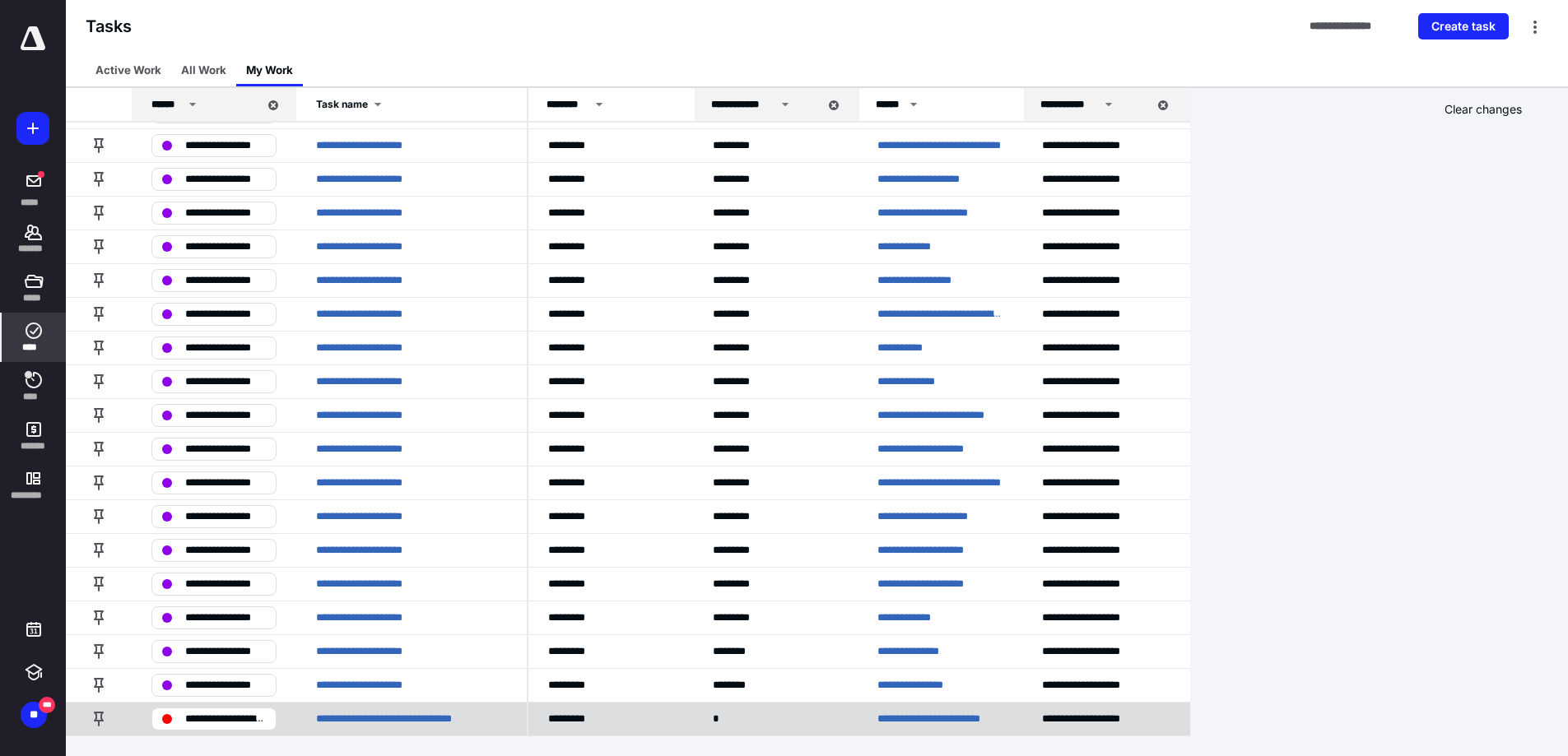 click on "*" at bounding box center (775, 718) 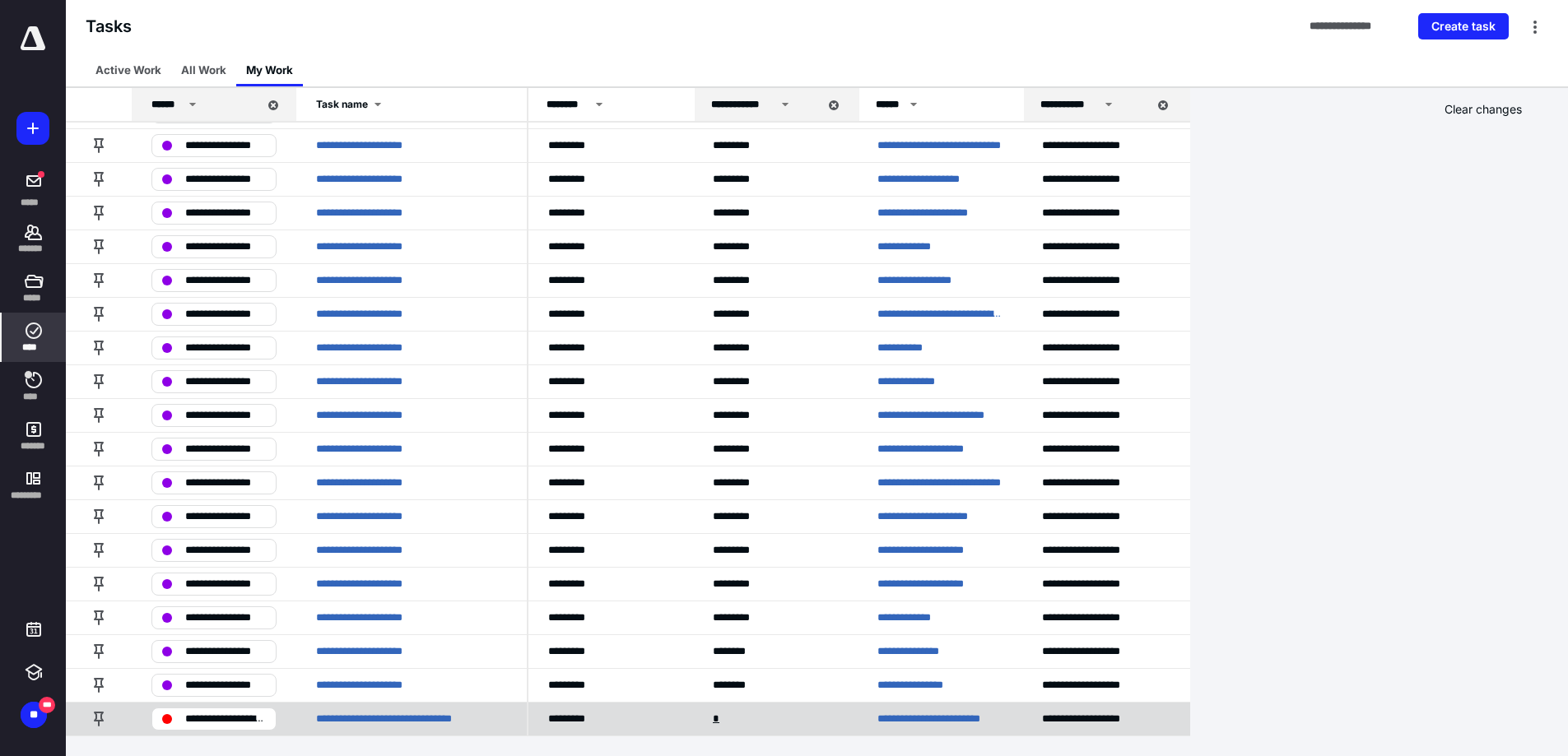 click on "*" at bounding box center [718, 719] 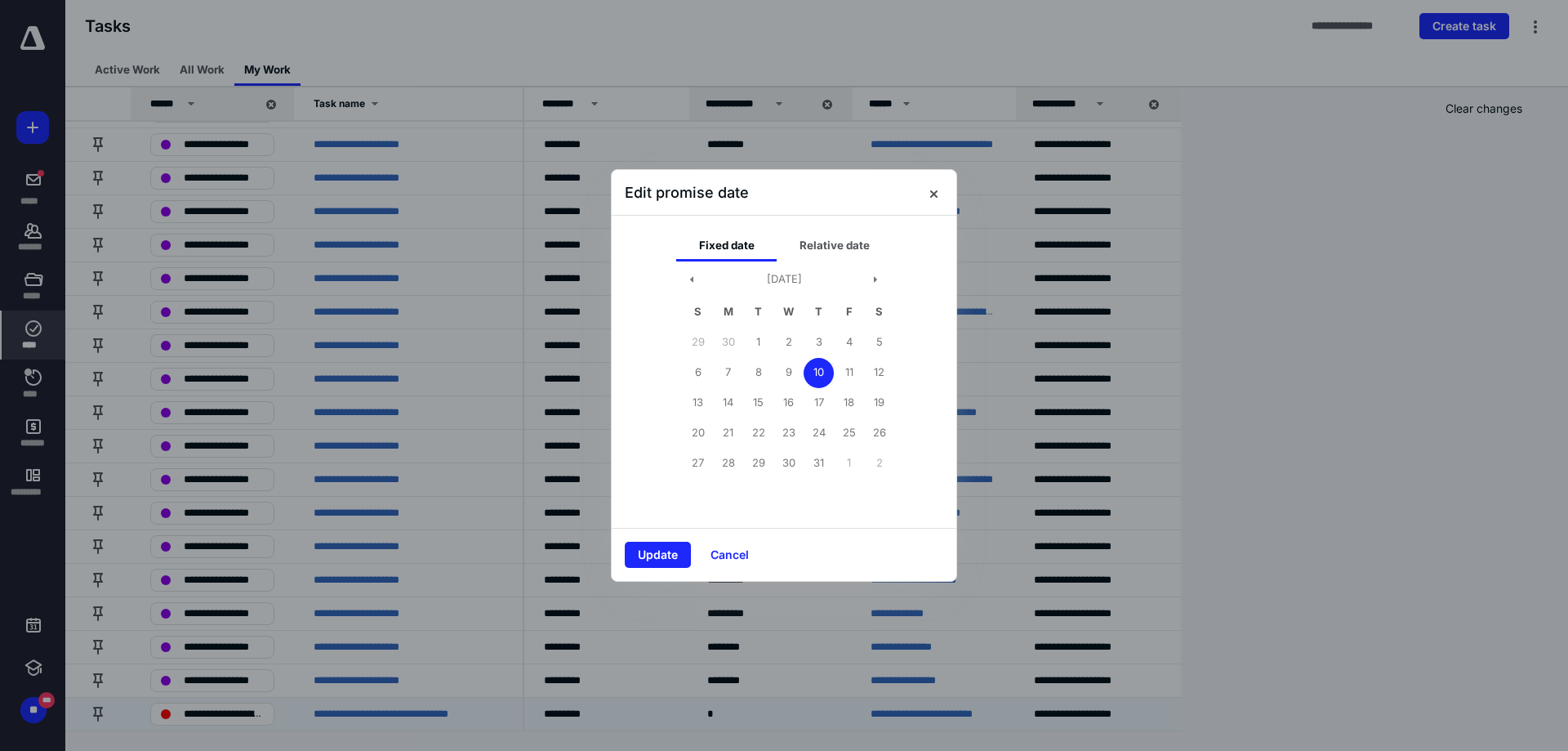 click on "10" at bounding box center (818, 373) 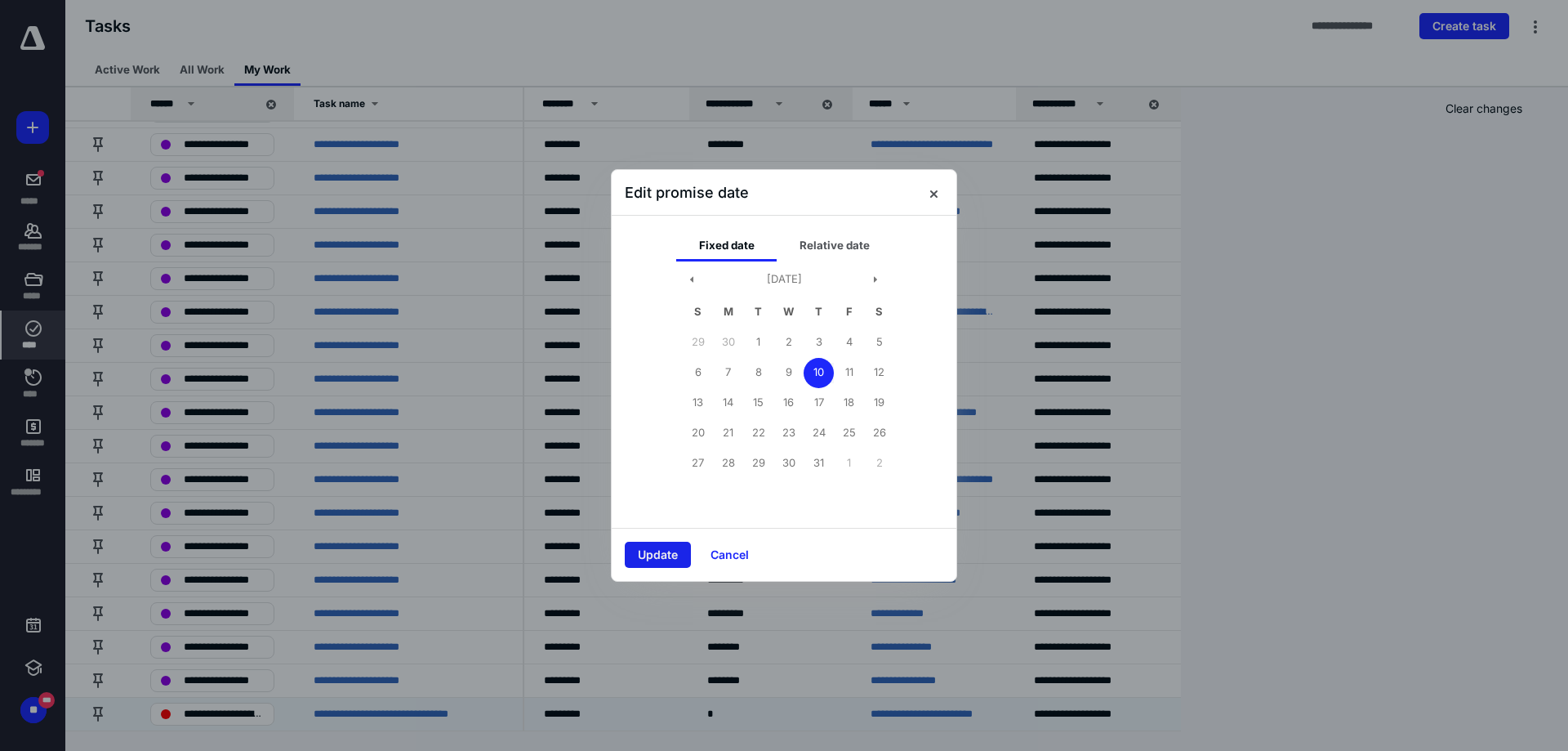 click on "Update" at bounding box center [657, 555] 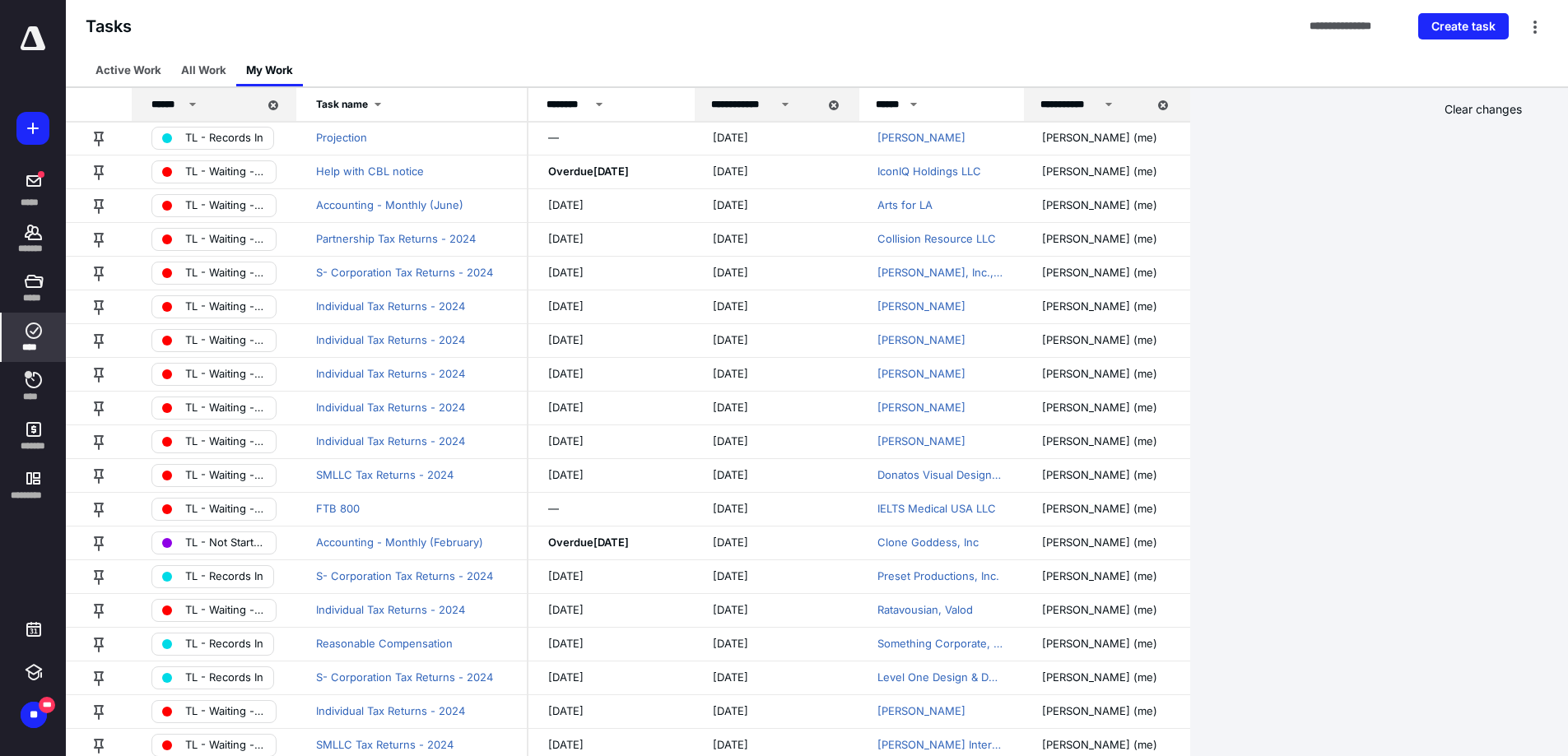 scroll, scrollTop: 0, scrollLeft: 0, axis: both 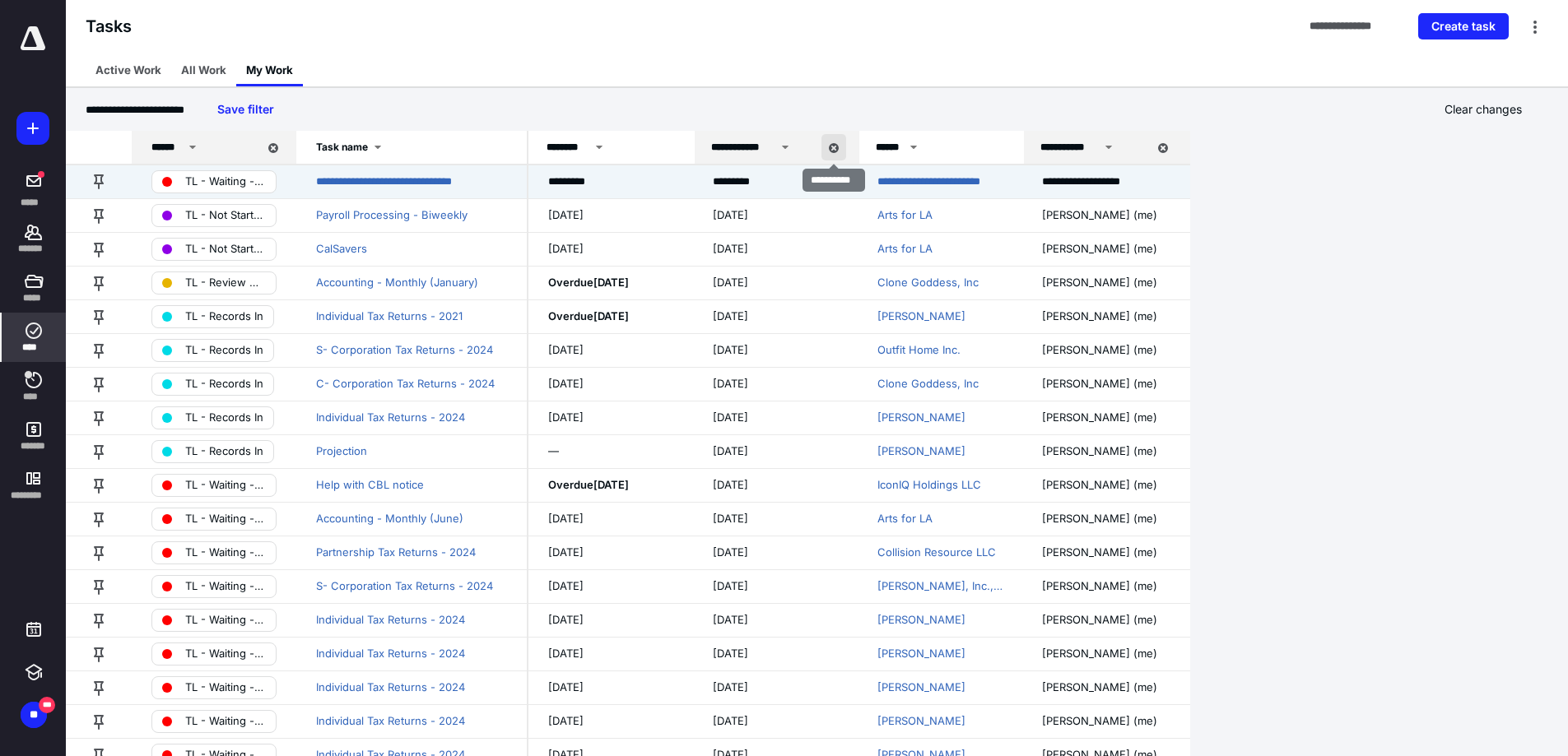 click at bounding box center (834, 147) 